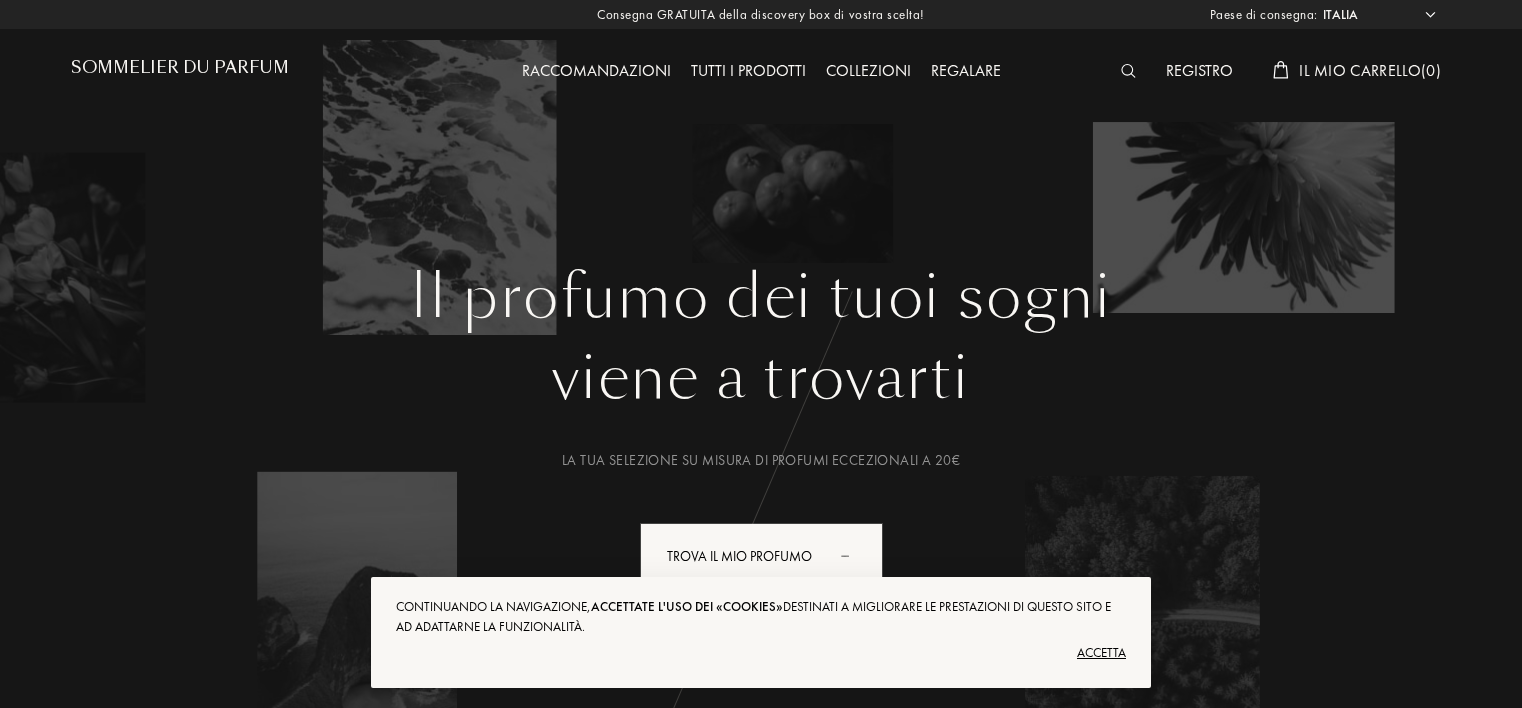 select on "IT" 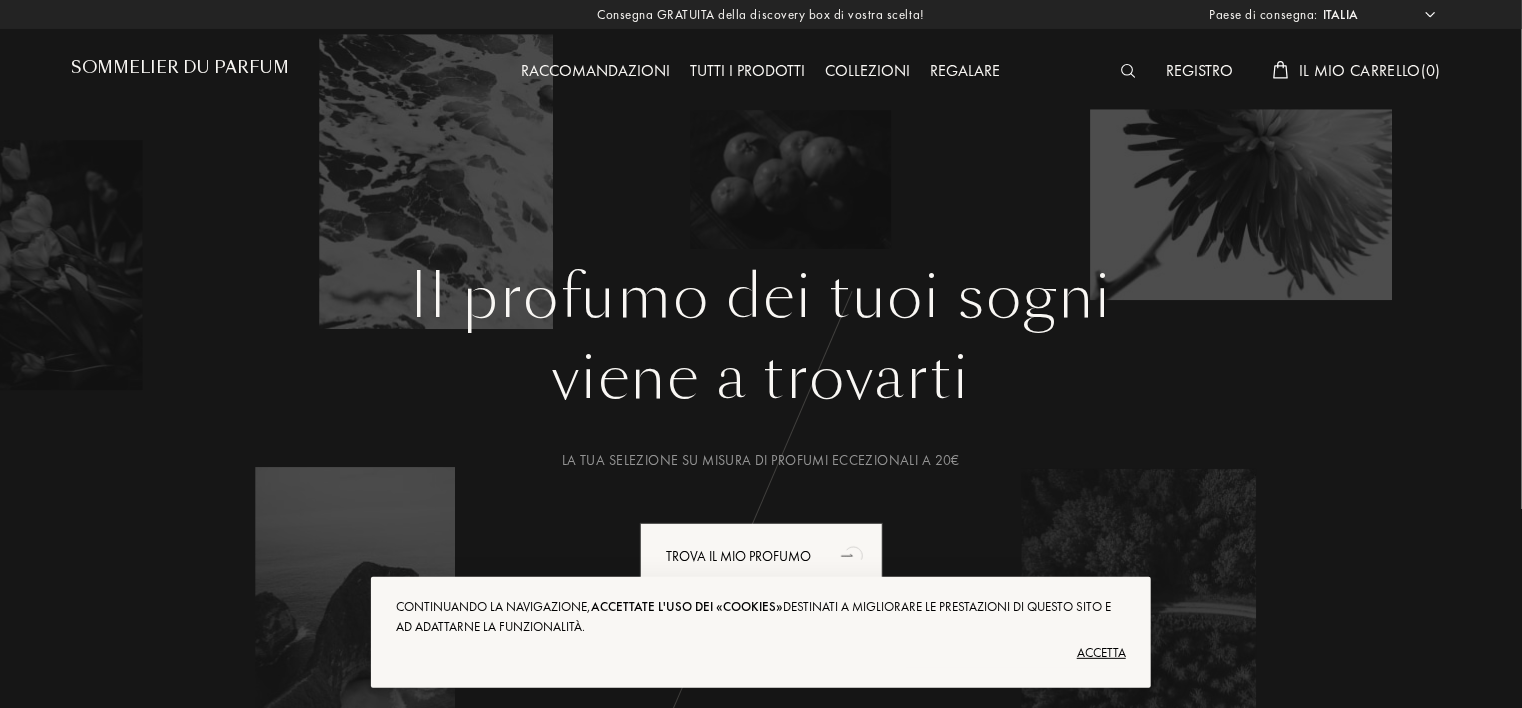 scroll, scrollTop: 0, scrollLeft: 0, axis: both 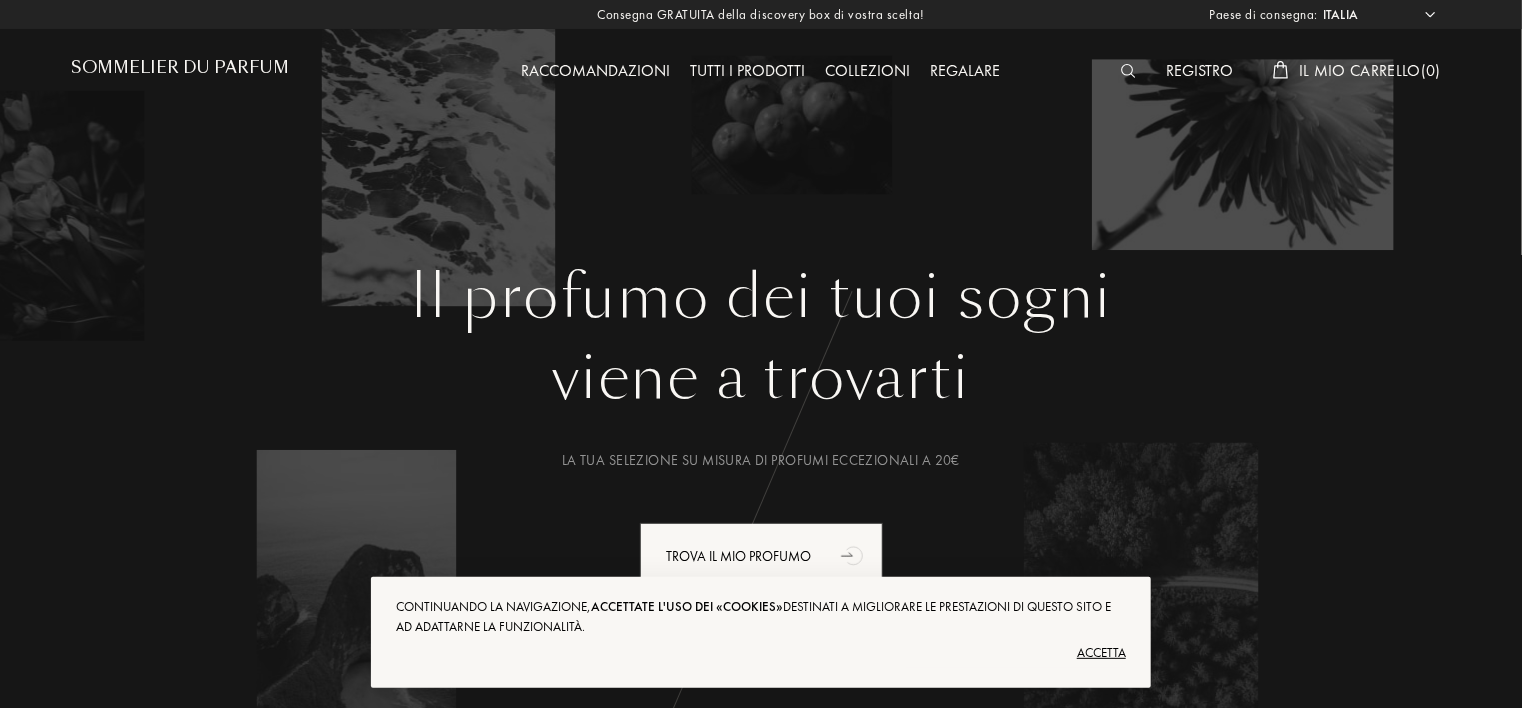 click on "Tutti i prodotti" at bounding box center [748, 72] 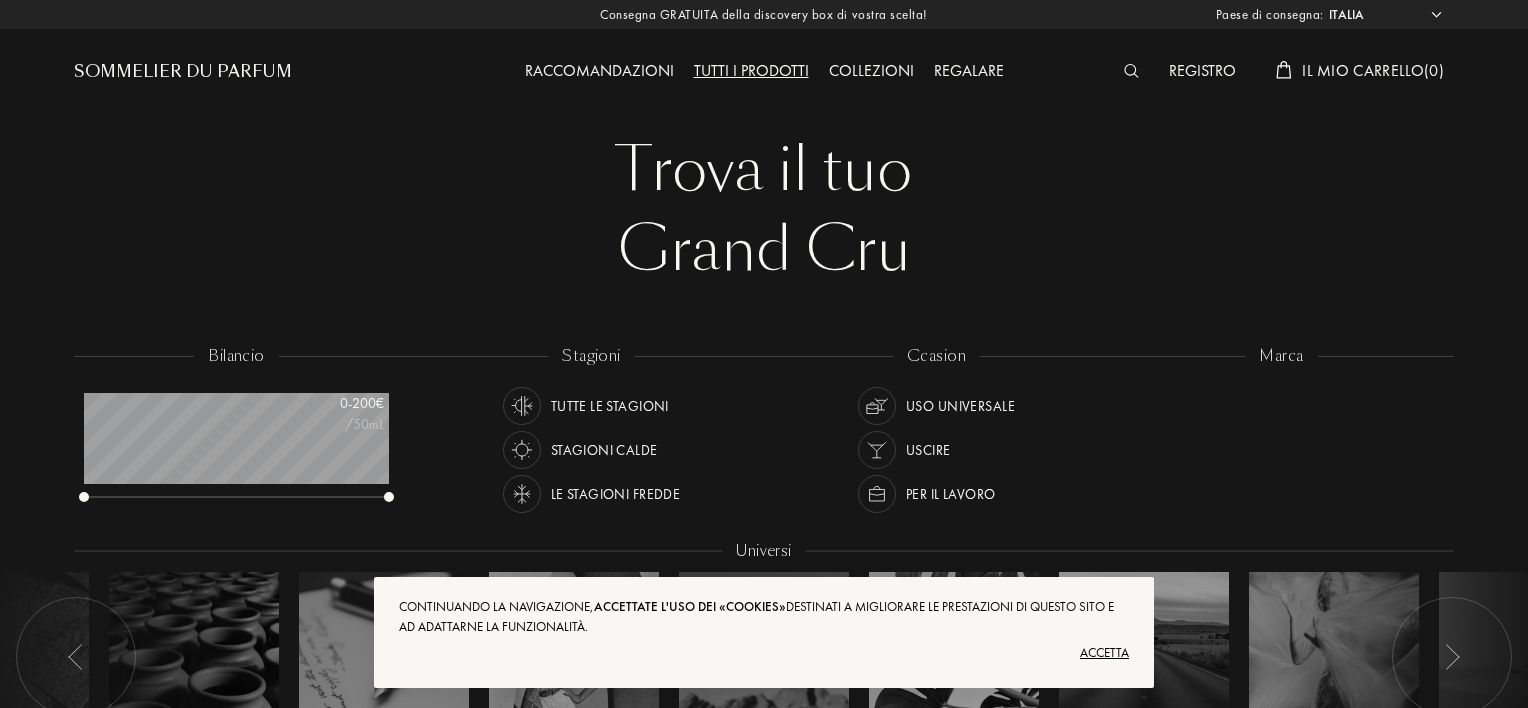 select on "IT" 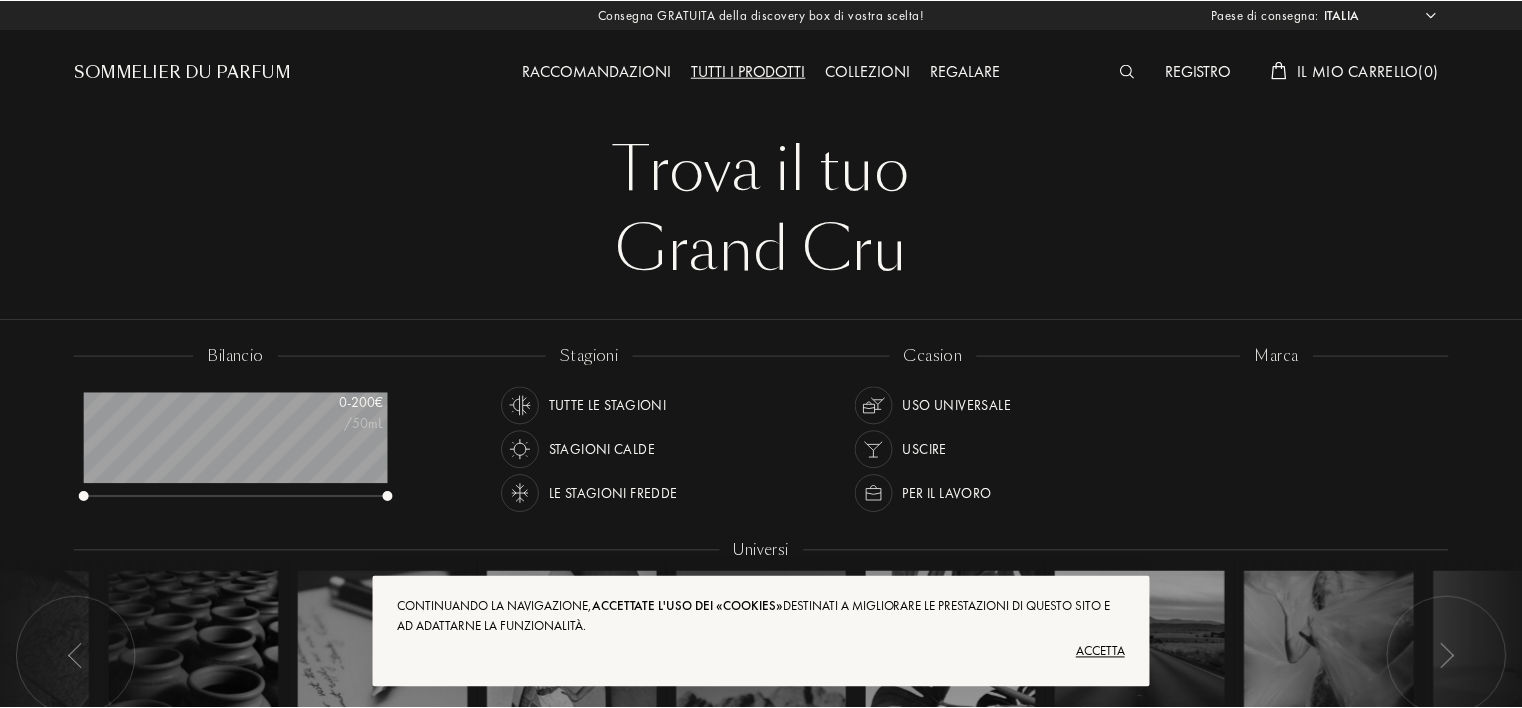 scroll, scrollTop: 0, scrollLeft: 0, axis: both 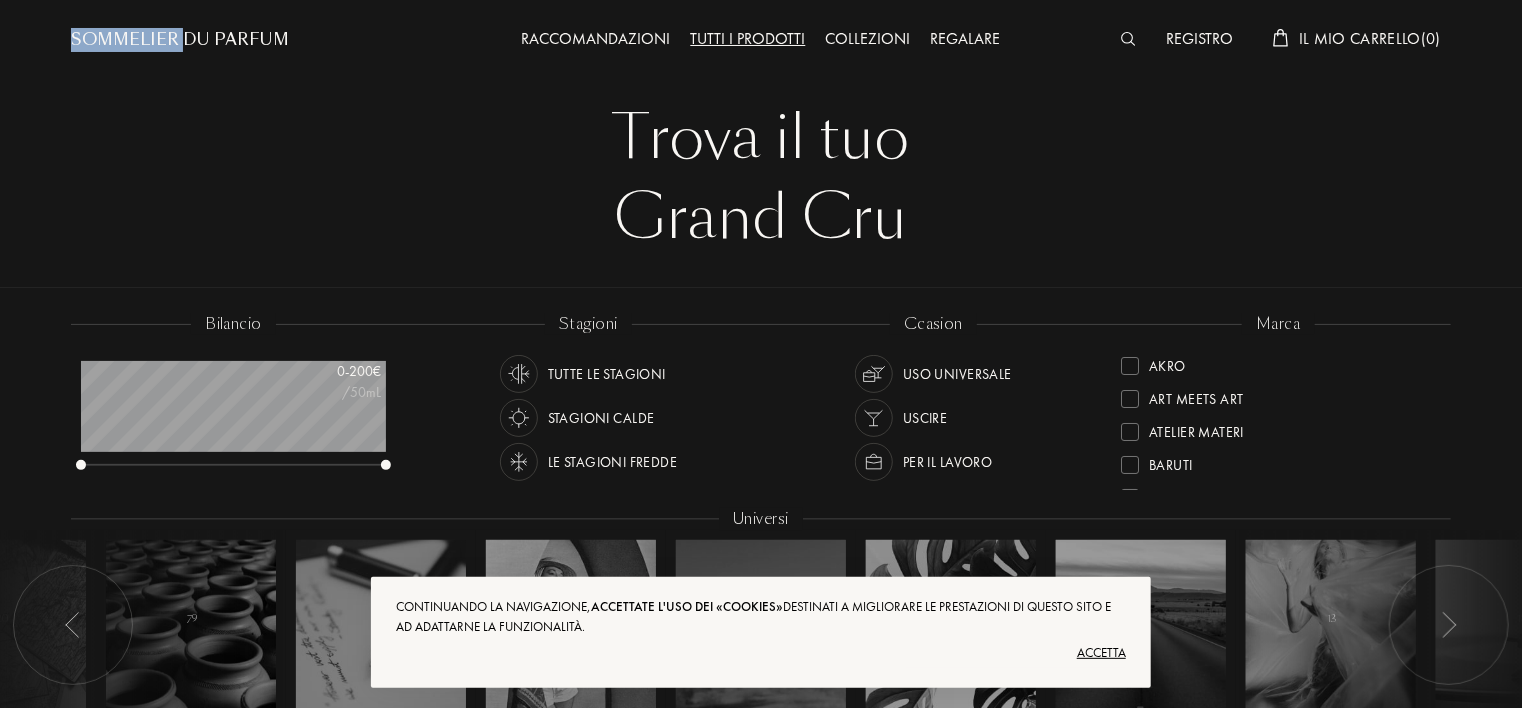 drag, startPoint x: 185, startPoint y: 54, endPoint x: 185, endPoint y: 40, distance: 14 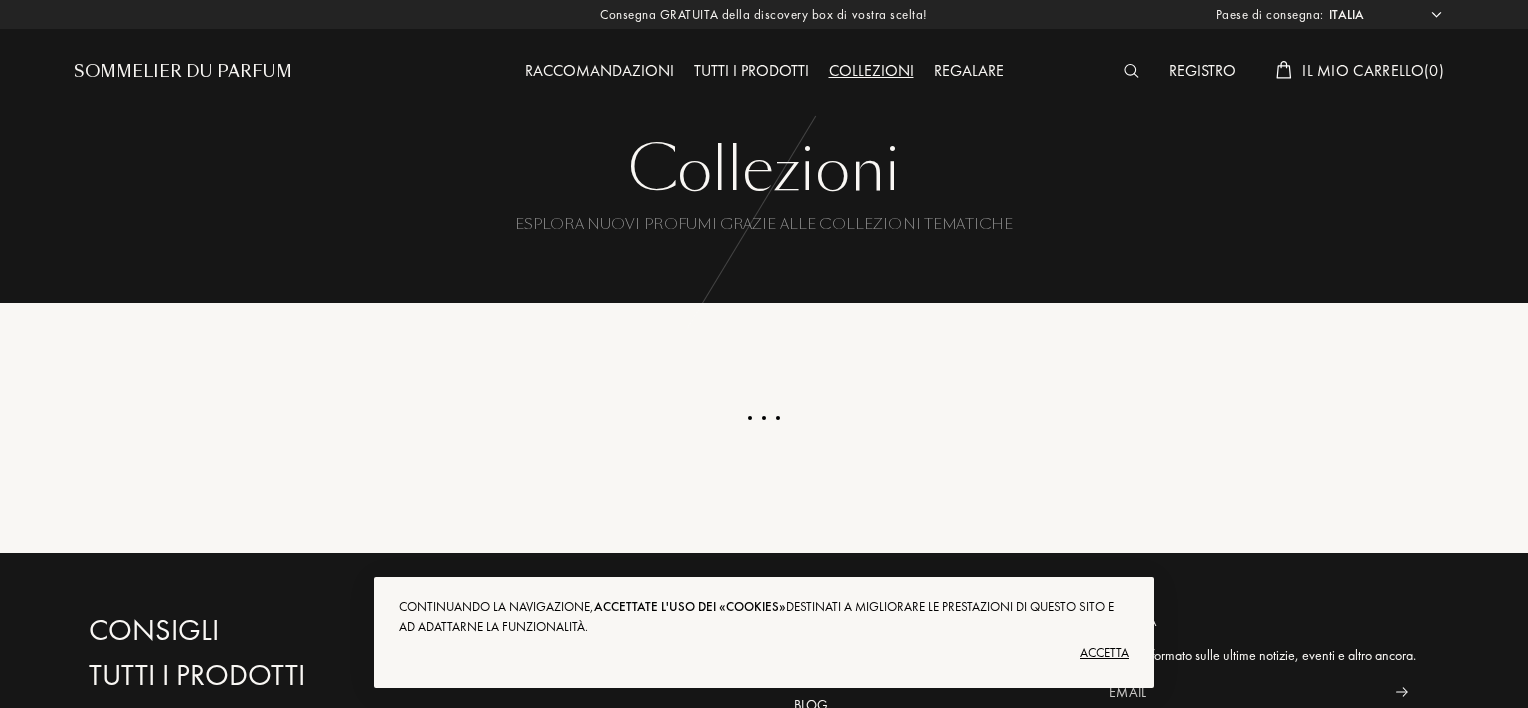 select on "IT" 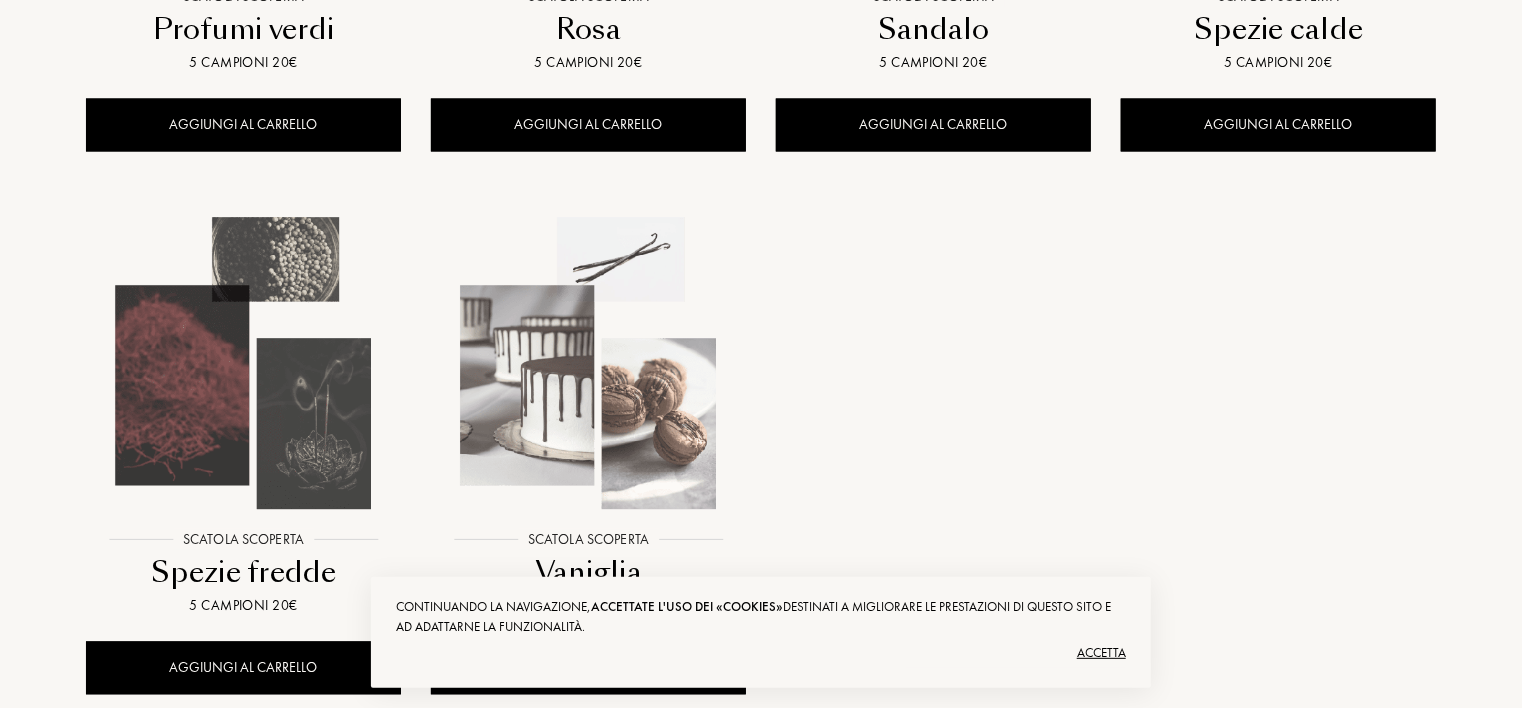 scroll, scrollTop: 1840, scrollLeft: 0, axis: vertical 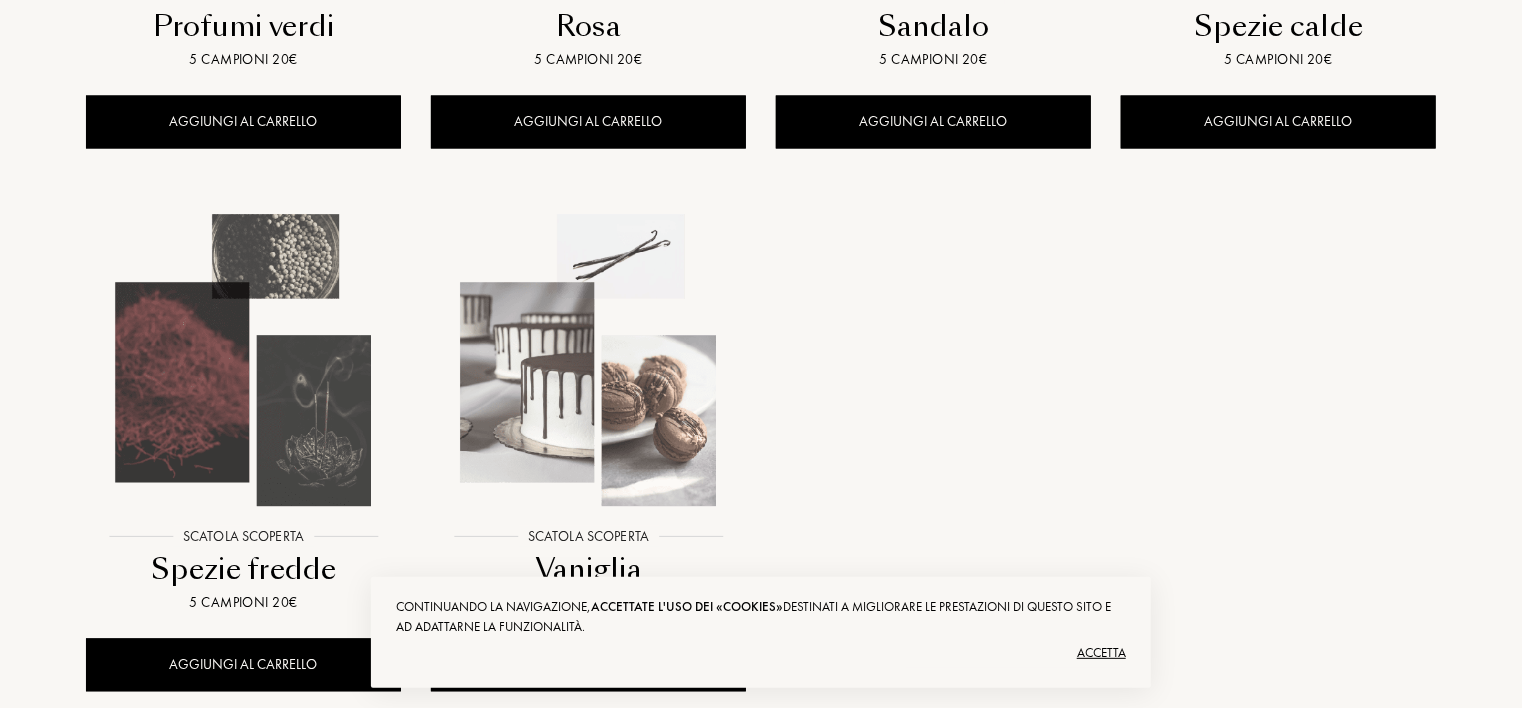 click on "5 campioni 20€" at bounding box center [933, 60] 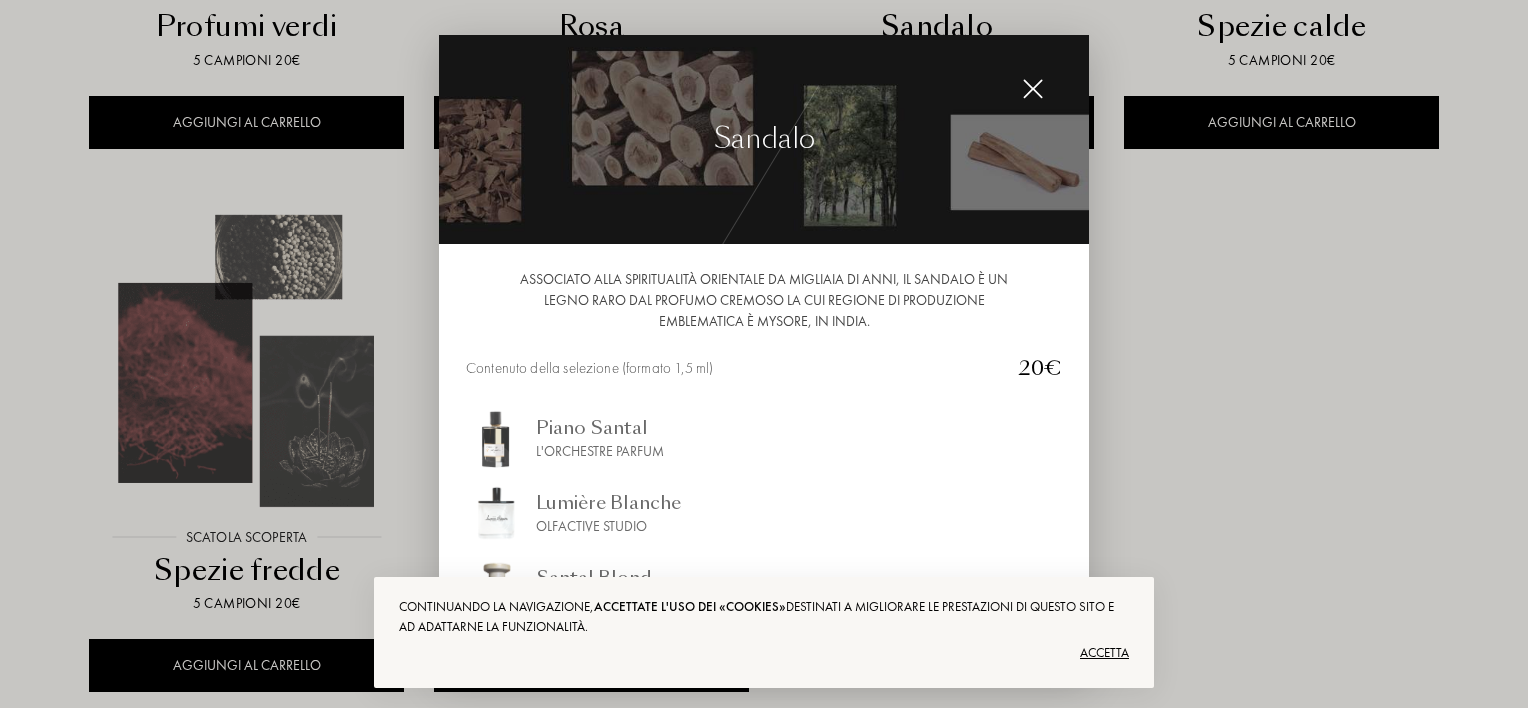click at bounding box center [1033, 89] 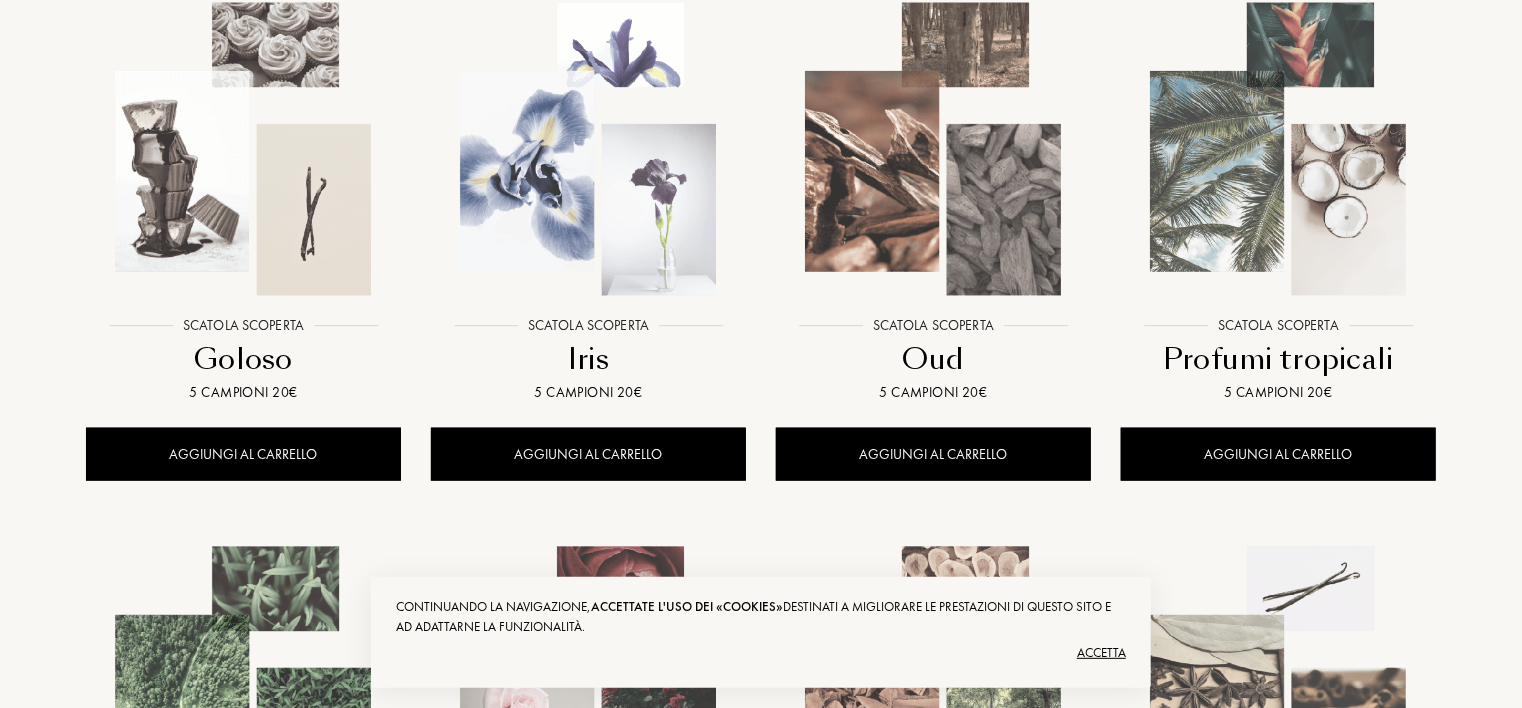 scroll, scrollTop: 960, scrollLeft: 0, axis: vertical 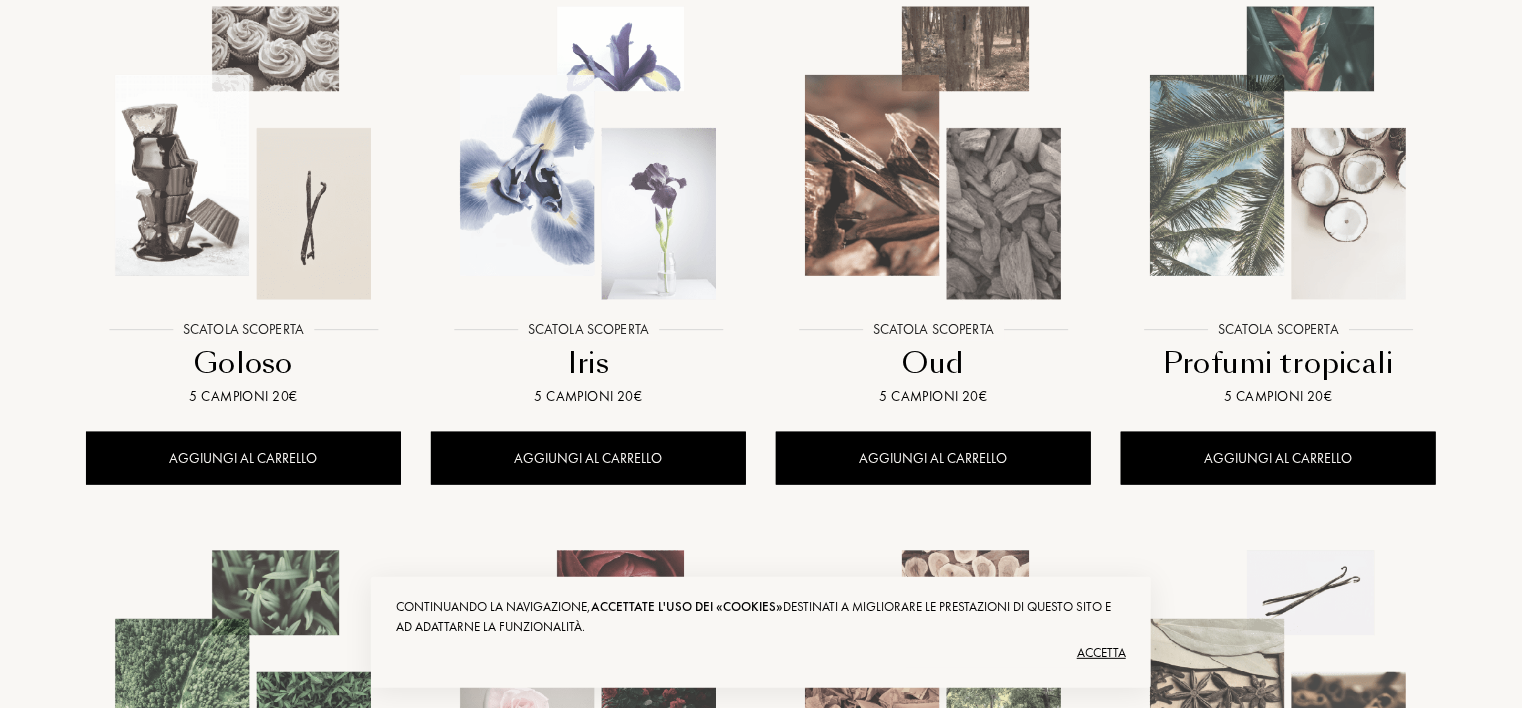 click at bounding box center [1278, 153] 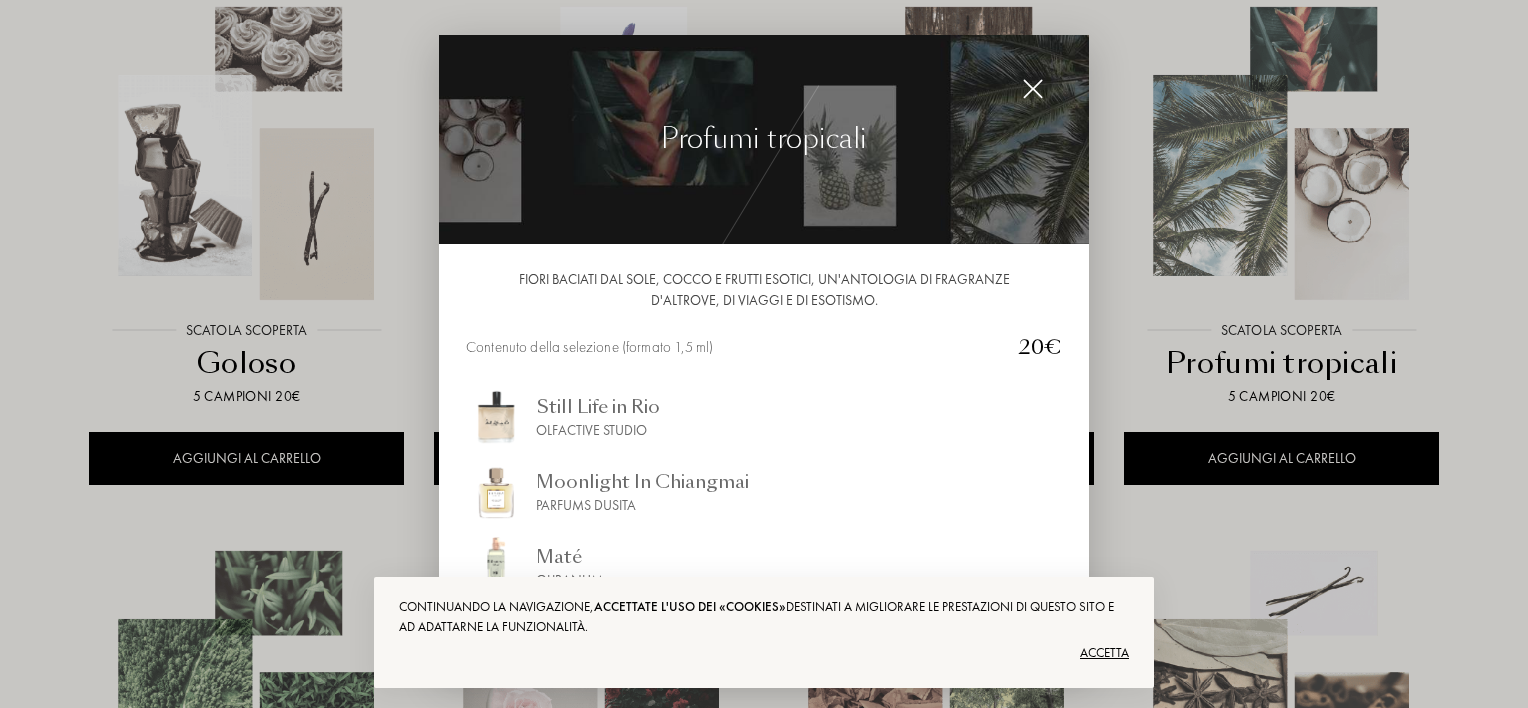 click on "Accetta" at bounding box center (764, 653) 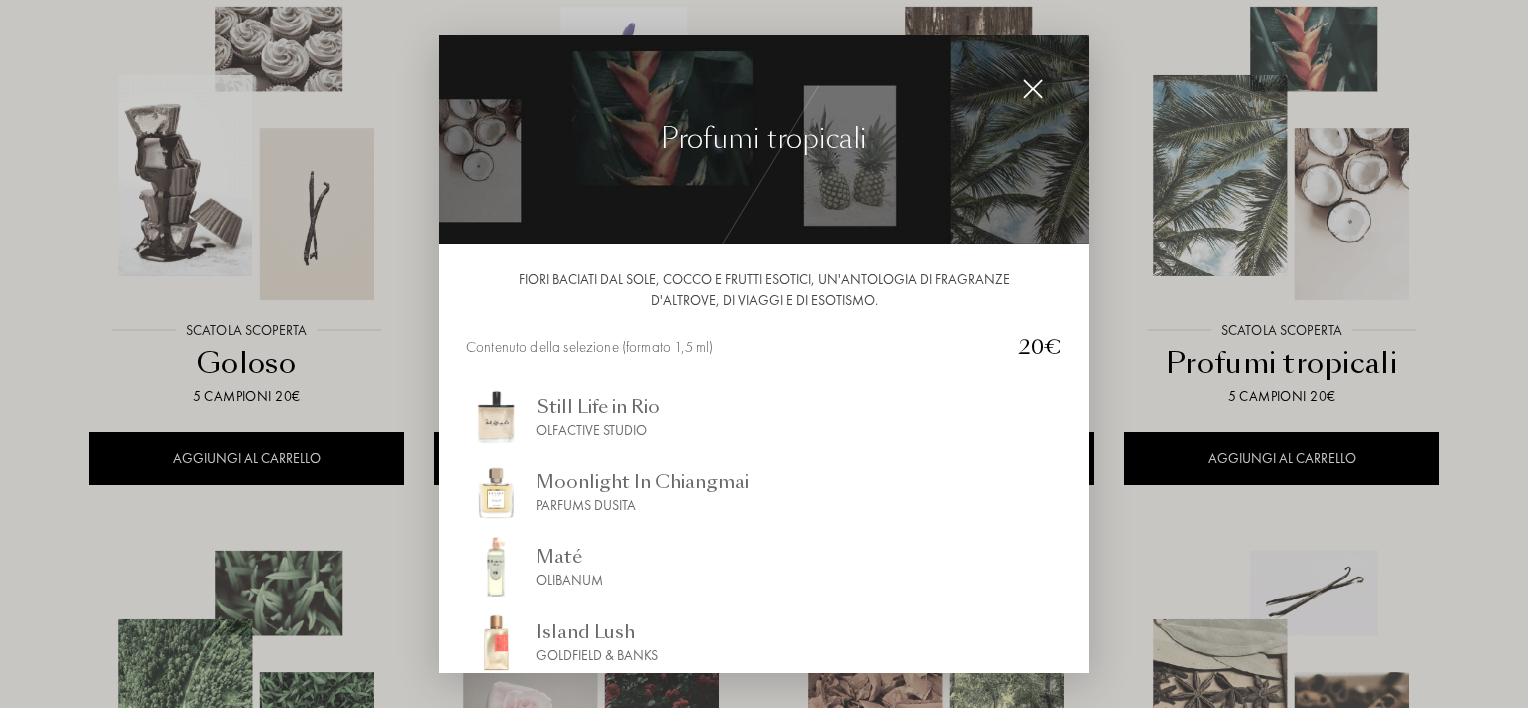 click on "Profumi tropicali" at bounding box center [764, 139] 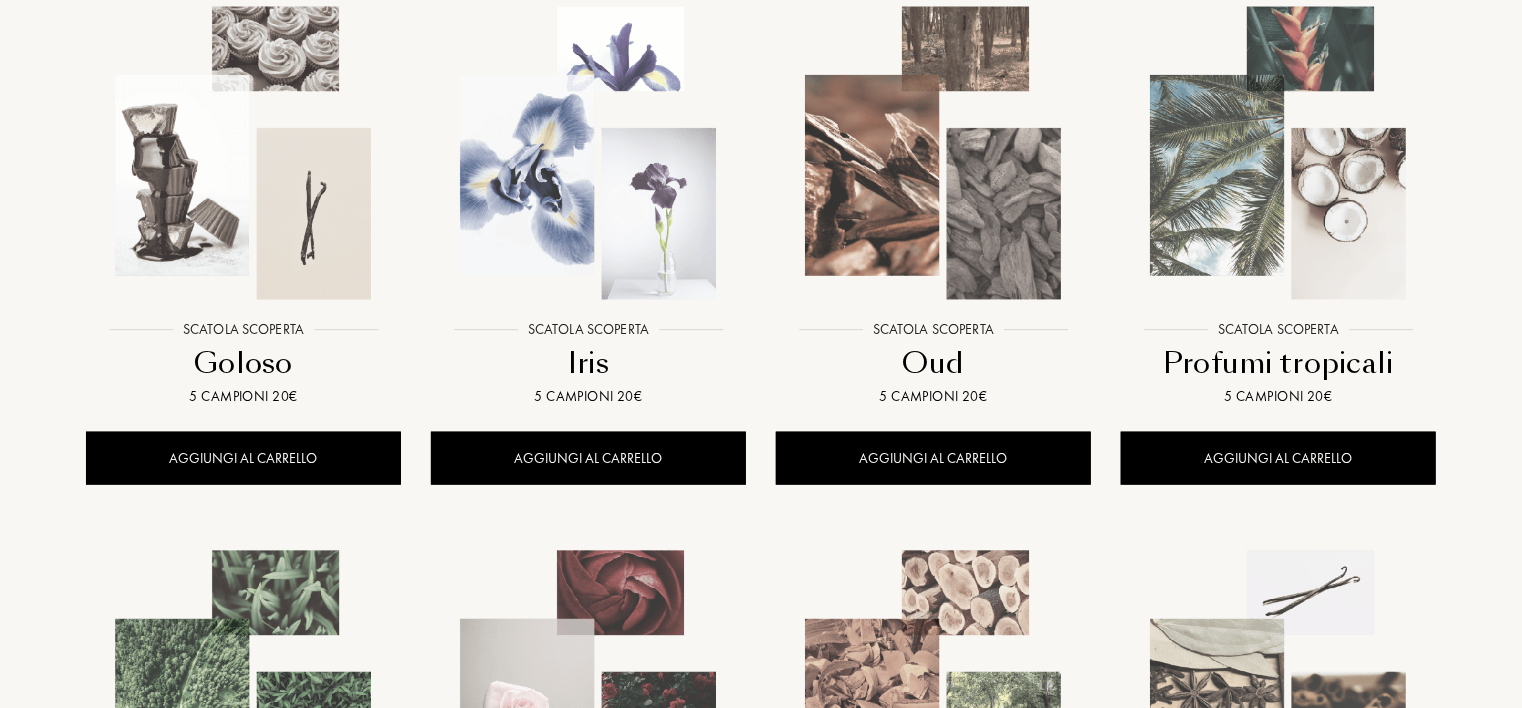 click at bounding box center [1278, 153] 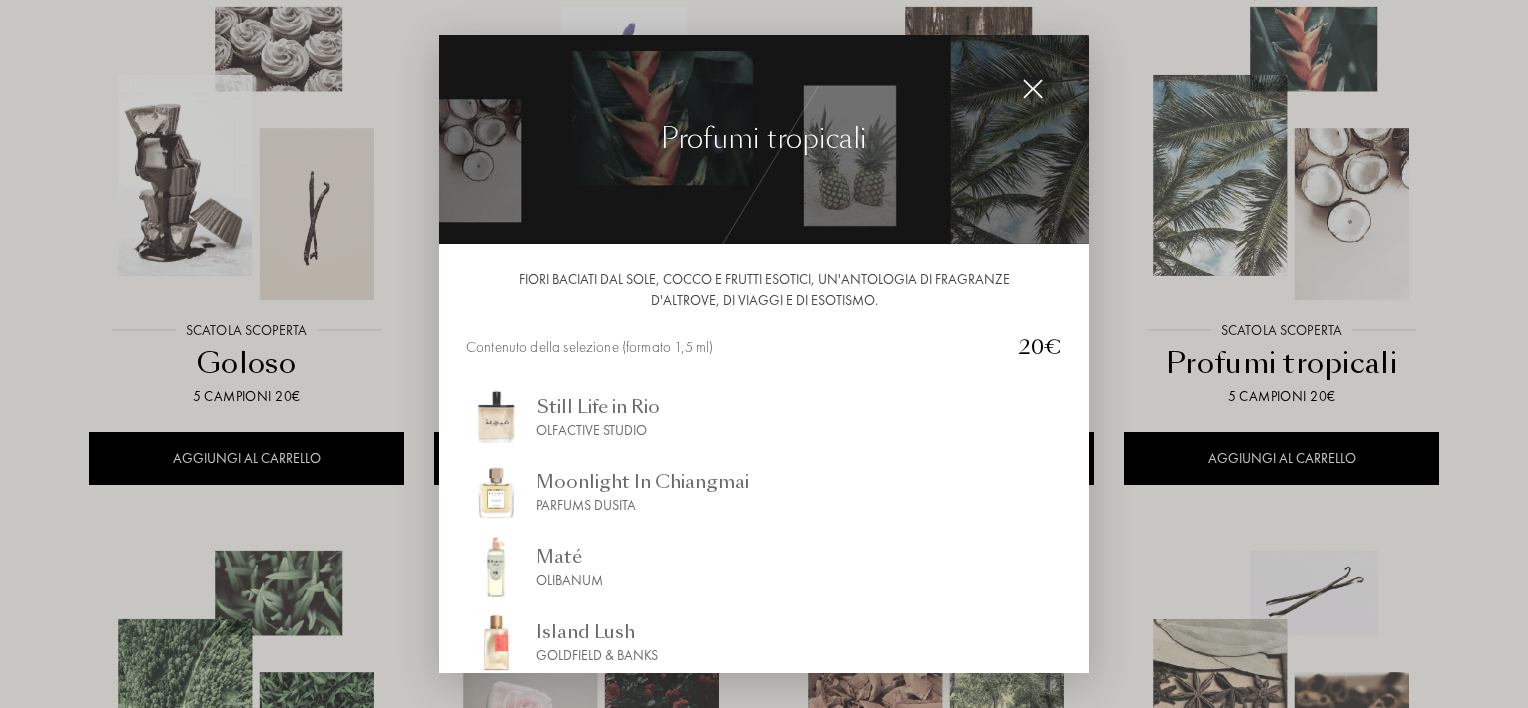 click on "Island Lush Goldfield & Banks" at bounding box center (764, 642) 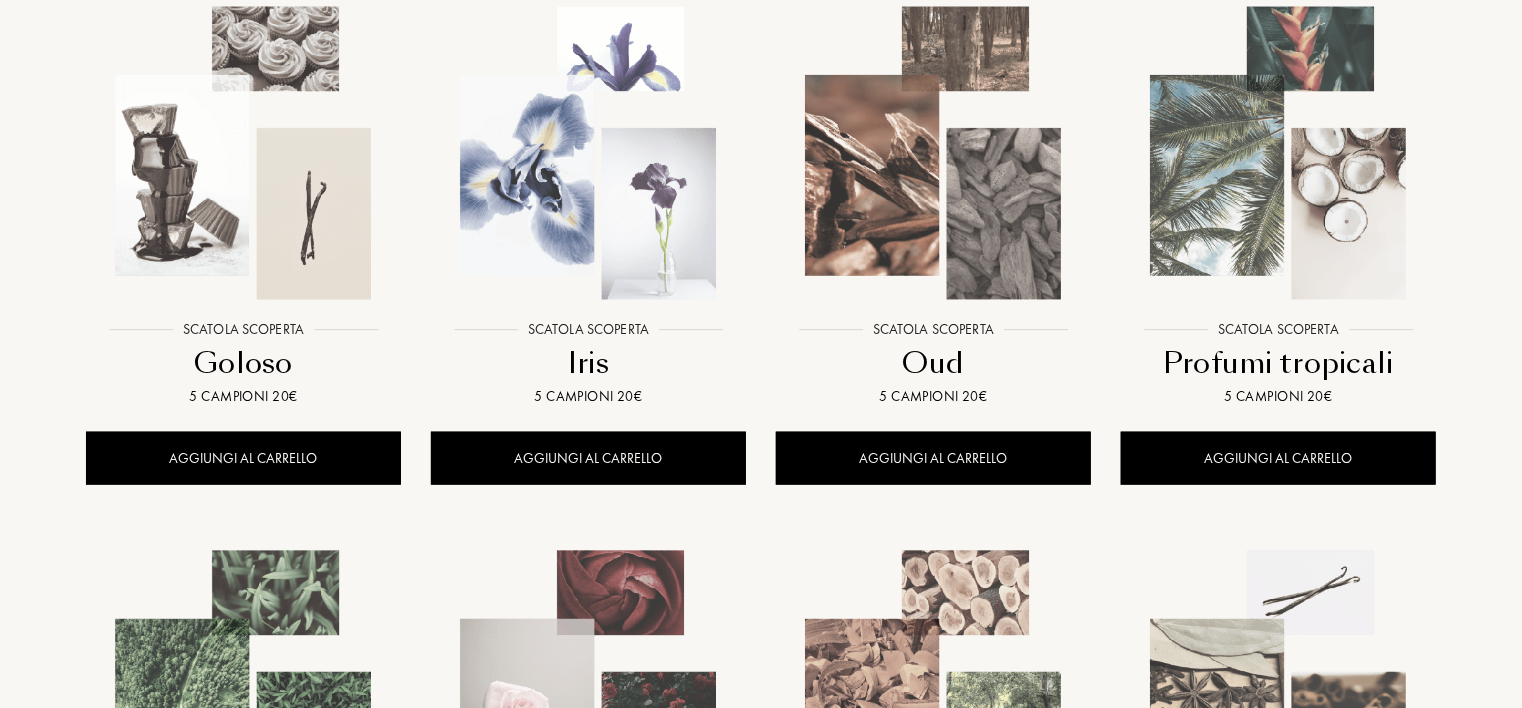 click at bounding box center (588, 153) 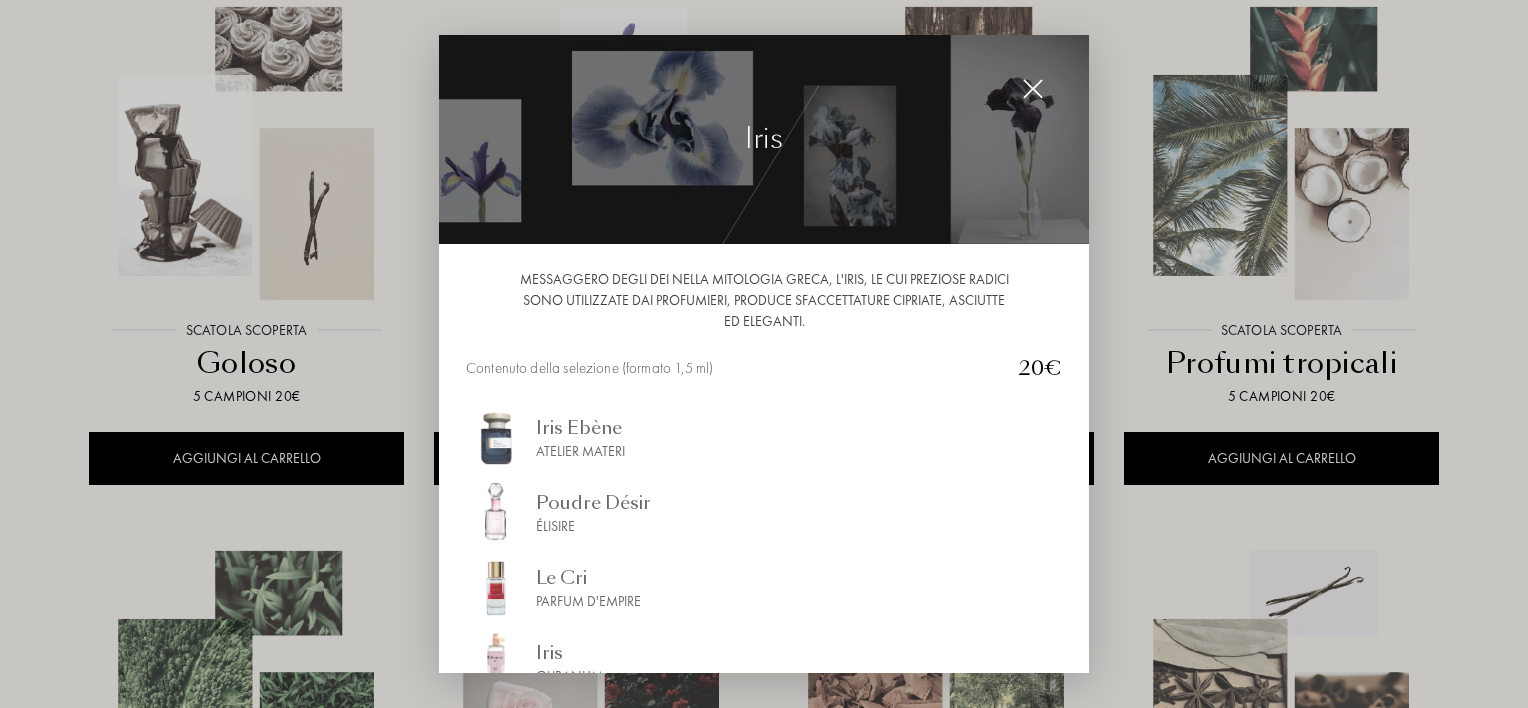 click at bounding box center (1033, 89) 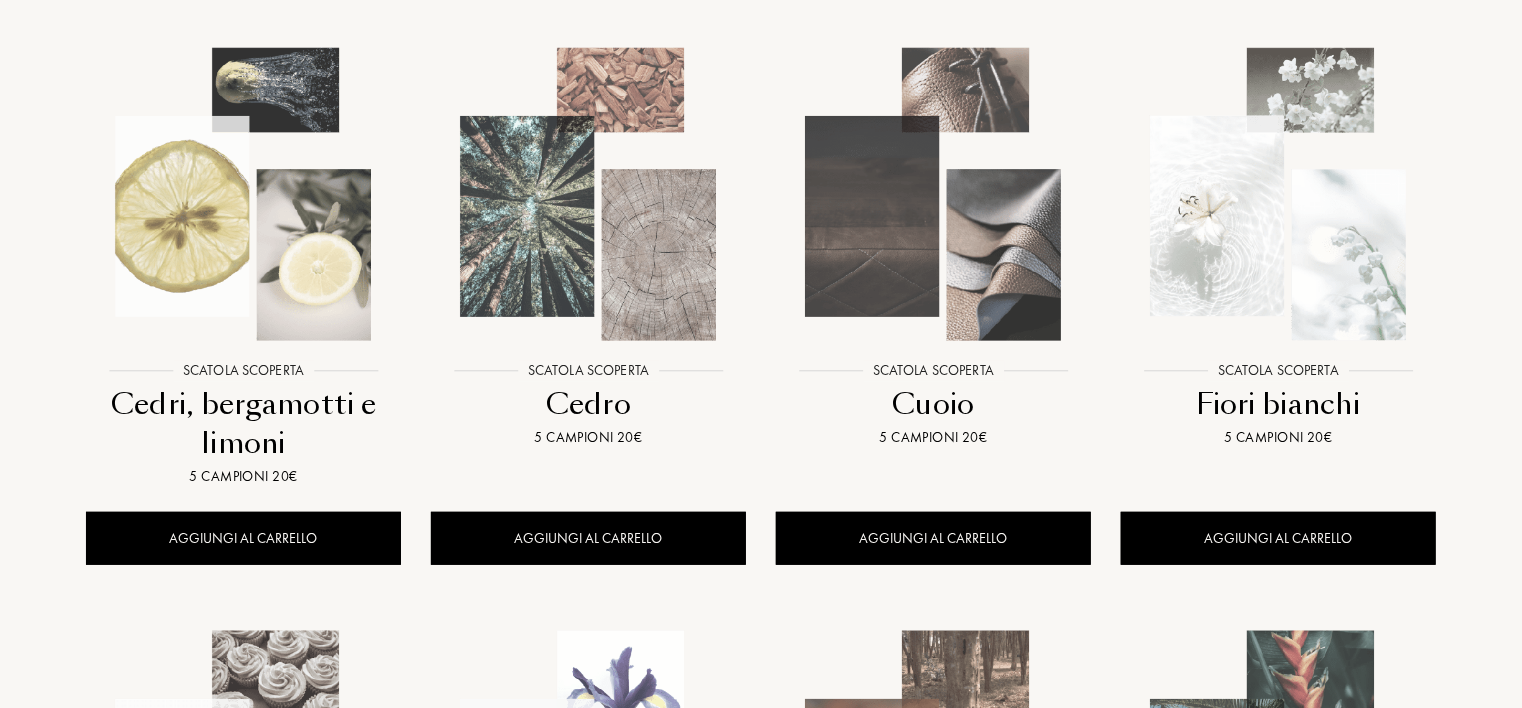 scroll, scrollTop: 321, scrollLeft: 0, axis: vertical 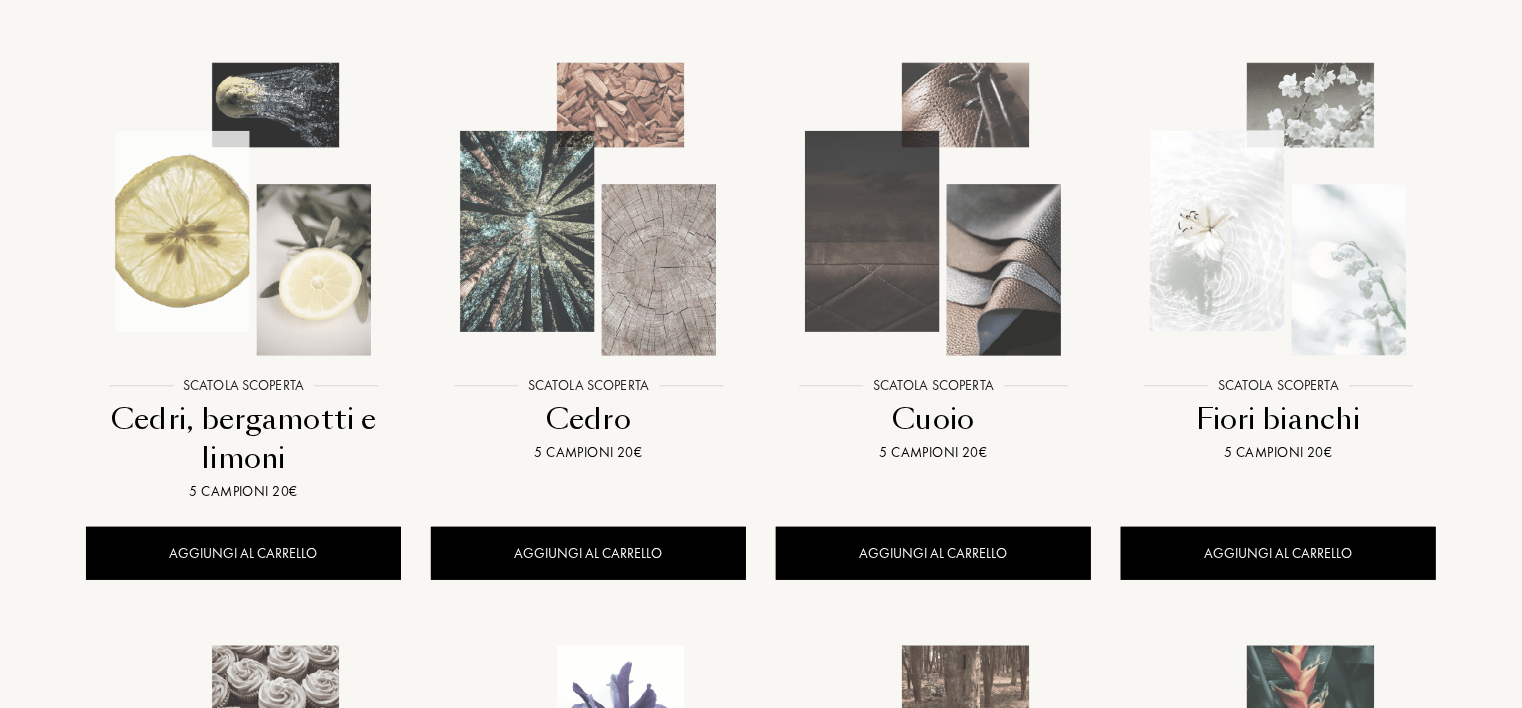 click at bounding box center (1278, 209) 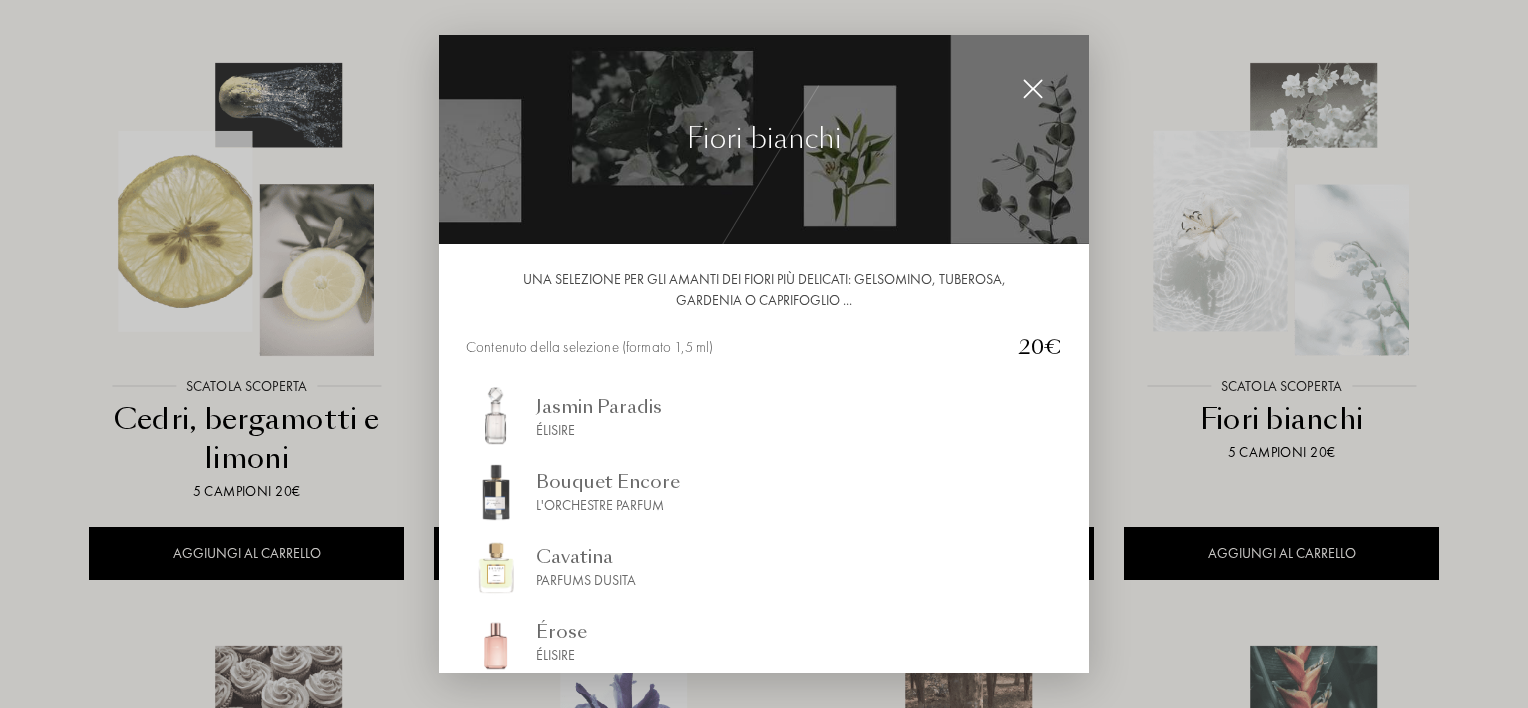 click at bounding box center [1033, 89] 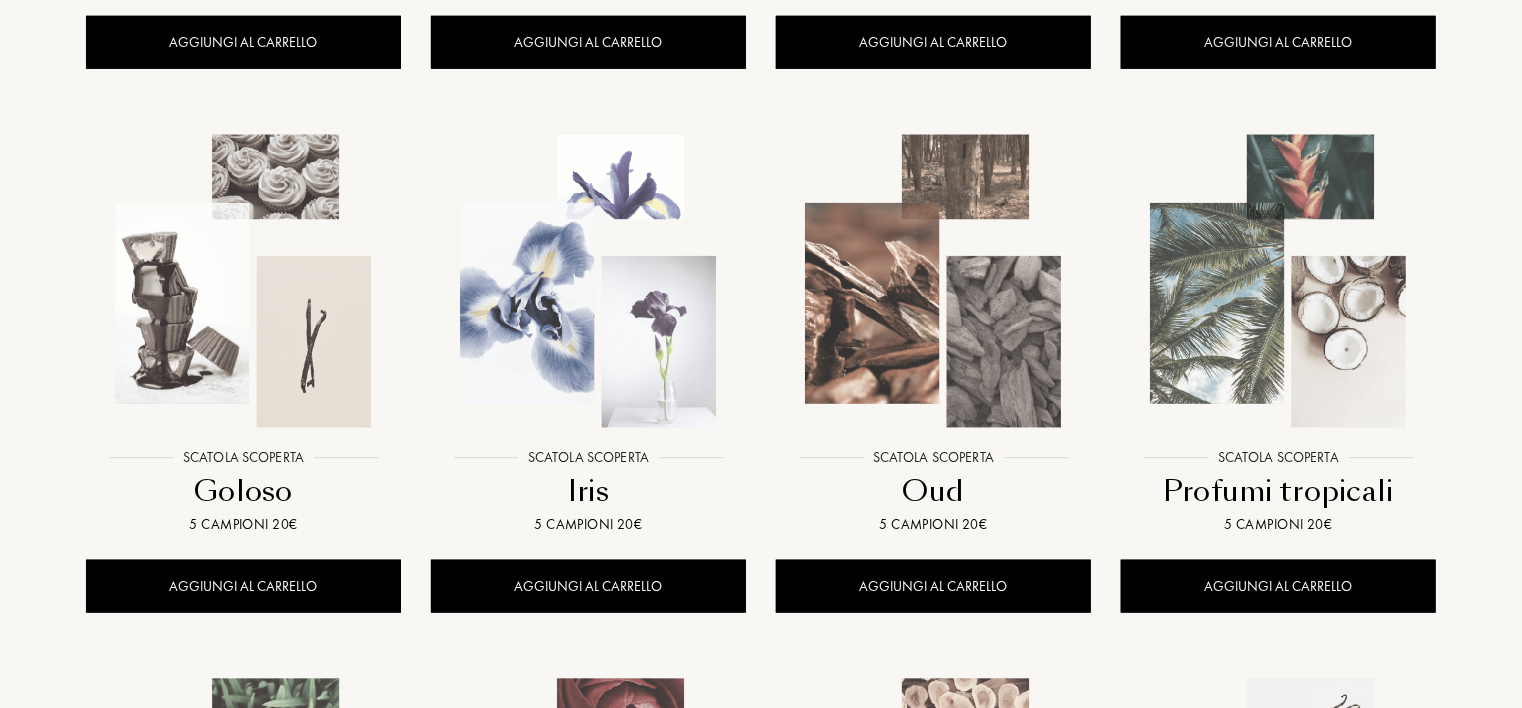 scroll, scrollTop: 836, scrollLeft: 0, axis: vertical 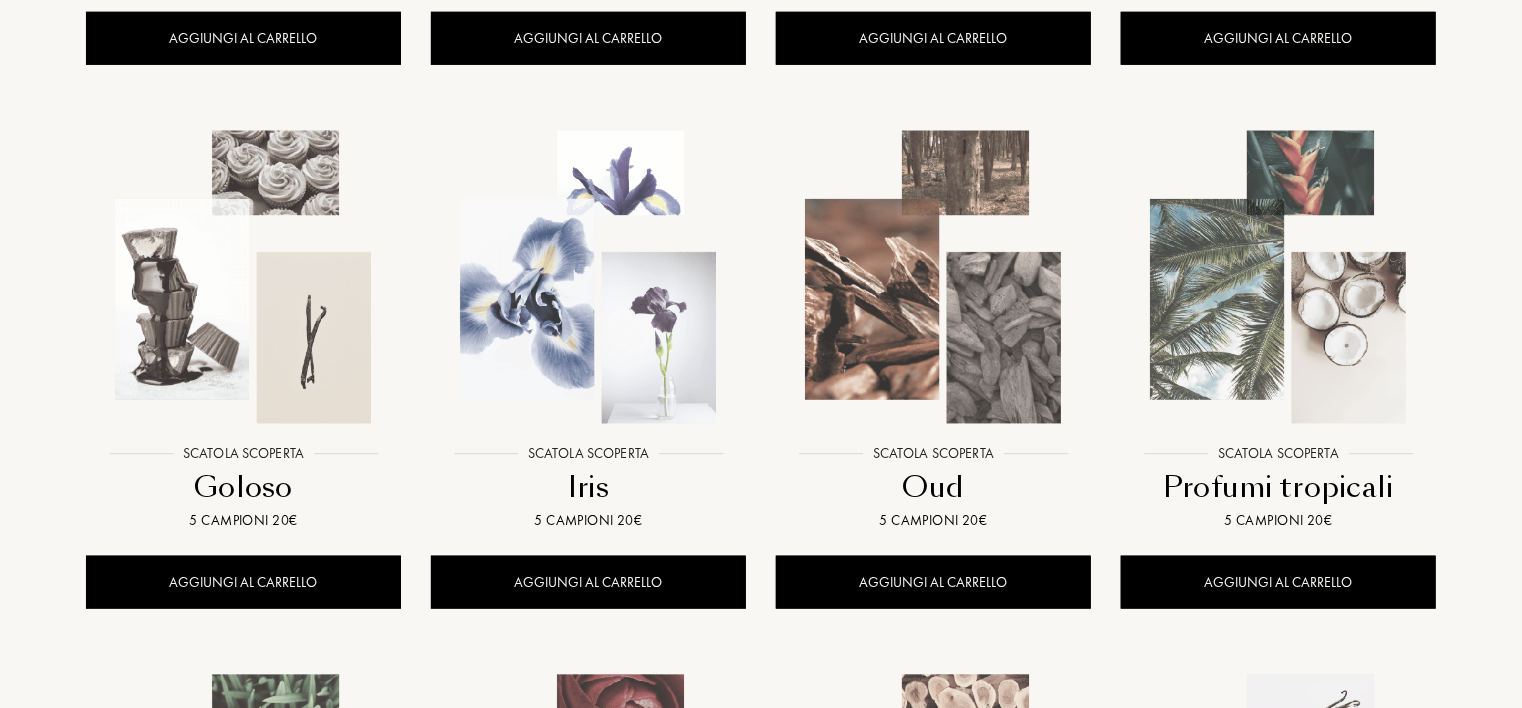 click at bounding box center (243, 277) 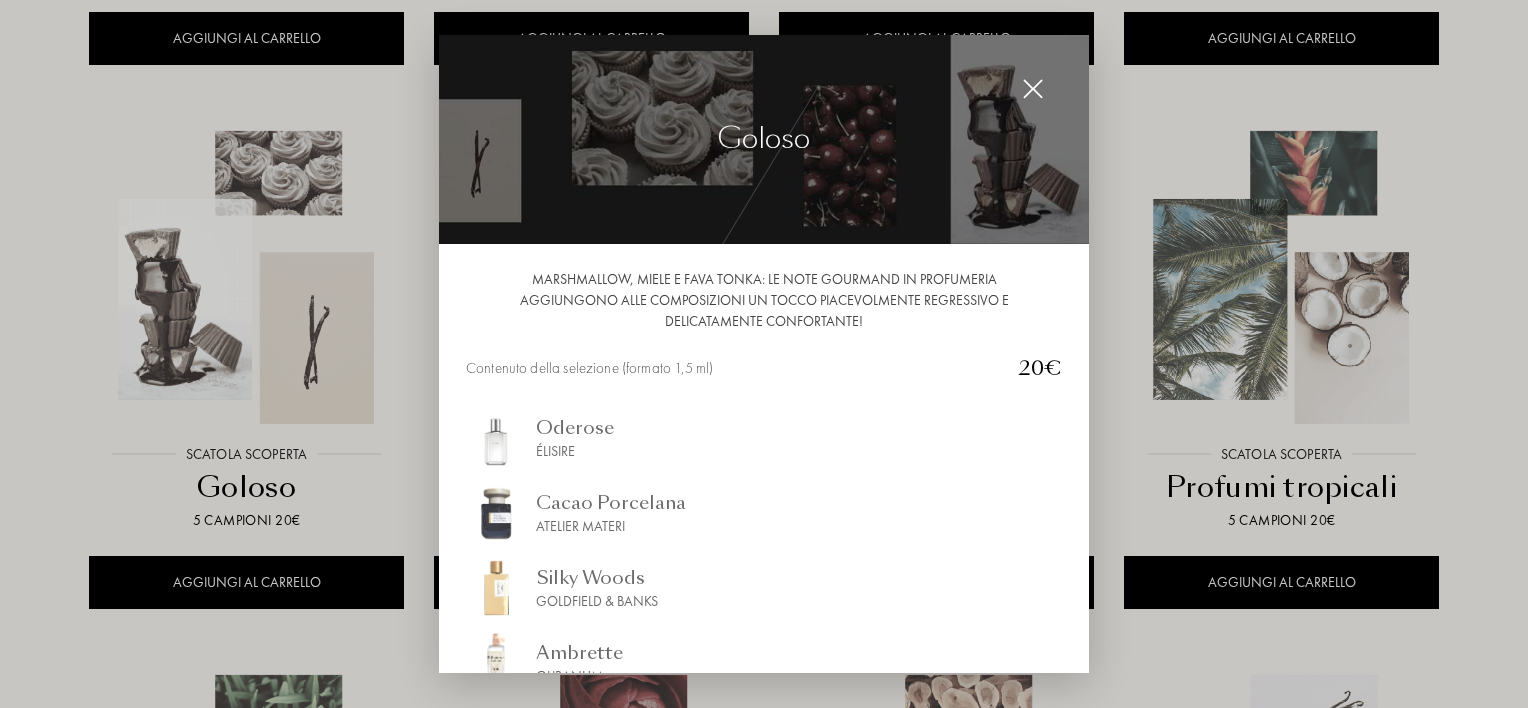 click at bounding box center [1033, 89] 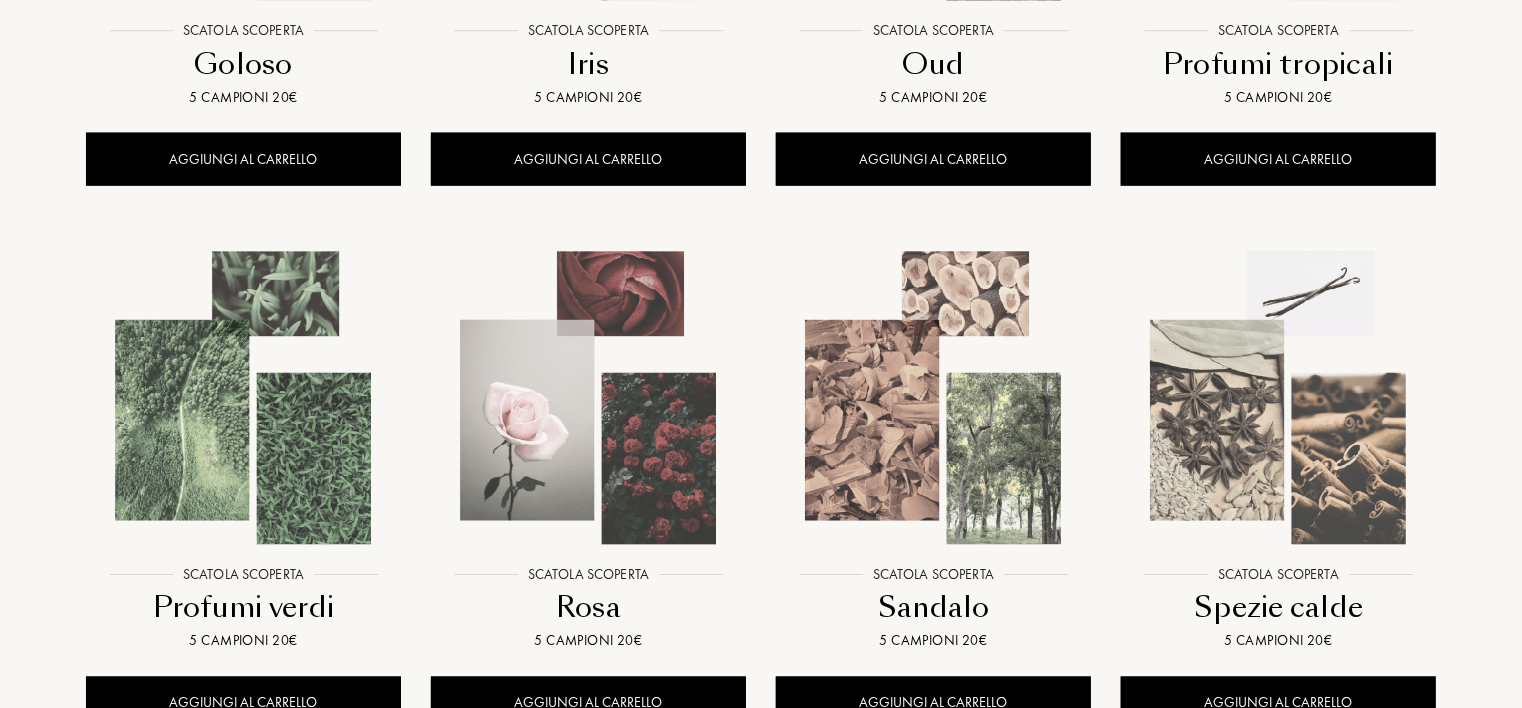 scroll, scrollTop: 1288, scrollLeft: 0, axis: vertical 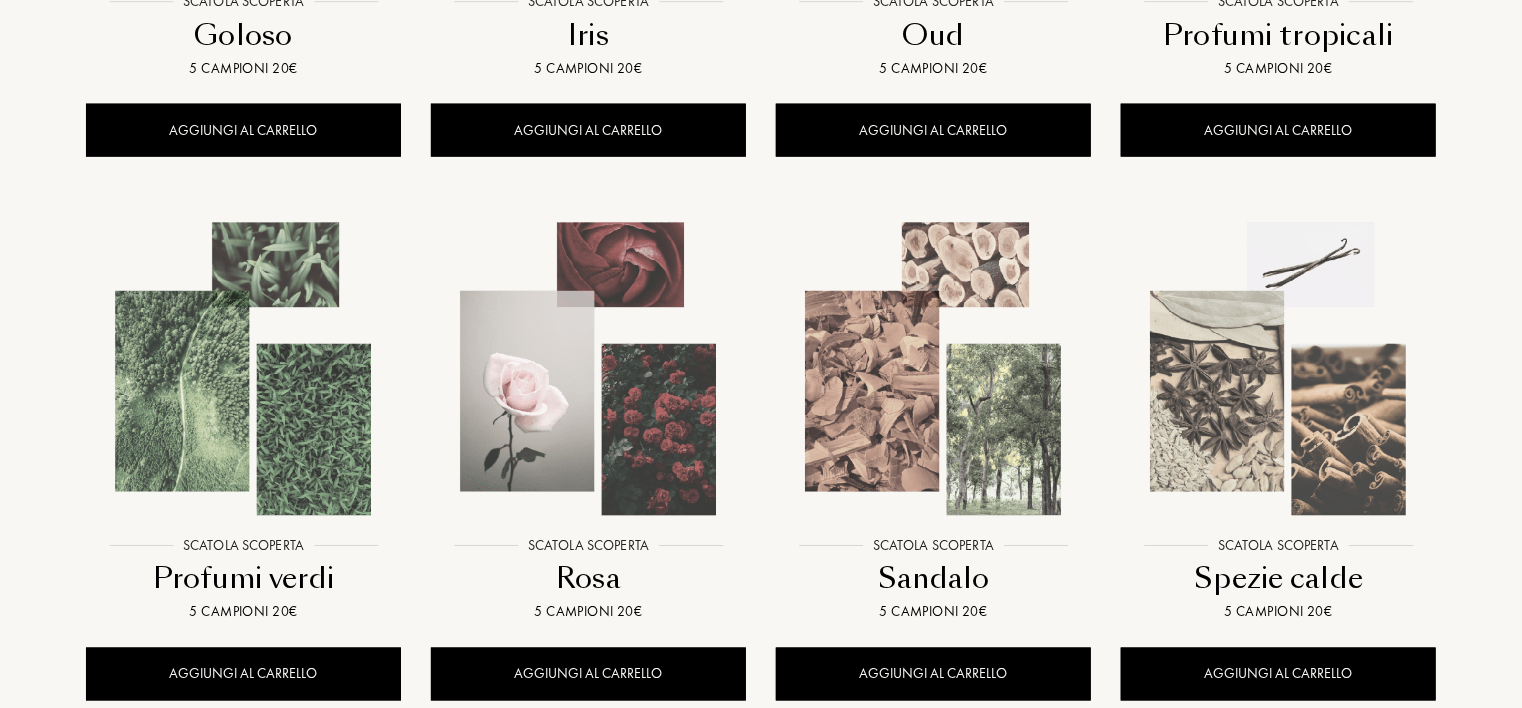 click at bounding box center (1278, 369) 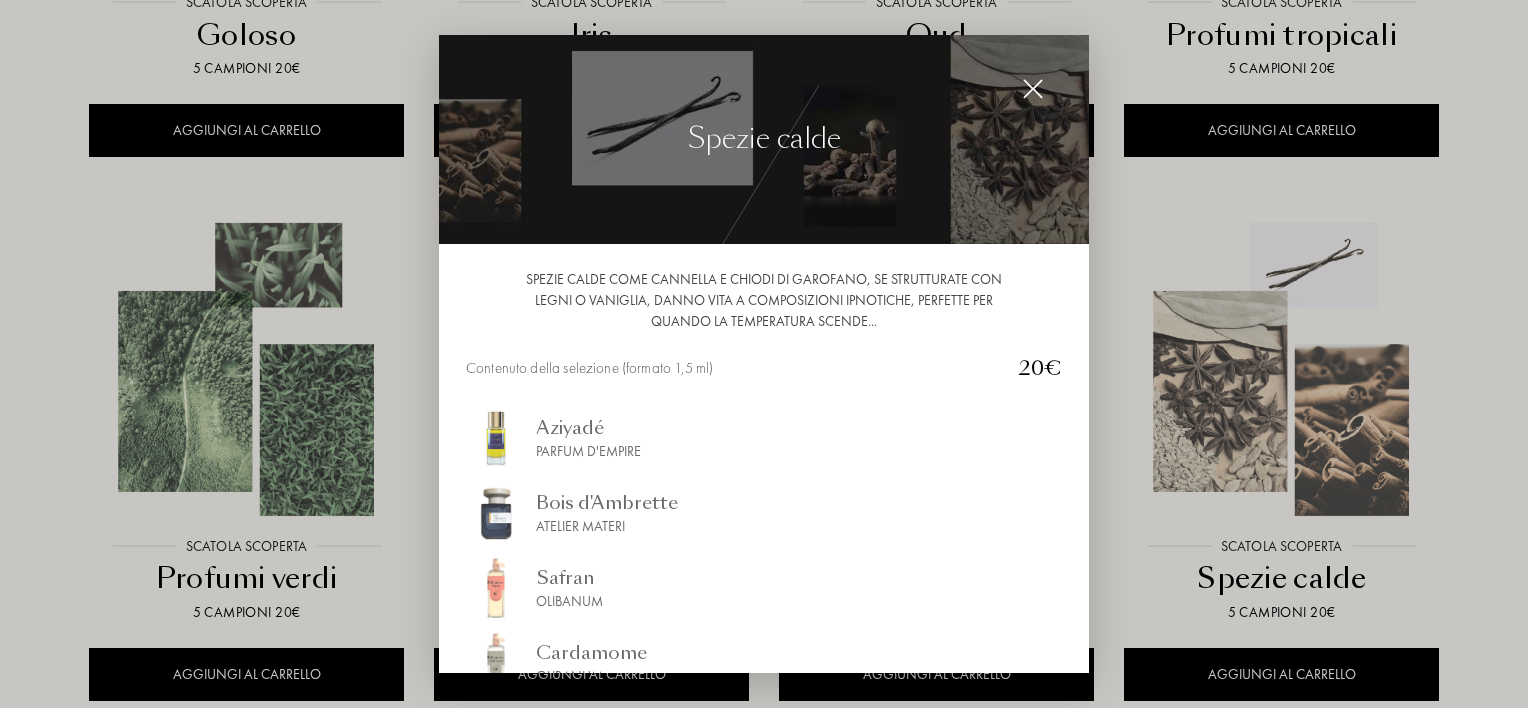 click at bounding box center (1033, 89) 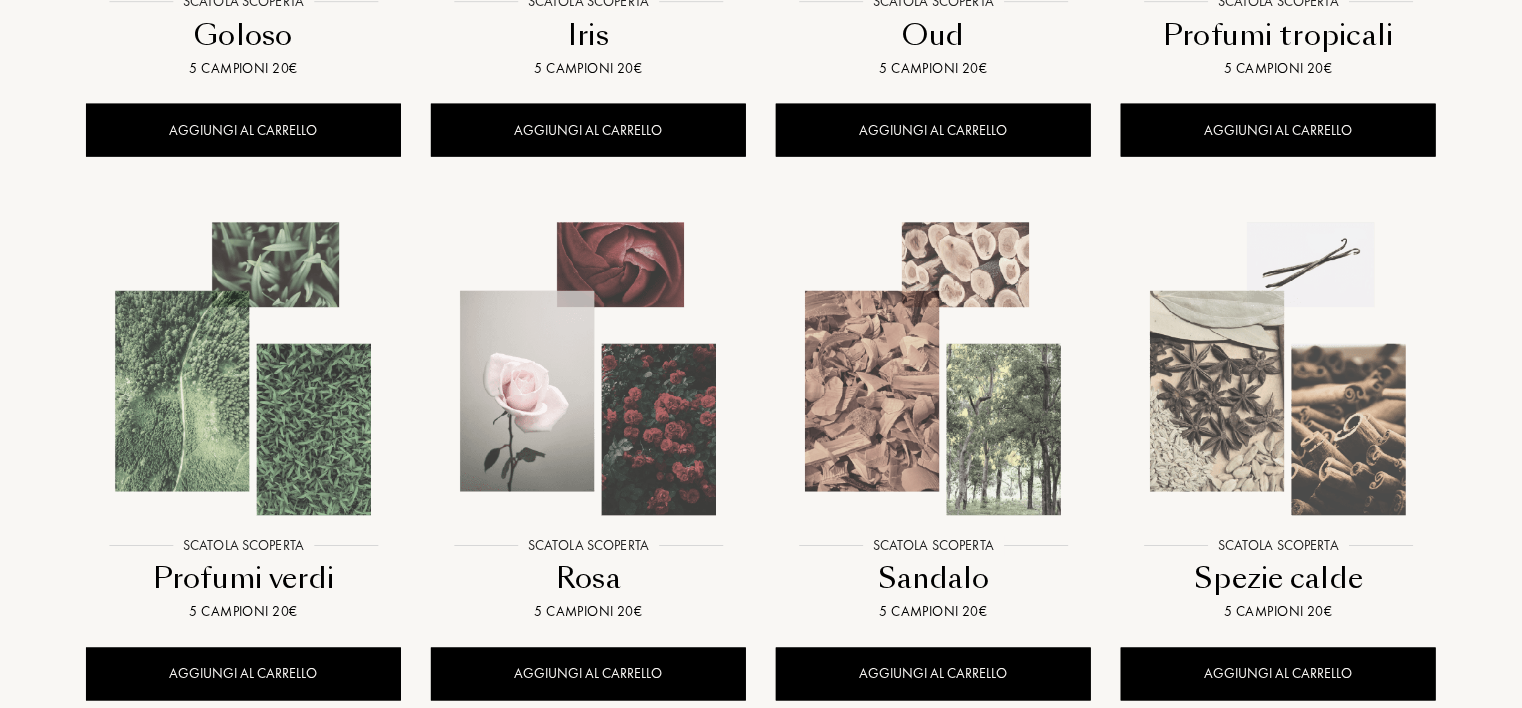 click at bounding box center (588, 369) 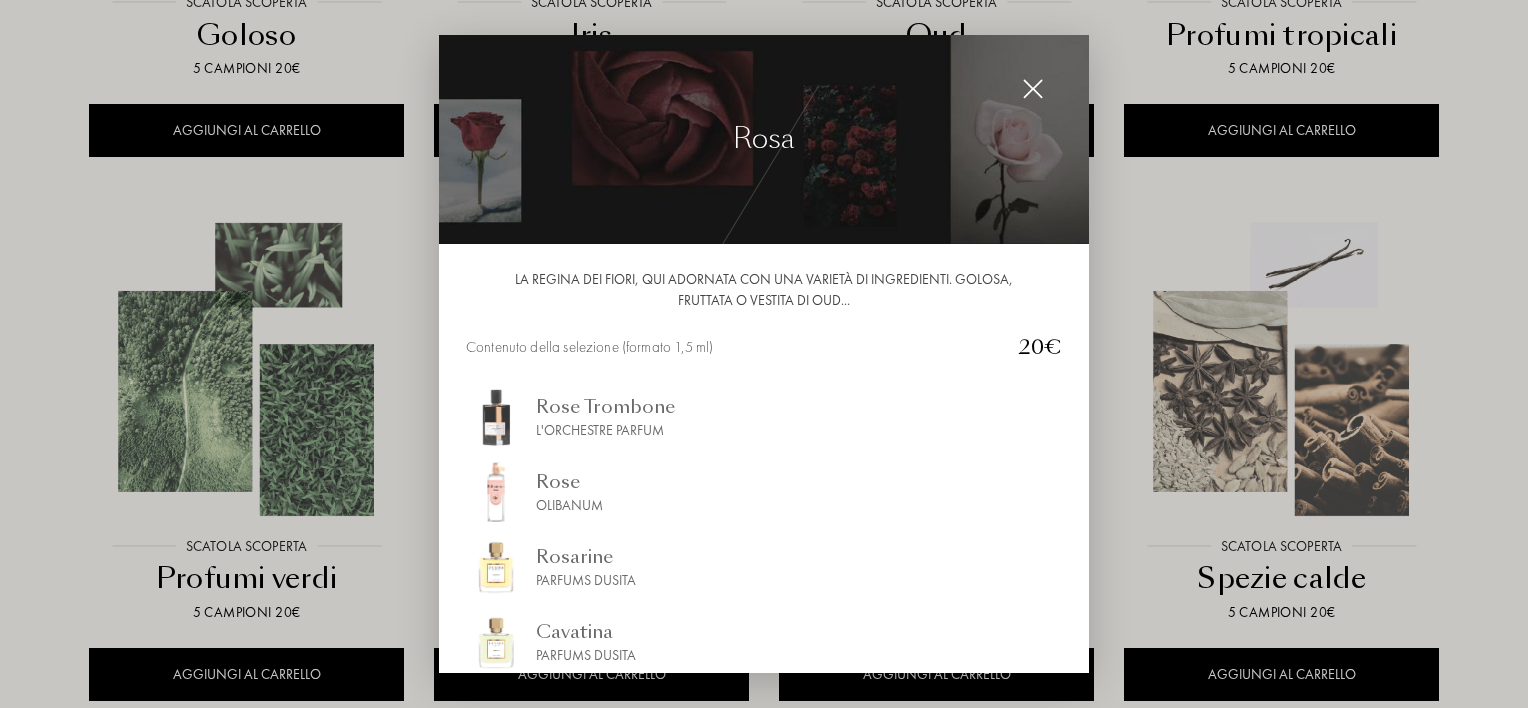 click at bounding box center [1033, 89] 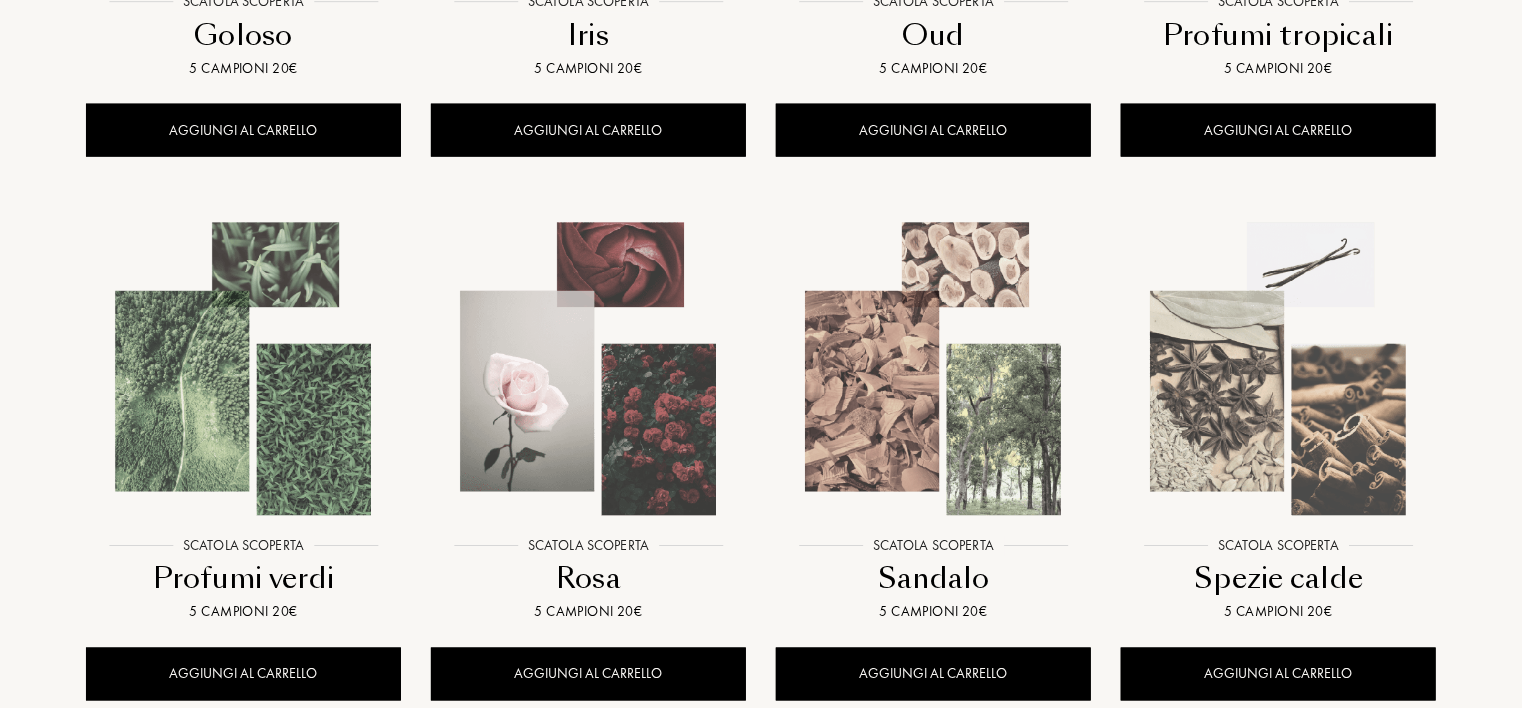 click at bounding box center (243, 369) 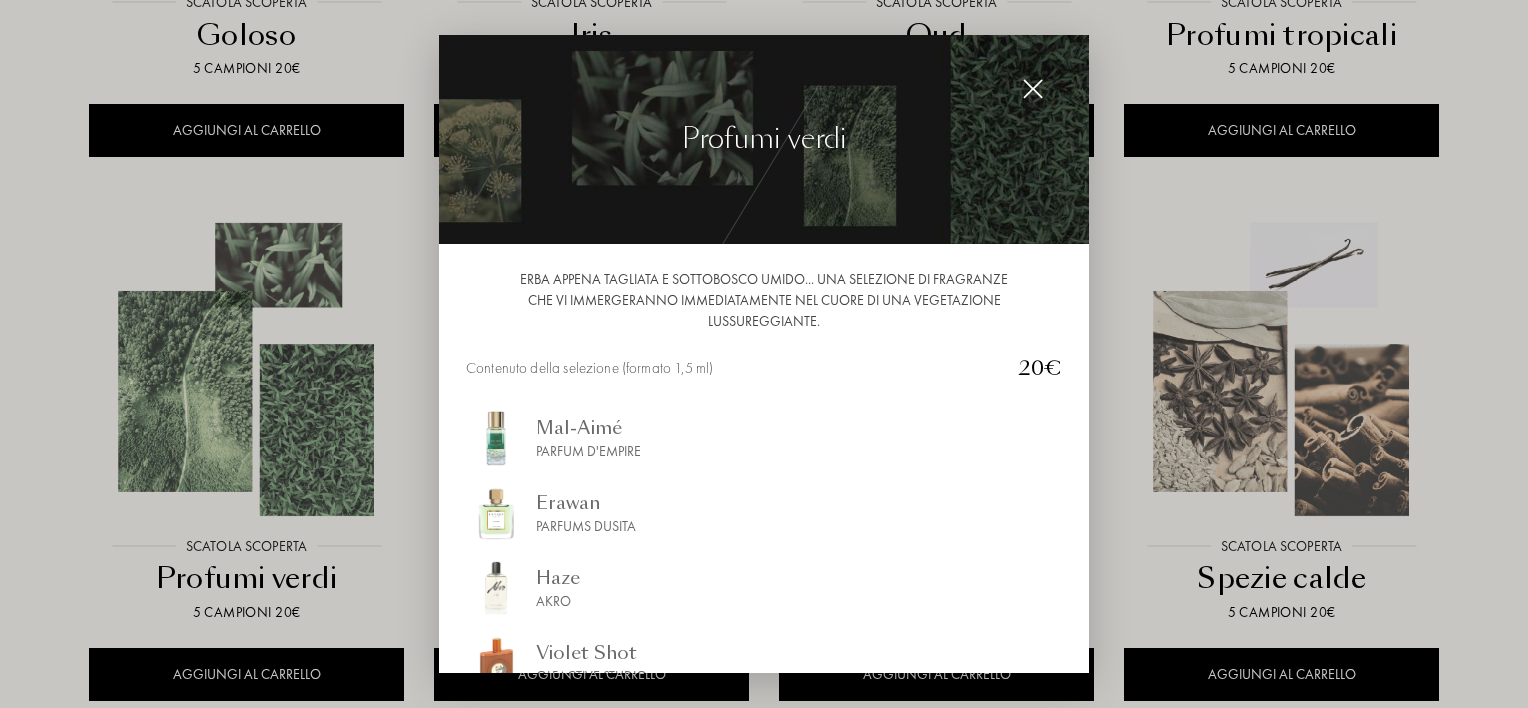 click at bounding box center (1033, 89) 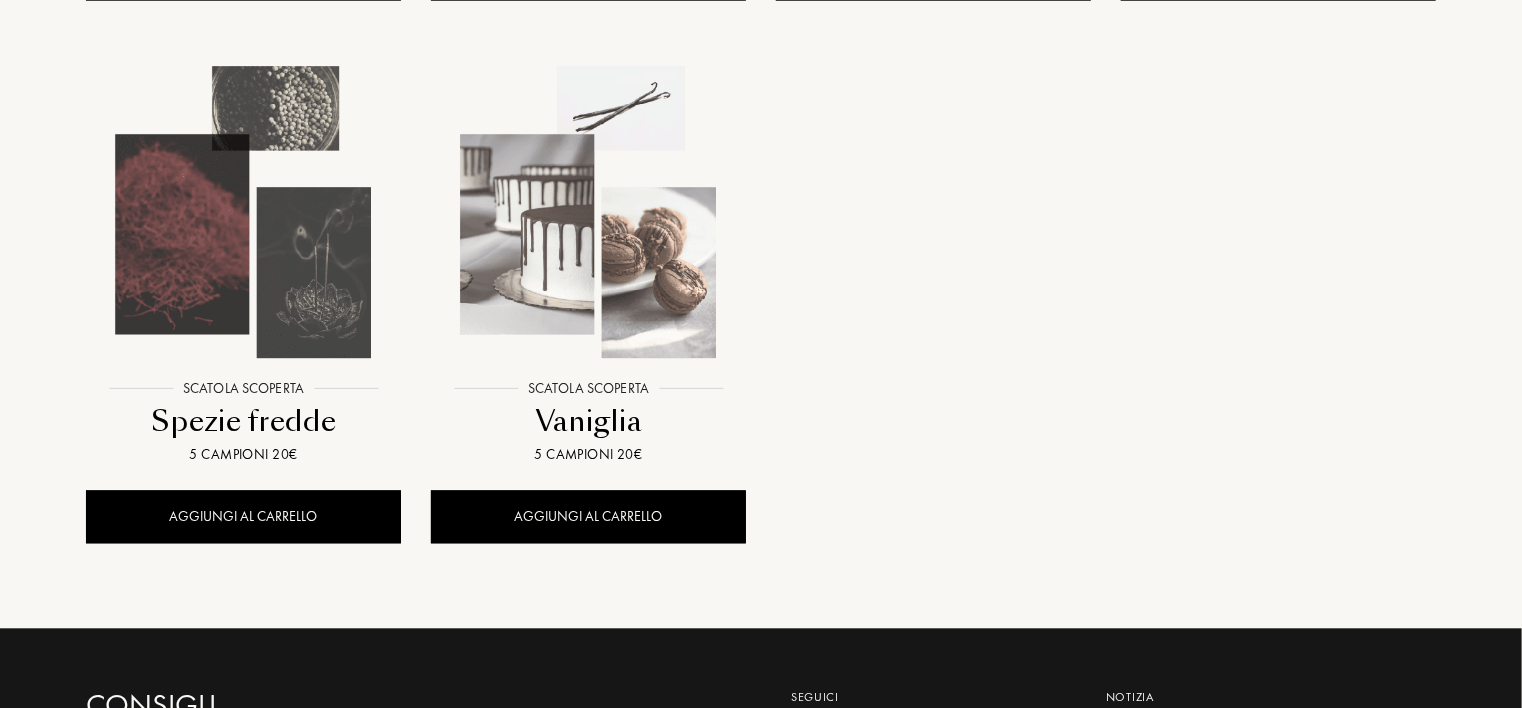 scroll, scrollTop: 2025, scrollLeft: 0, axis: vertical 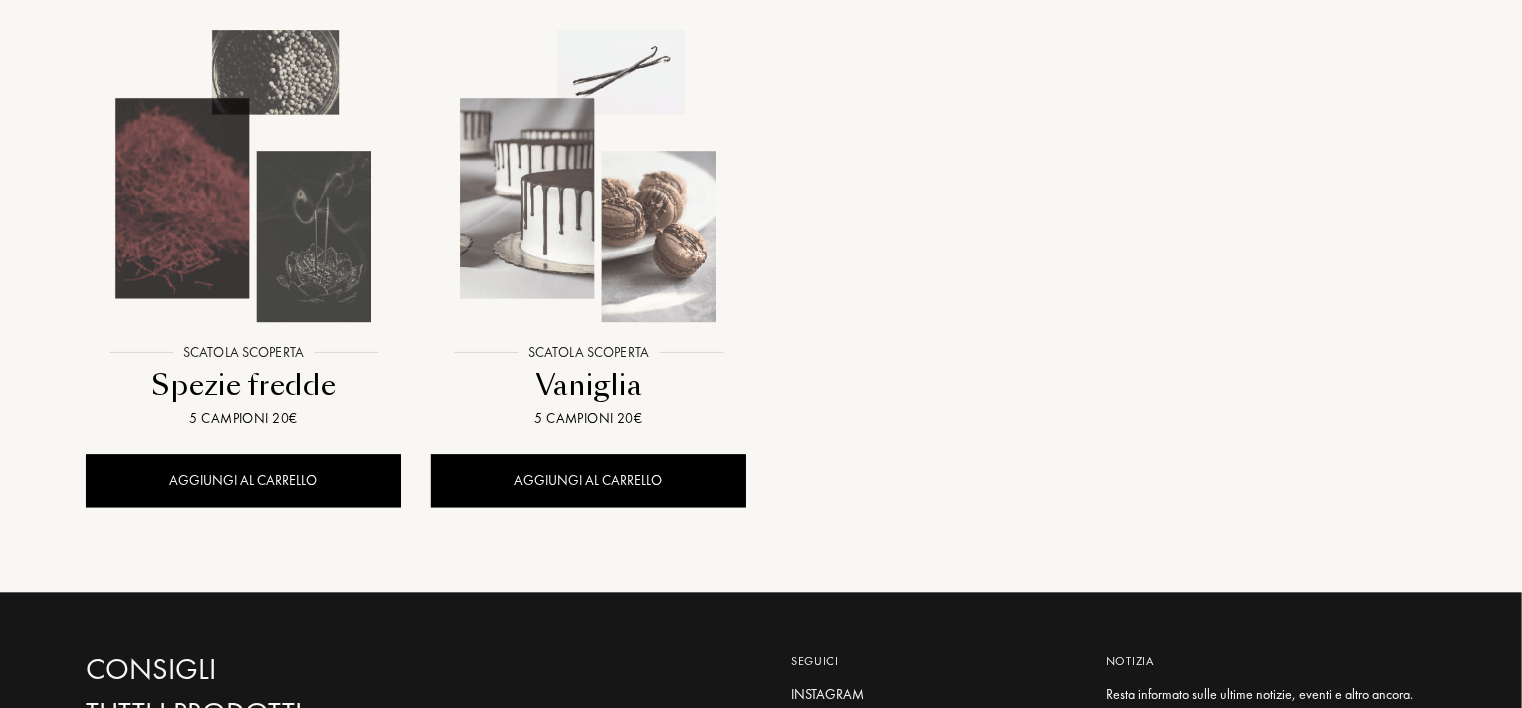 click at bounding box center (243, 176) 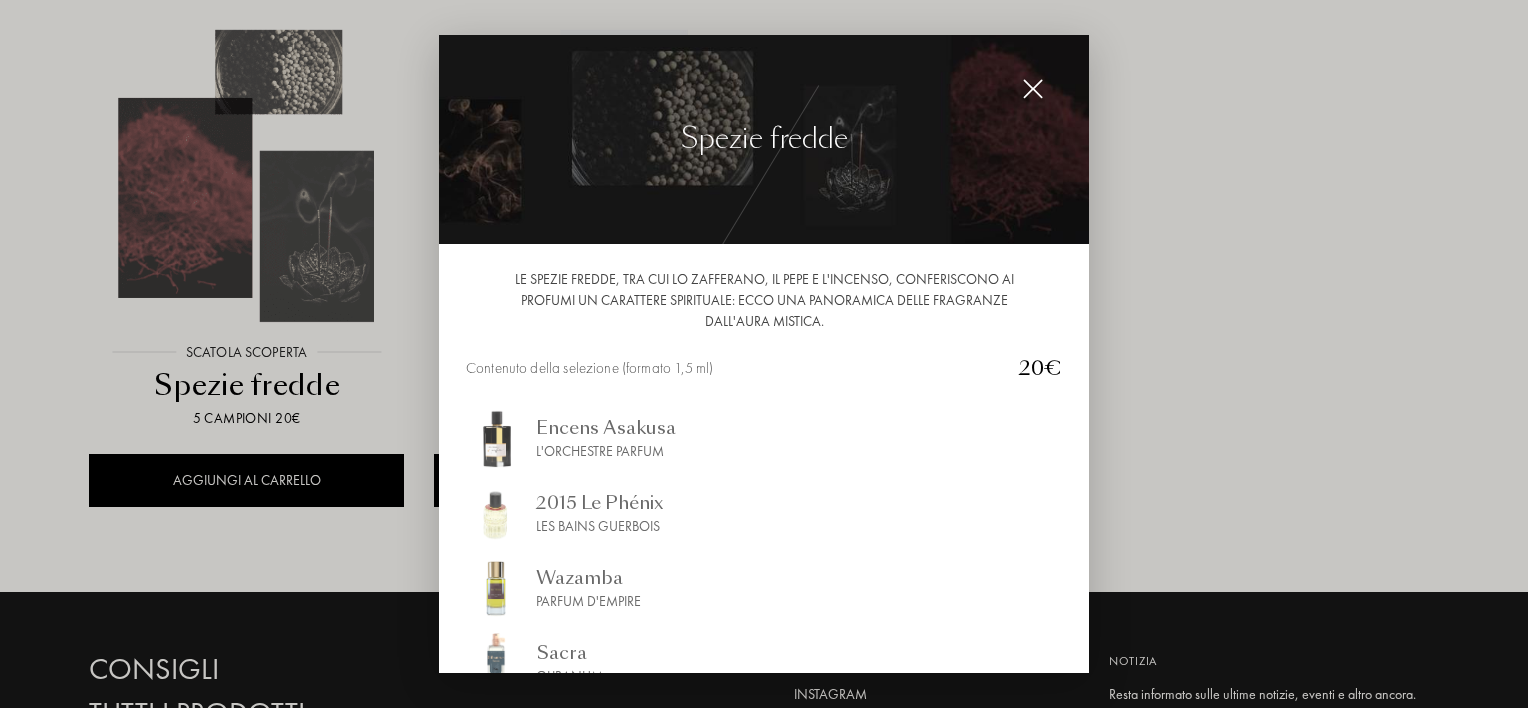 click at bounding box center [1033, 89] 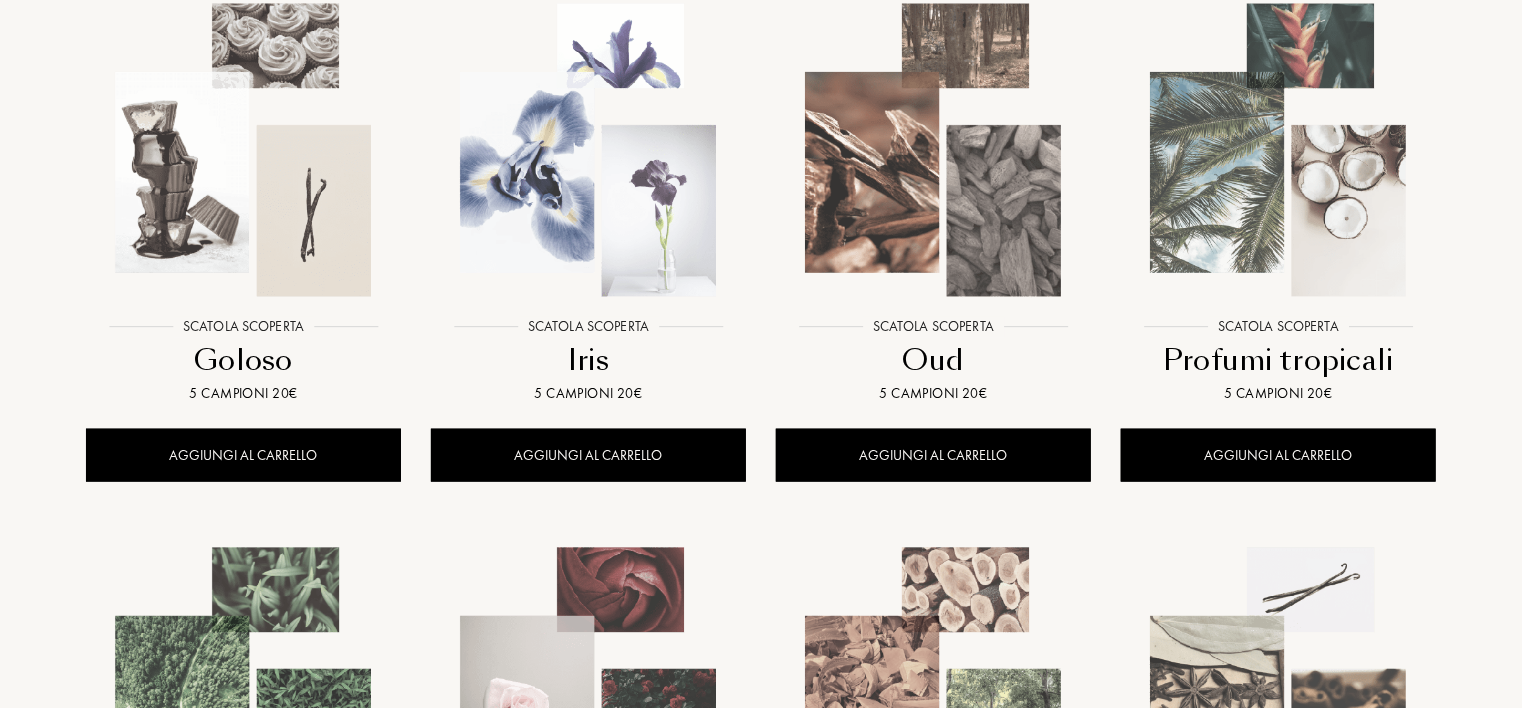 scroll, scrollTop: 941, scrollLeft: 0, axis: vertical 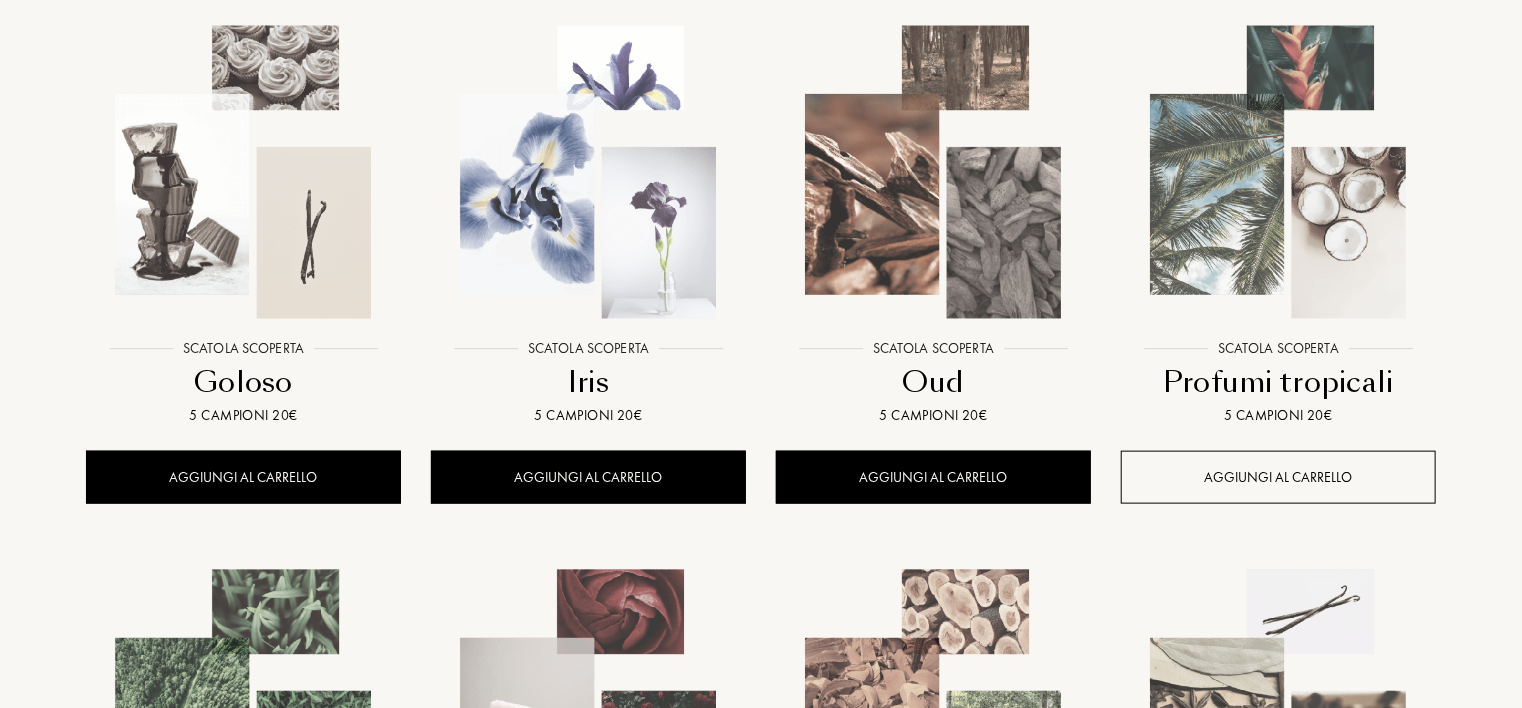 click on "AGGIUNGI AL CARRELLO" at bounding box center [1278, 477] 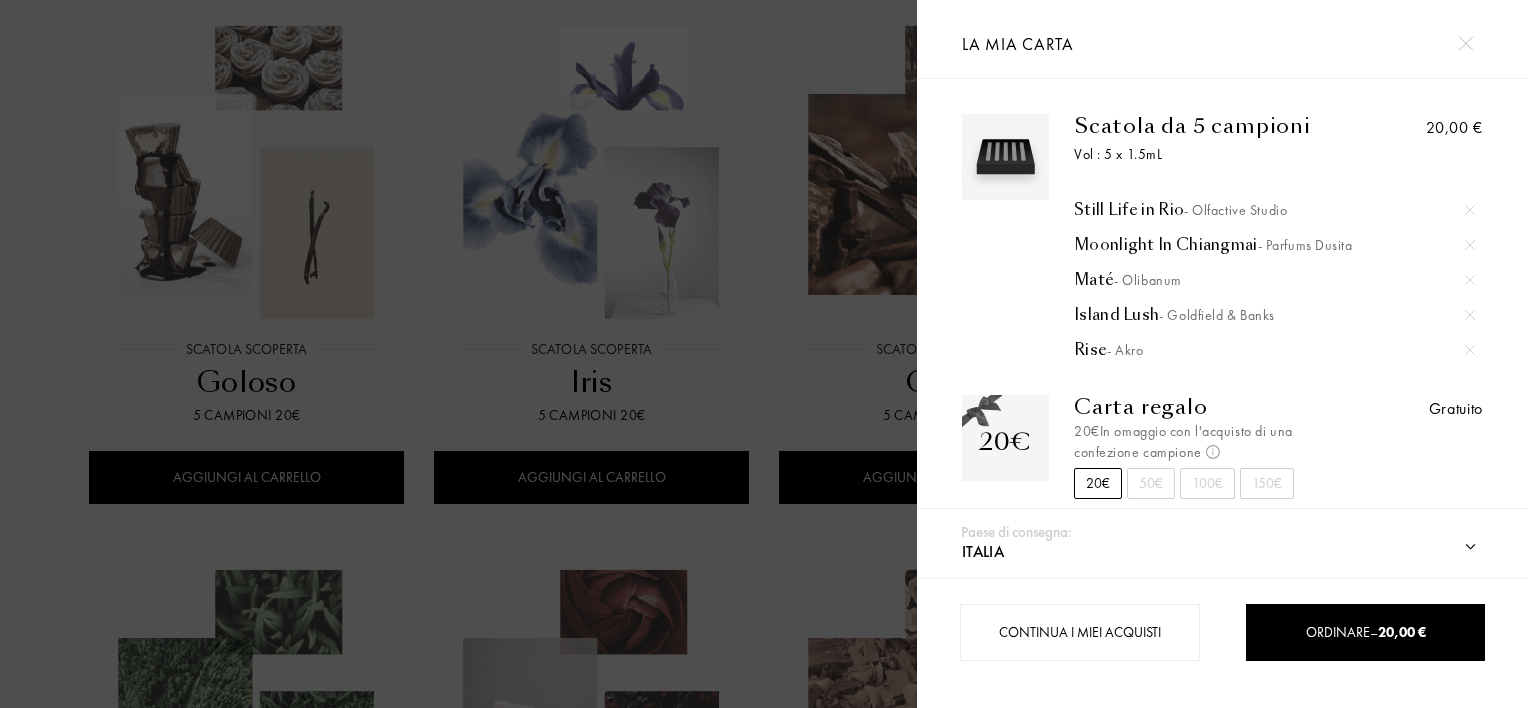click at bounding box center (458, 354) 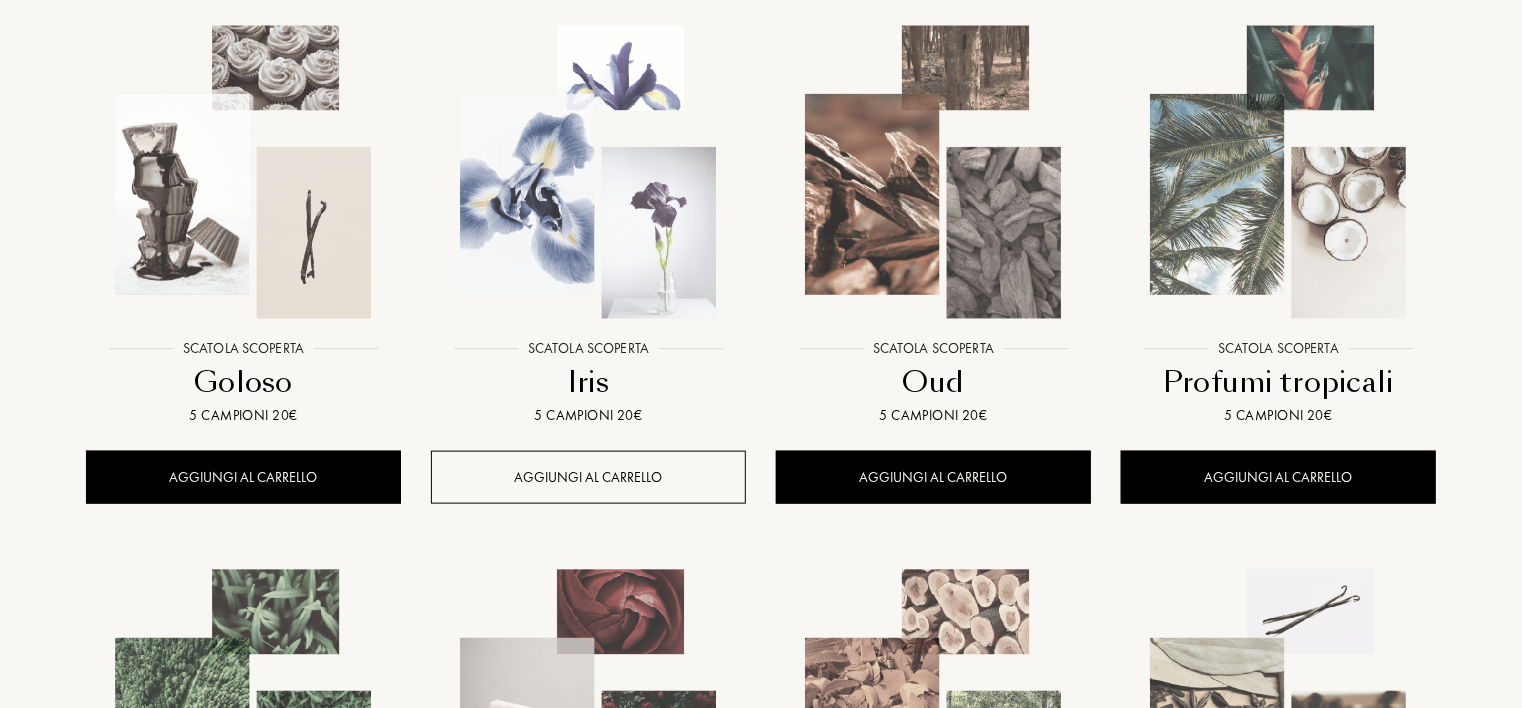 click on "AGGIUNGI AL CARRELLO" at bounding box center [588, 477] 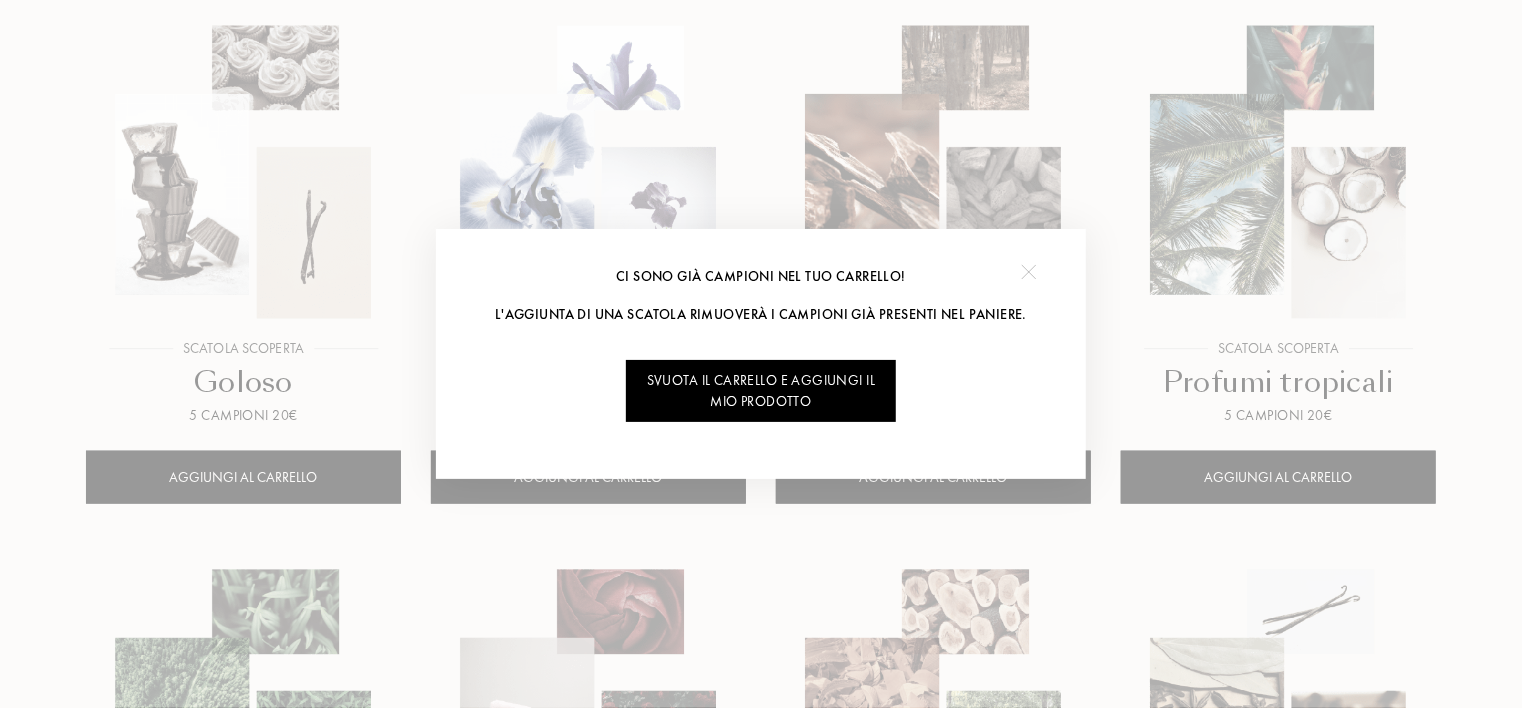 click at bounding box center [1028, 271] 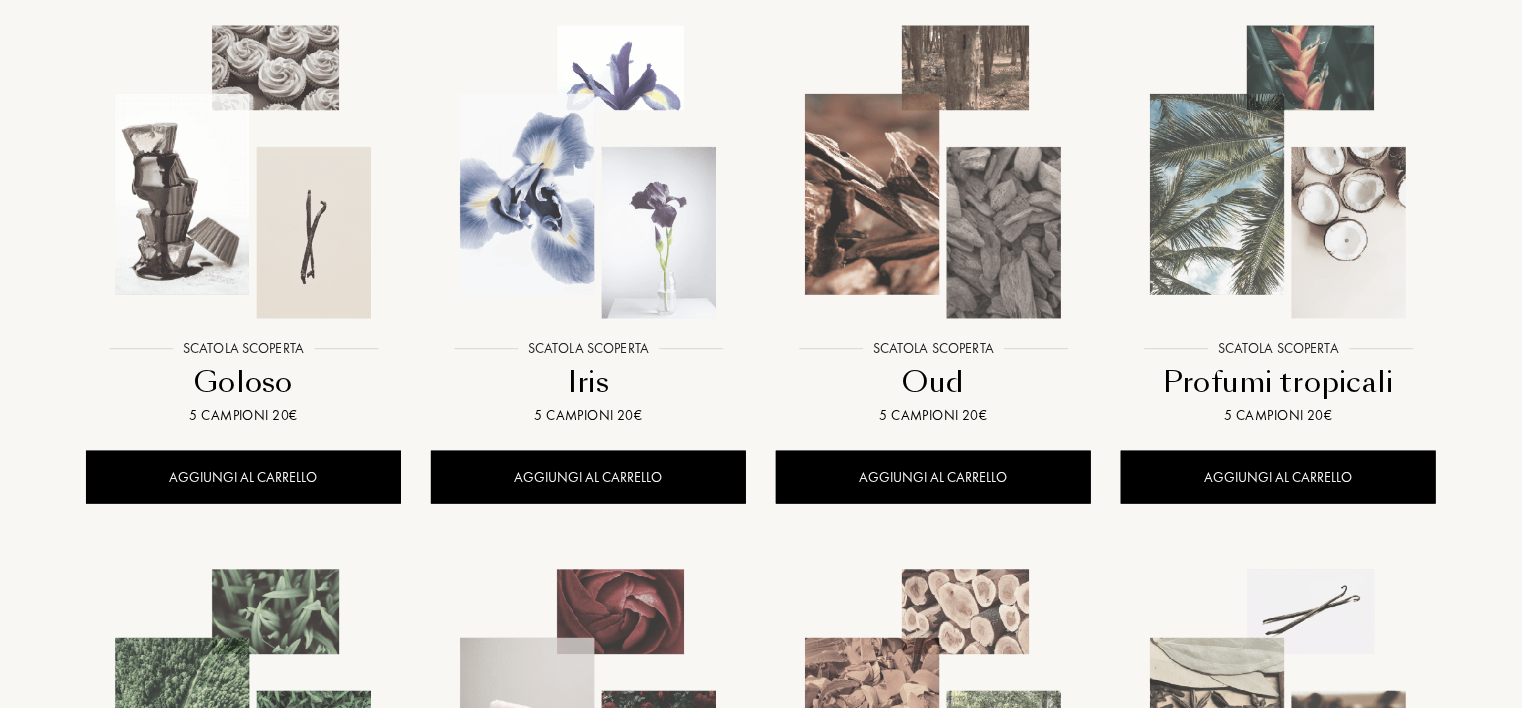 click at bounding box center (588, 172) 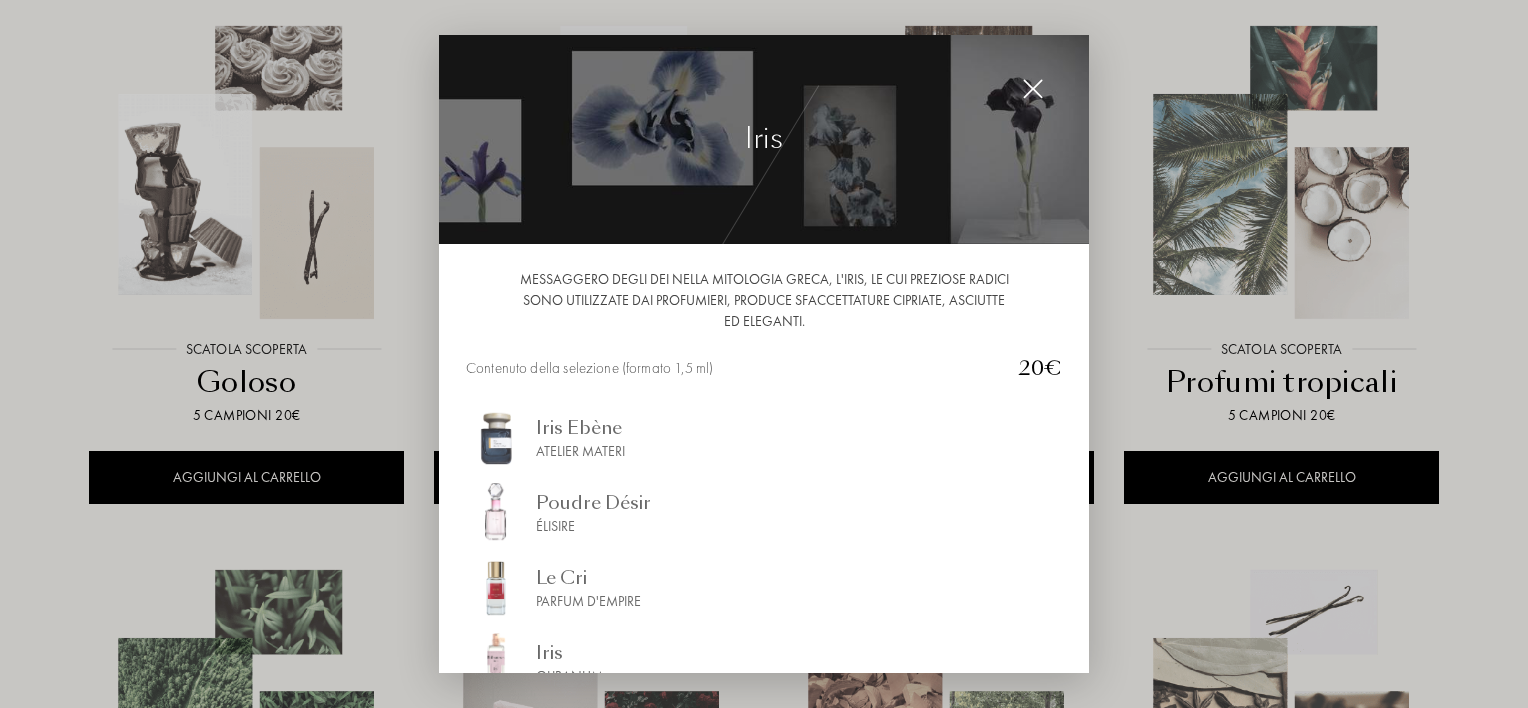 click at bounding box center (1033, 89) 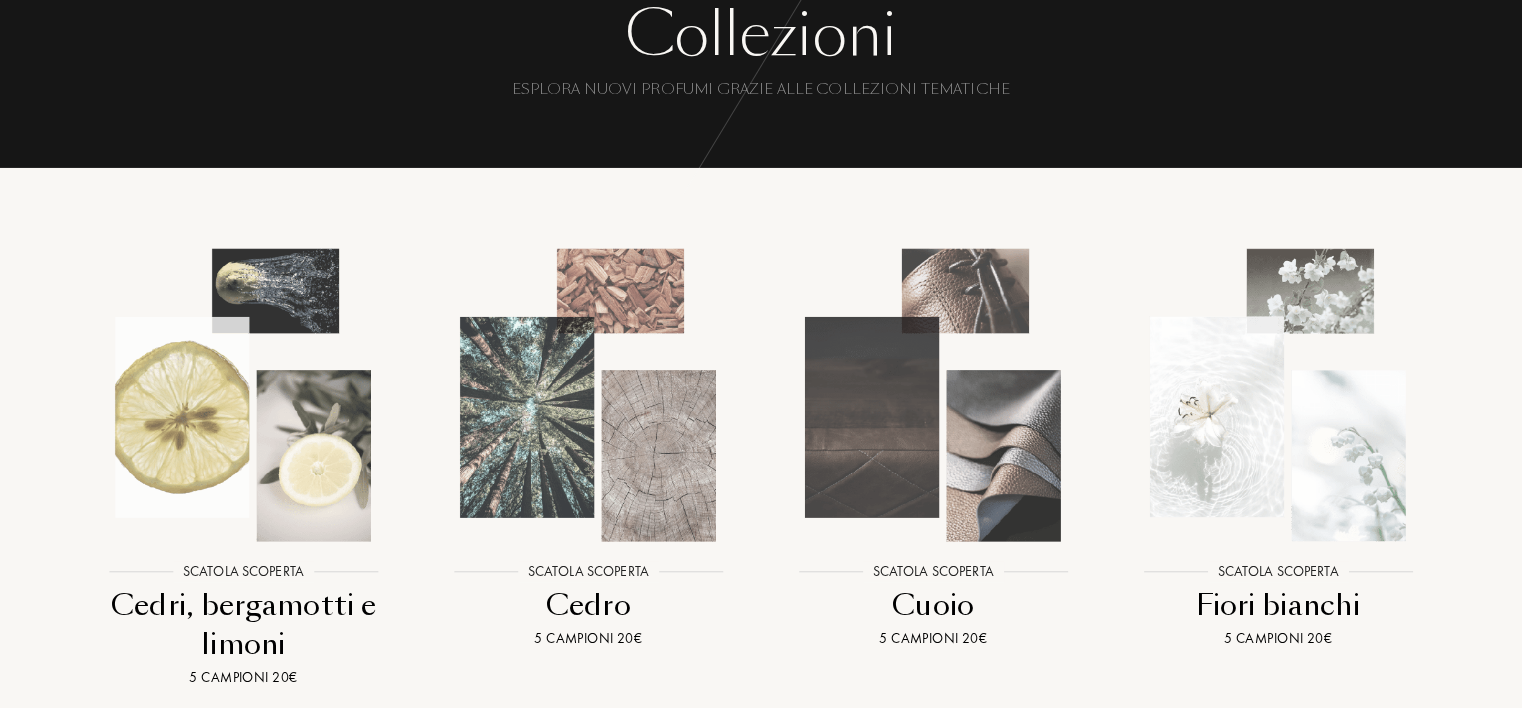 scroll, scrollTop: 51, scrollLeft: 0, axis: vertical 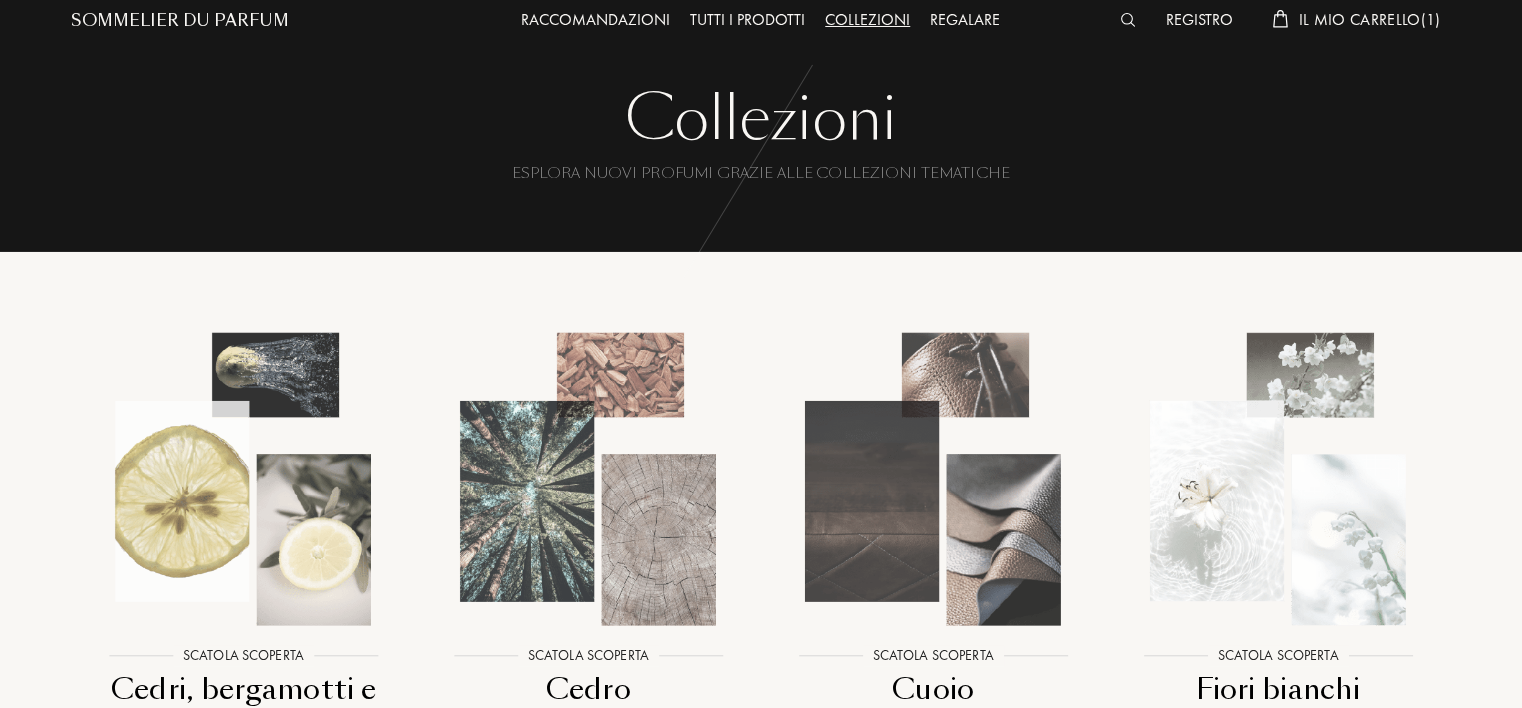click on "Sommelier du Parfum" at bounding box center (180, 21) 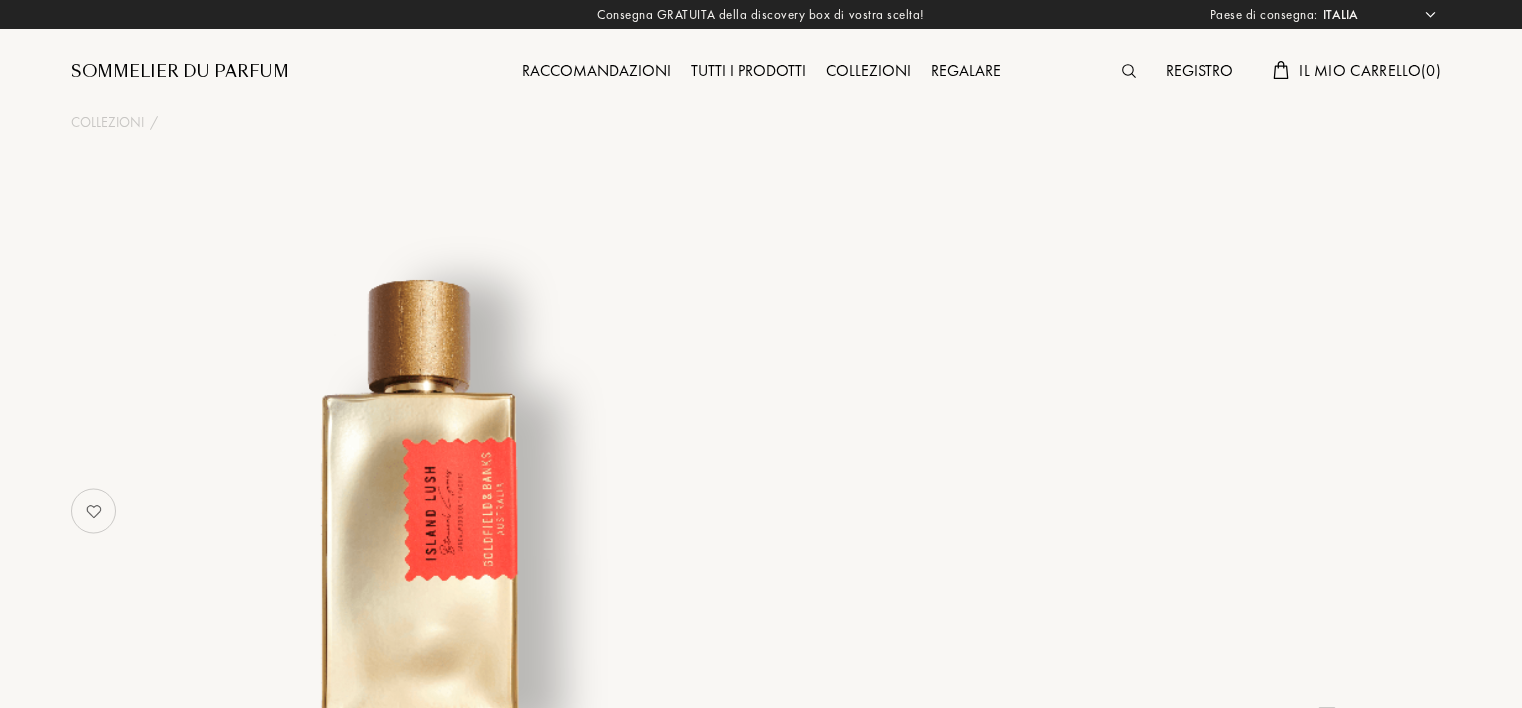 select on "IT" 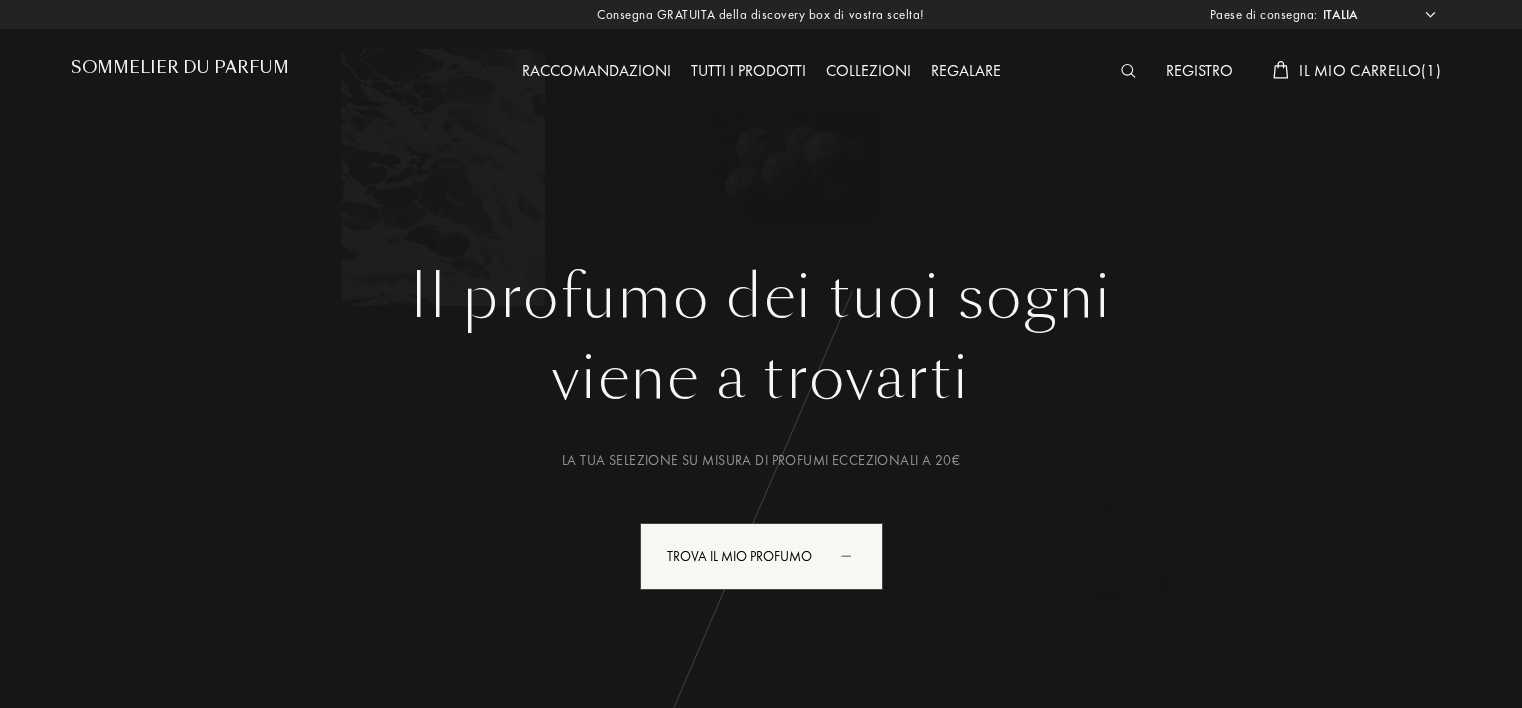 select on "IT" 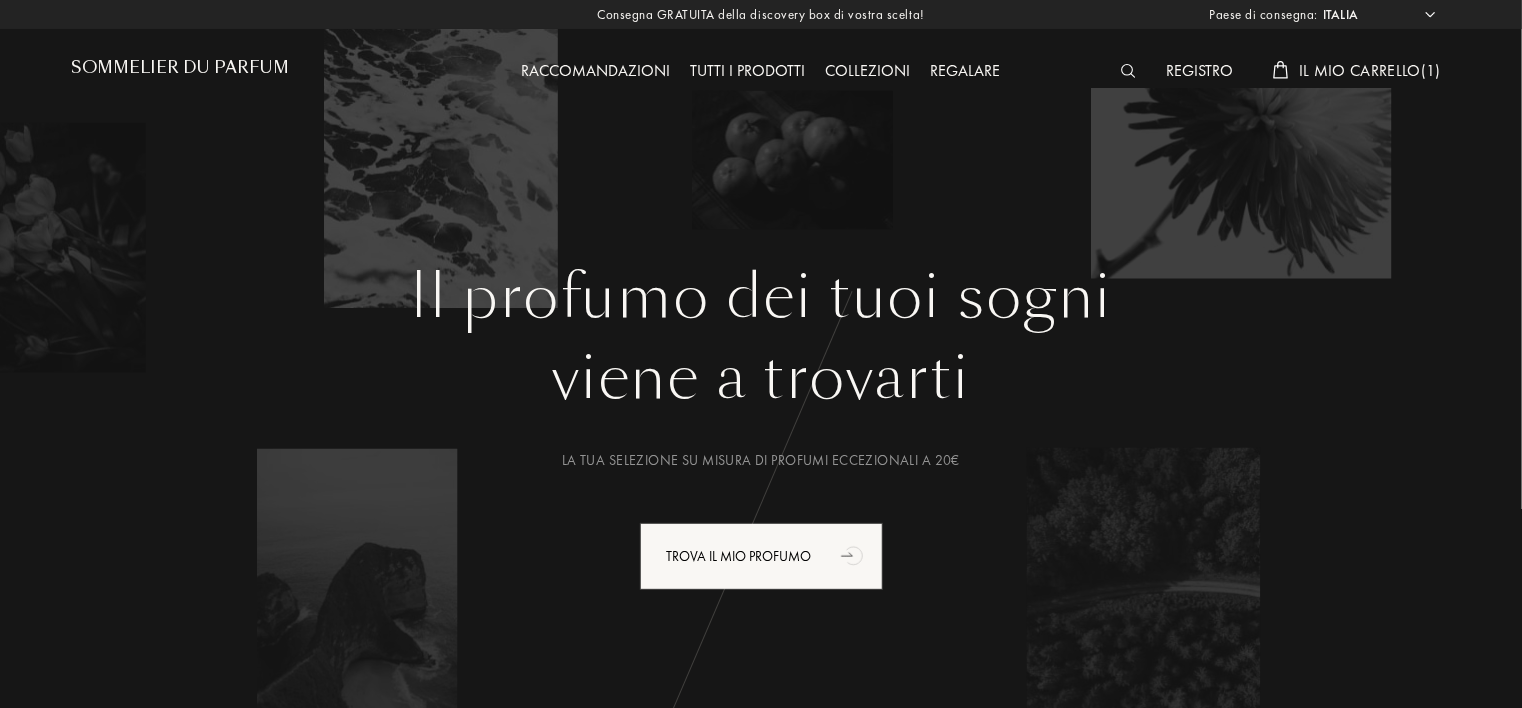 scroll, scrollTop: 0, scrollLeft: 0, axis: both 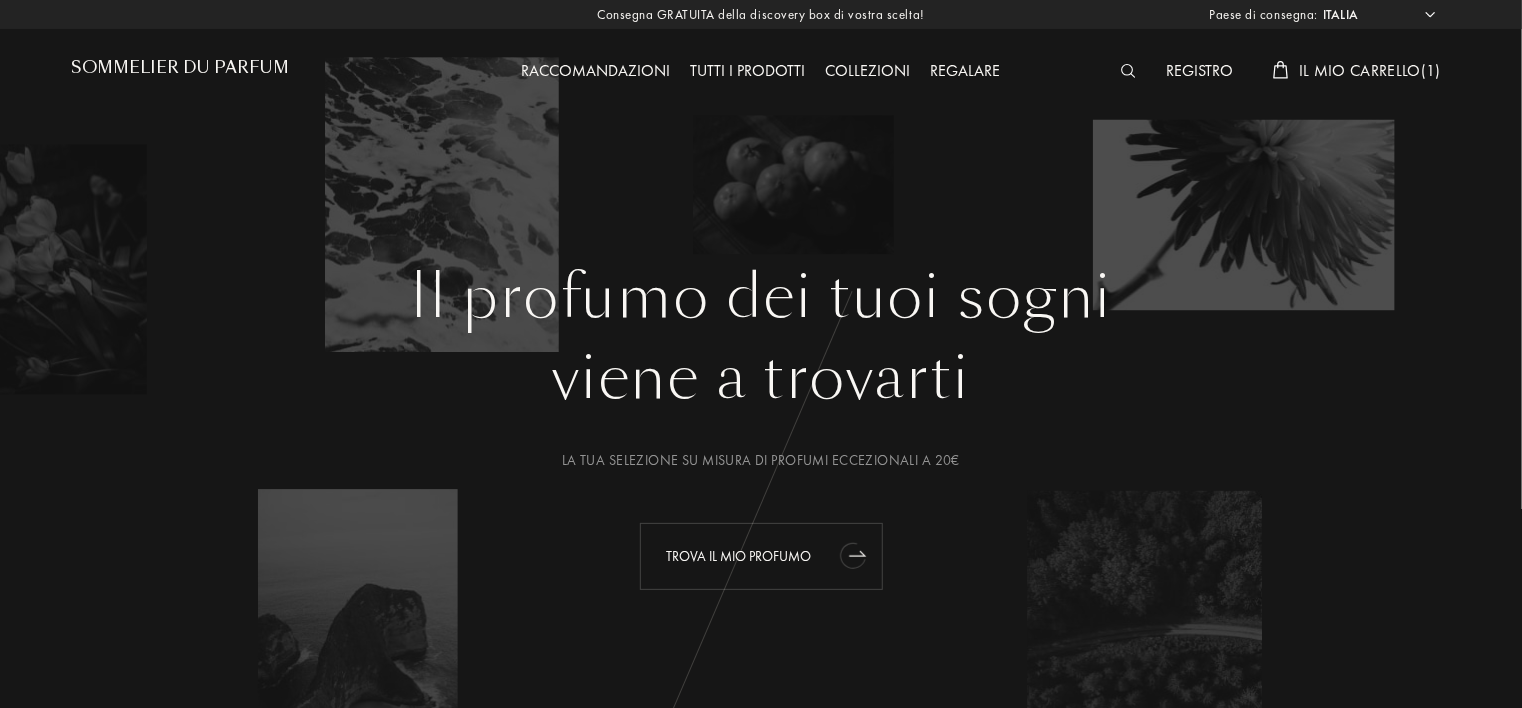 click on "Trova il mio profumo" at bounding box center [761, 556] 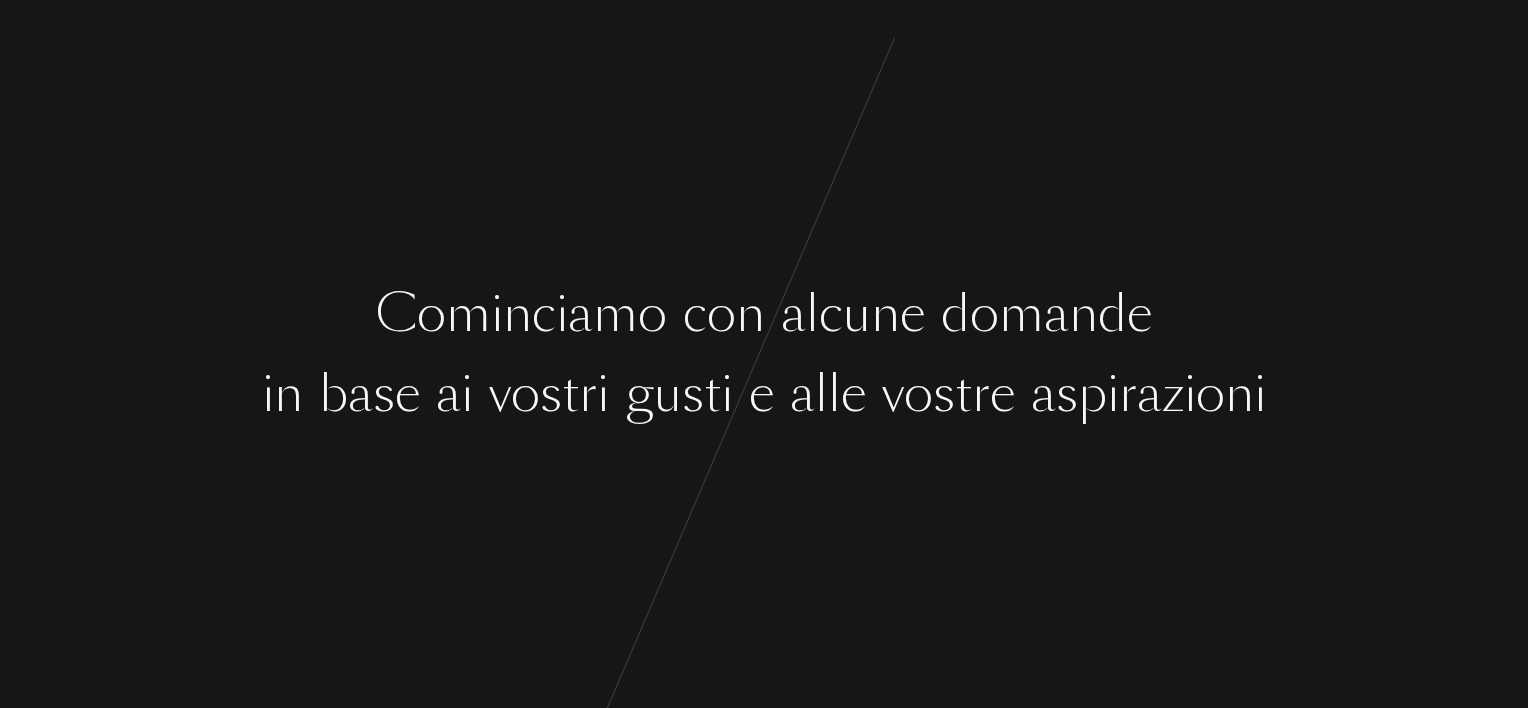 scroll, scrollTop: 0, scrollLeft: 0, axis: both 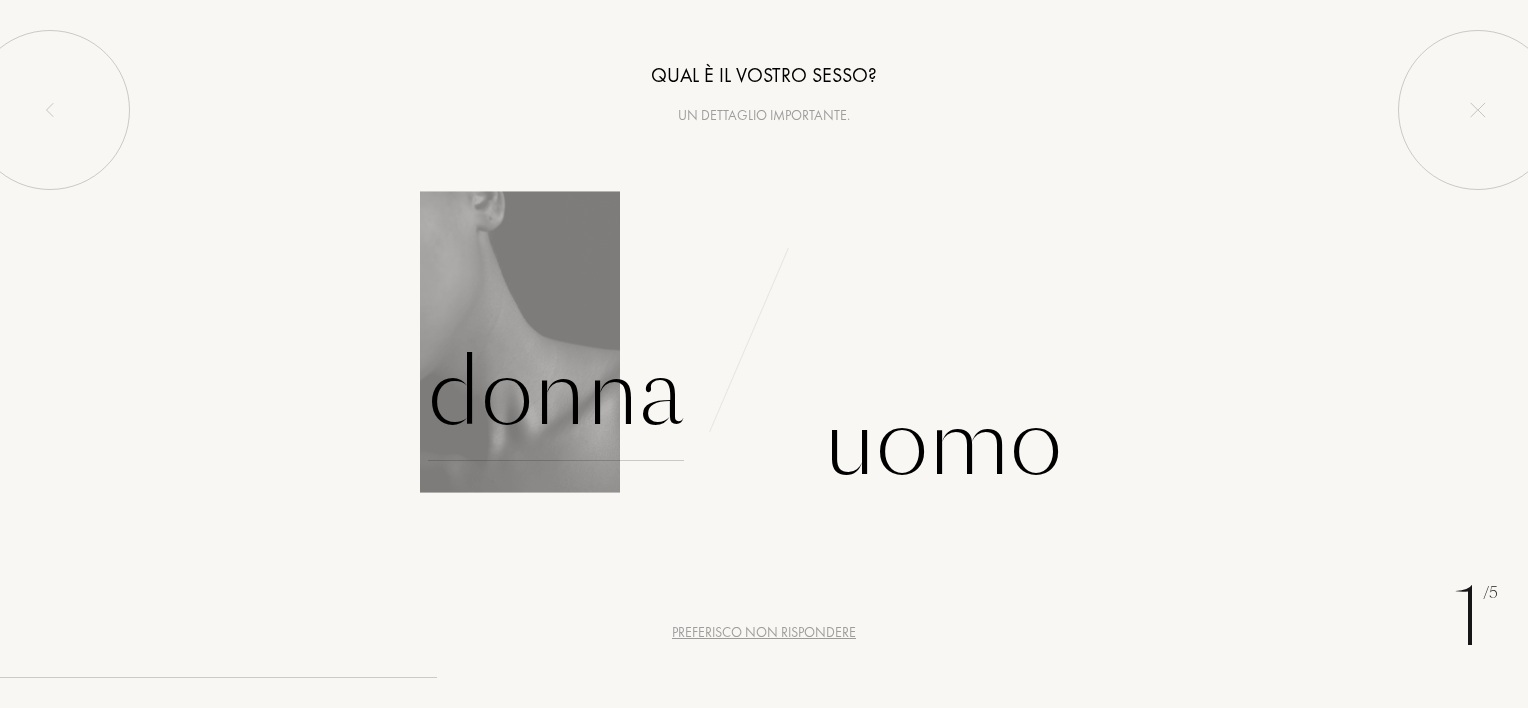 click on "Donna" at bounding box center [556, 393] 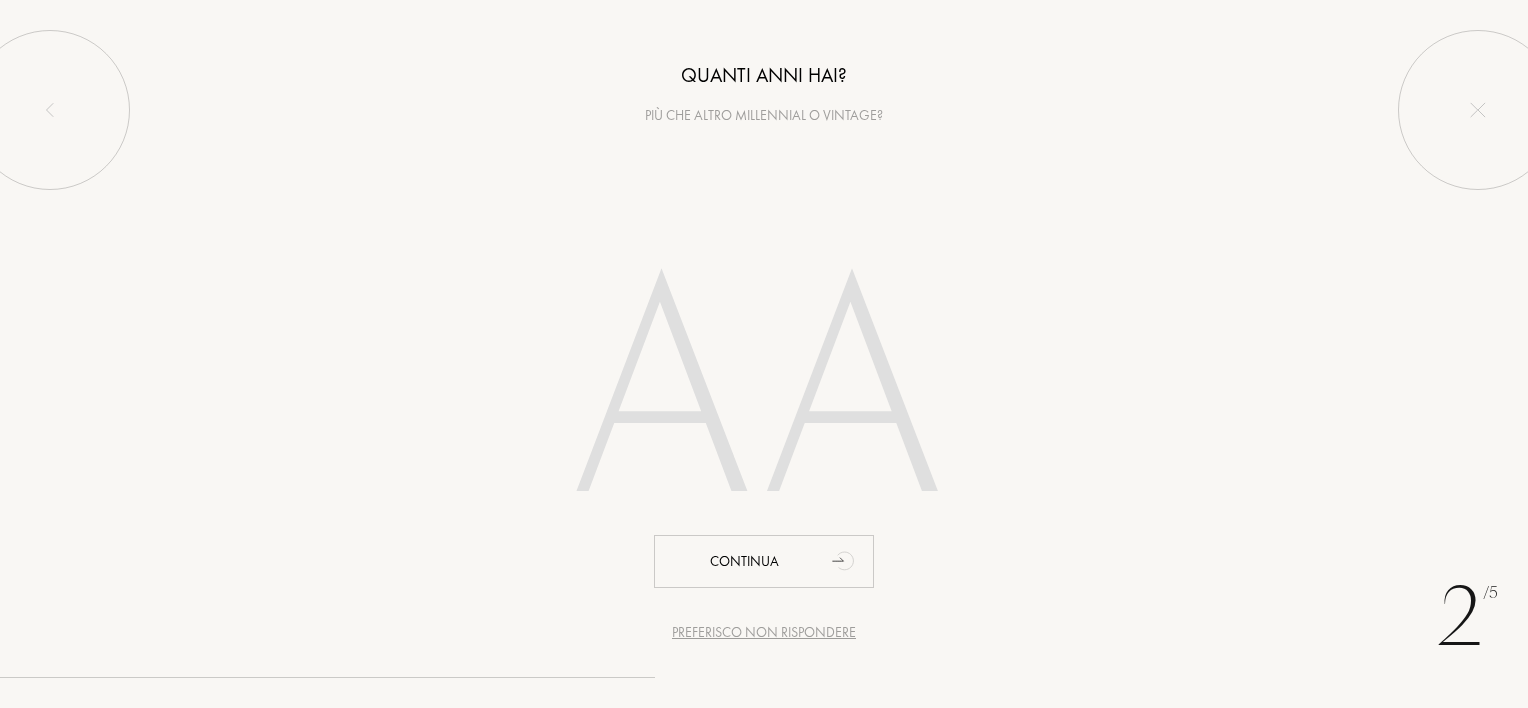 click at bounding box center [764, 398] 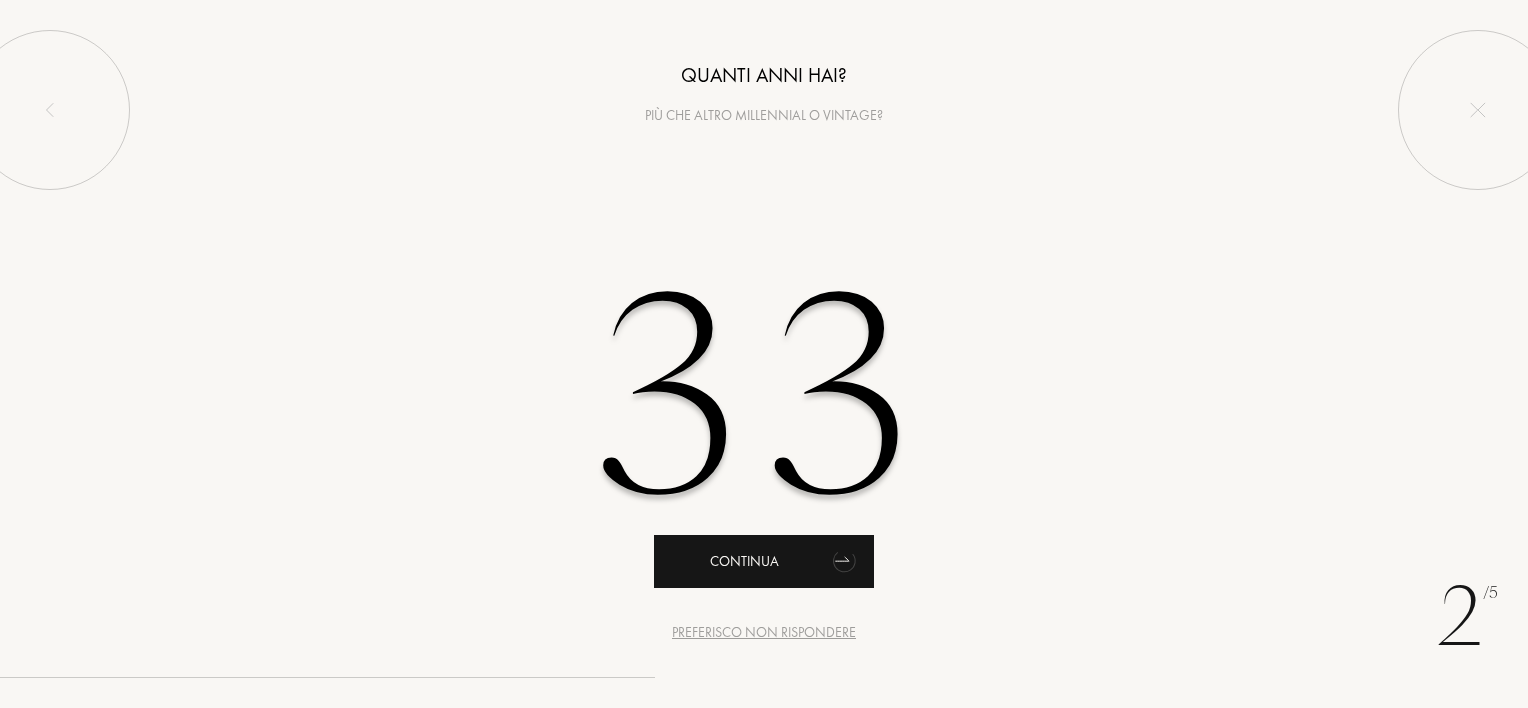 type on "33" 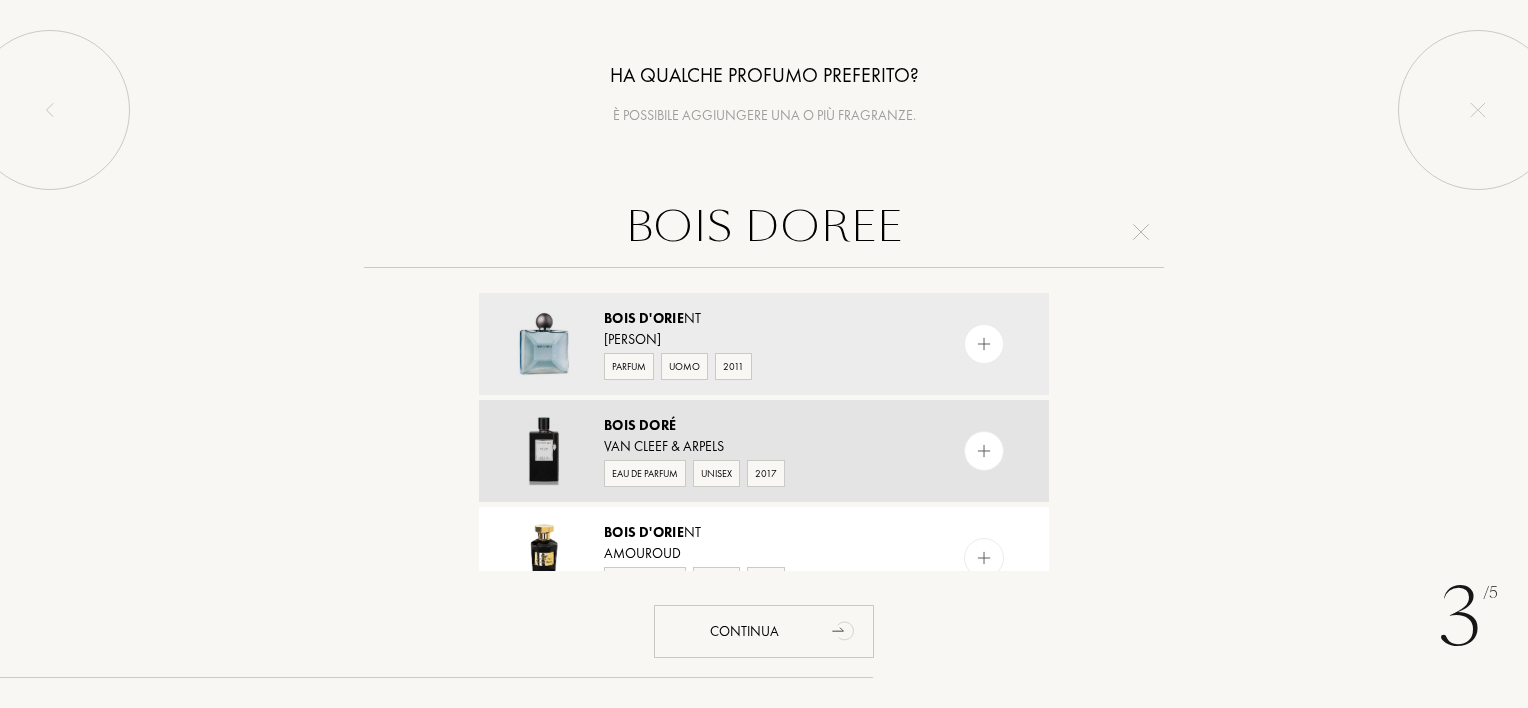 type on "BOIS DOREE" 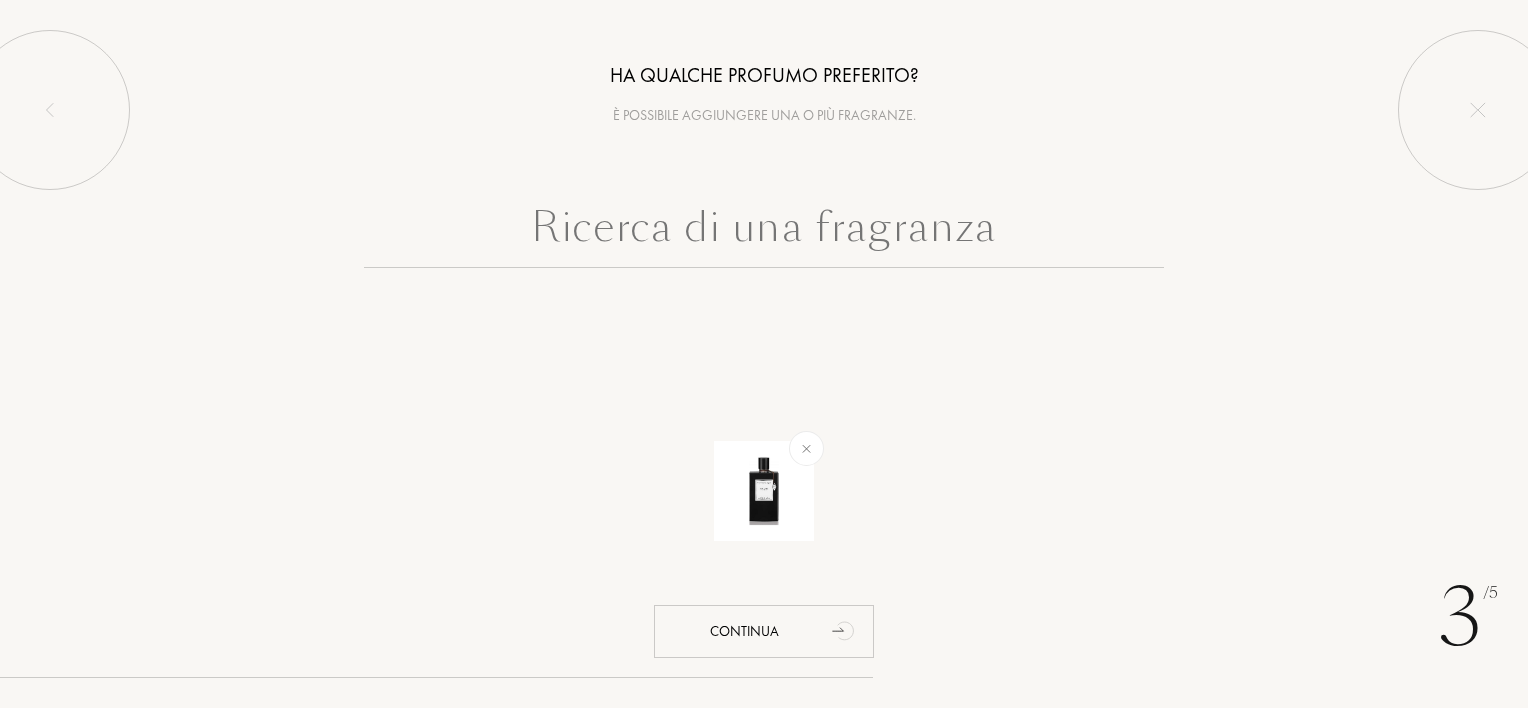 click at bounding box center [764, 232] 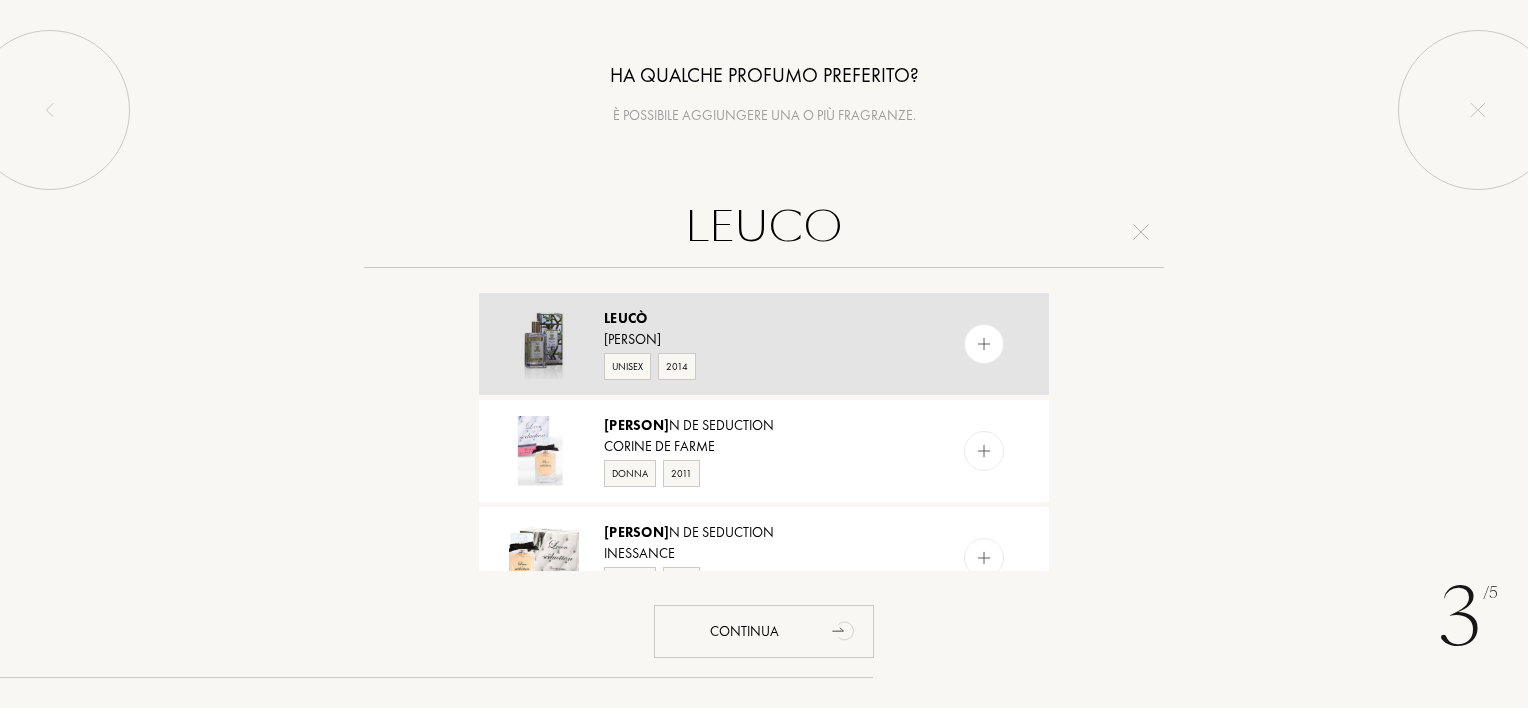 type on "LEUCO" 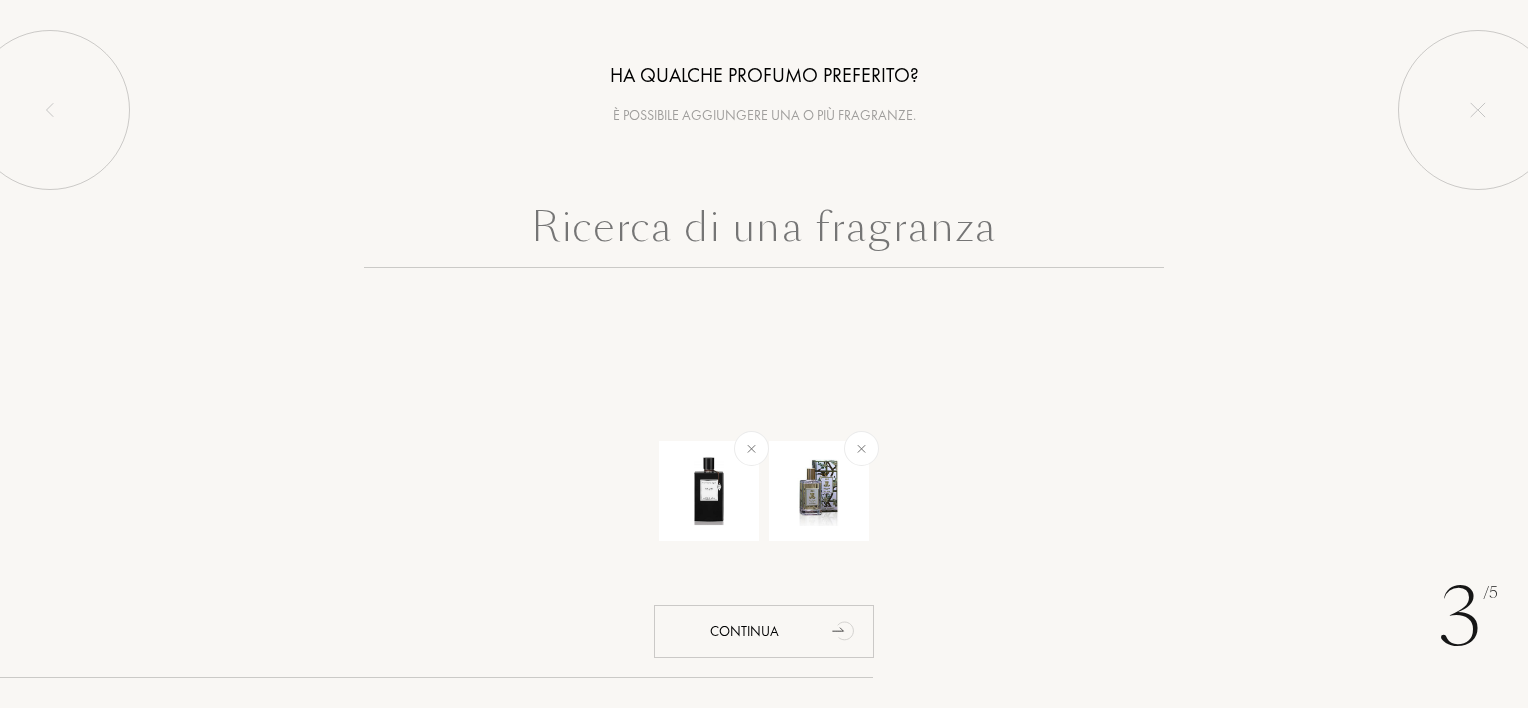 click at bounding box center [764, 232] 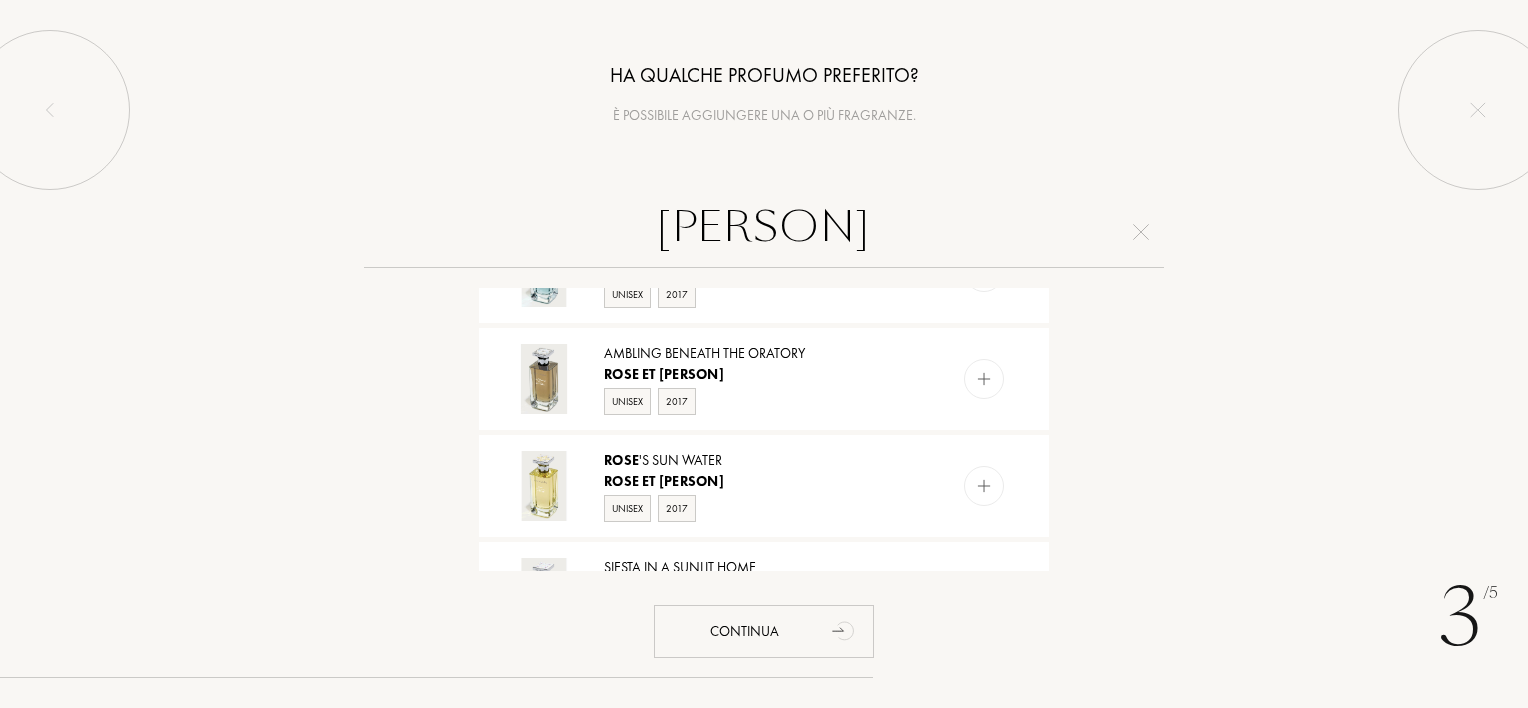scroll, scrollTop: 396, scrollLeft: 0, axis: vertical 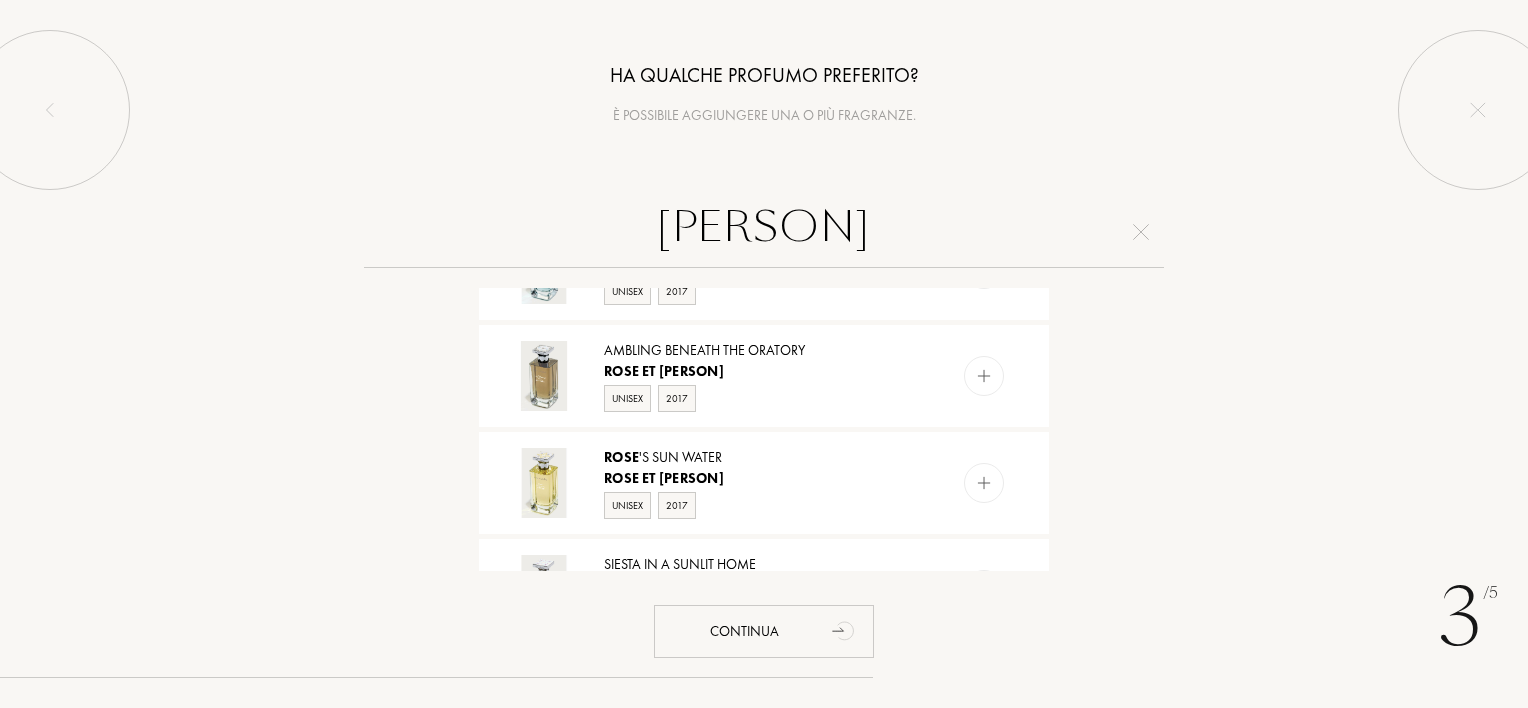 type on "[PERSON]" 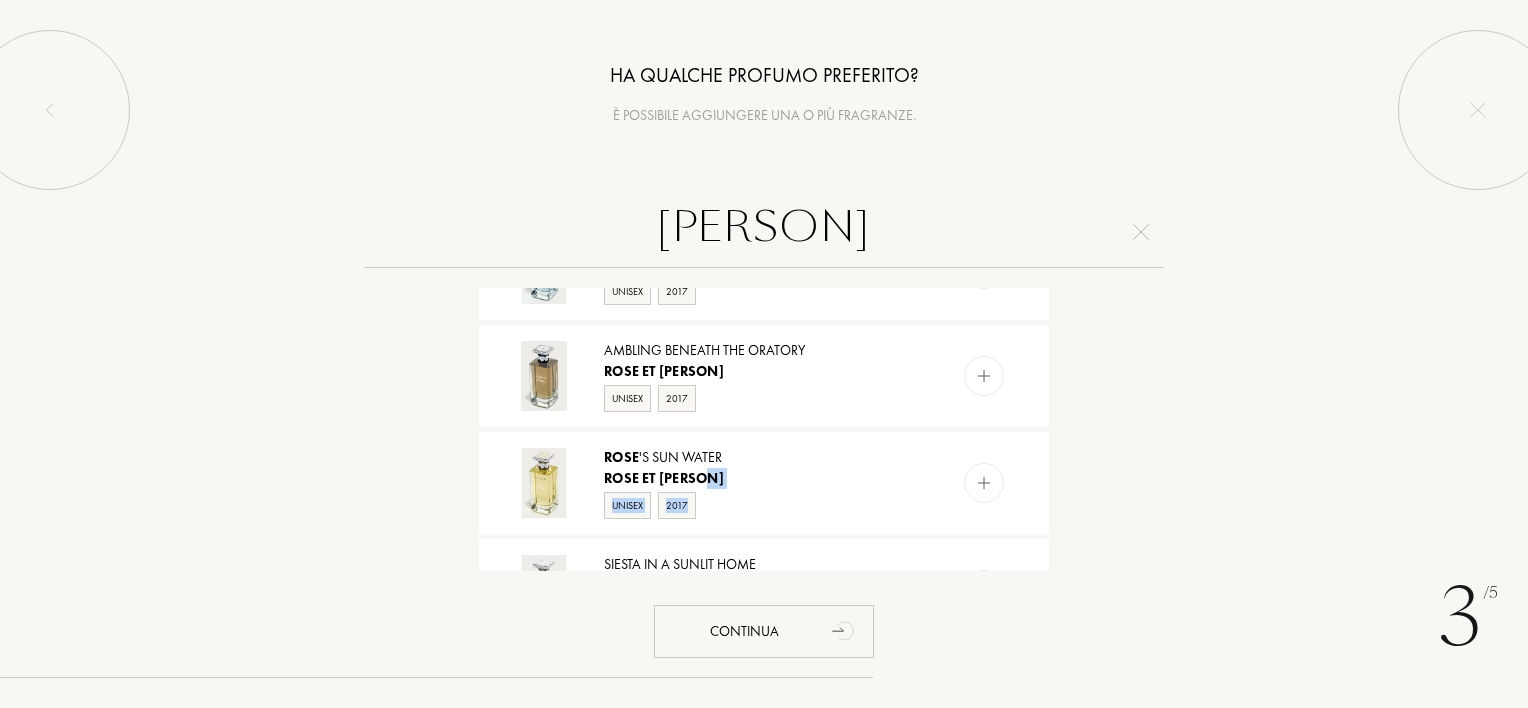 drag, startPoint x: 1064, startPoint y: 500, endPoint x: 1062, endPoint y: 483, distance: 17.117243 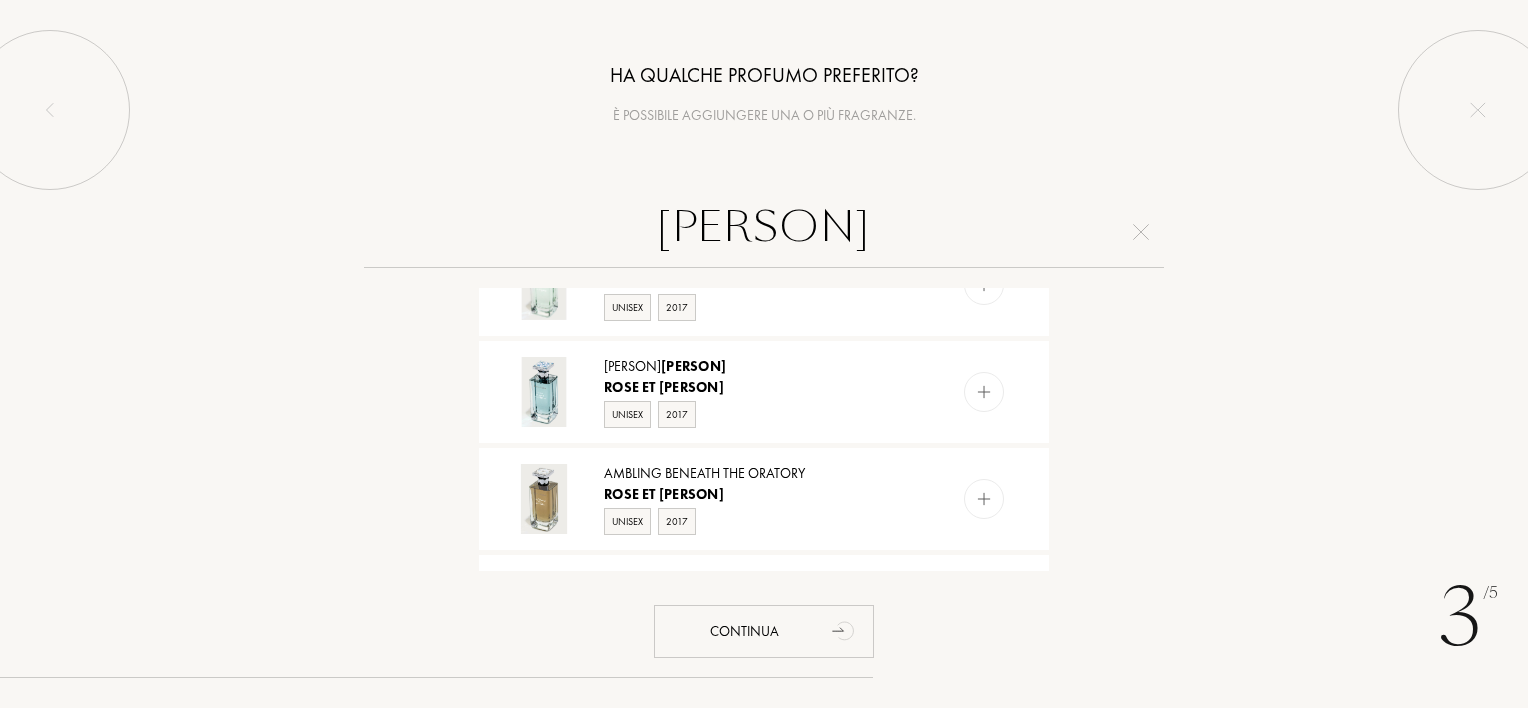 scroll, scrollTop: 0, scrollLeft: 0, axis: both 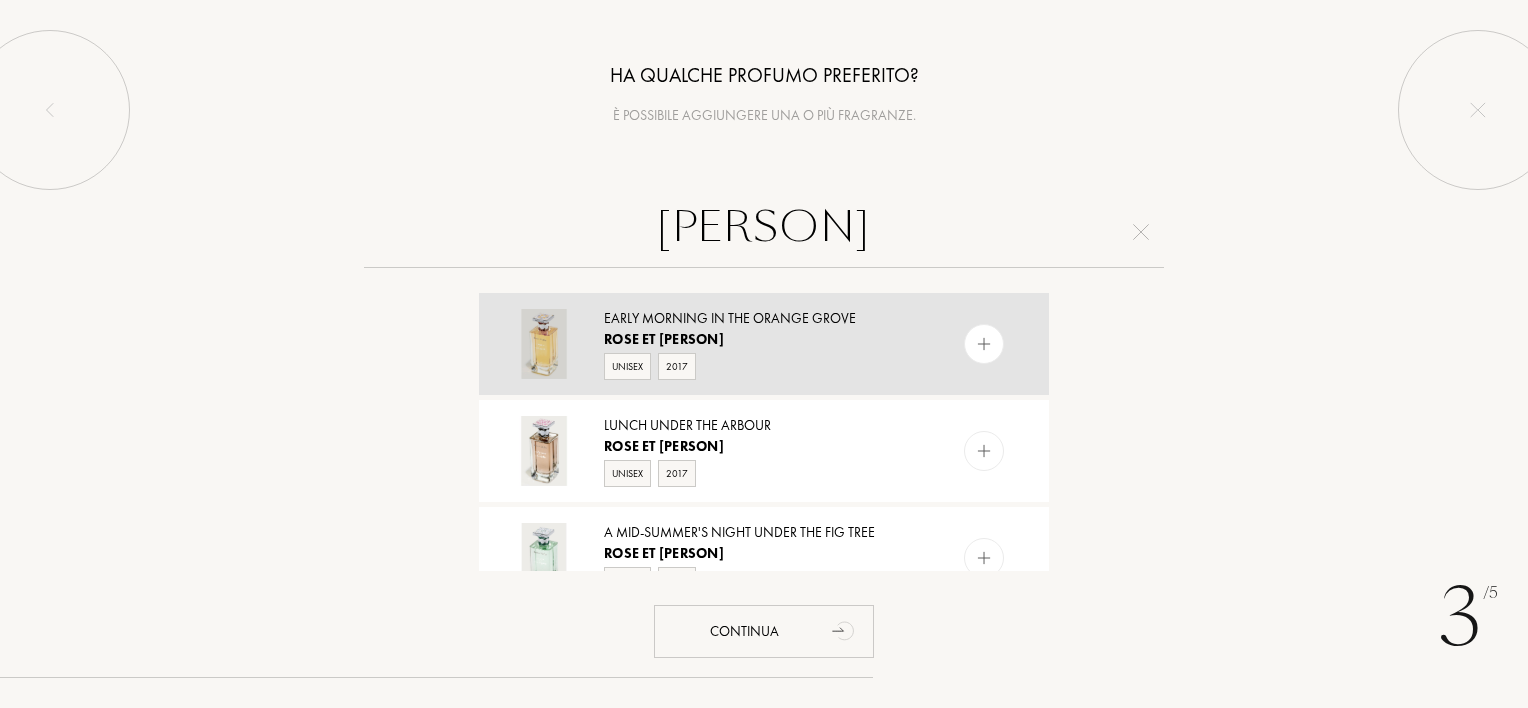 click on "Rose   et   Marius" at bounding box center (763, 339) 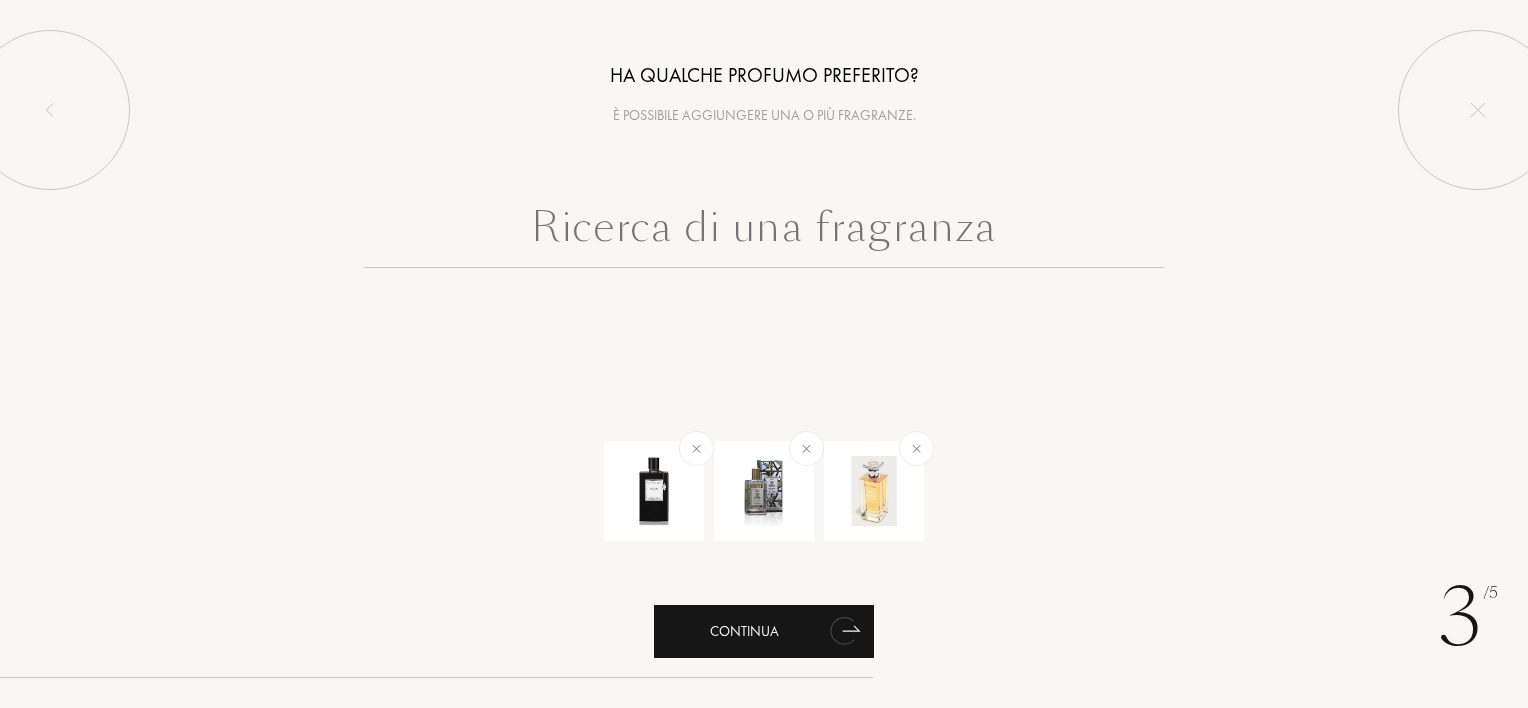 click on "Continua" at bounding box center [764, 631] 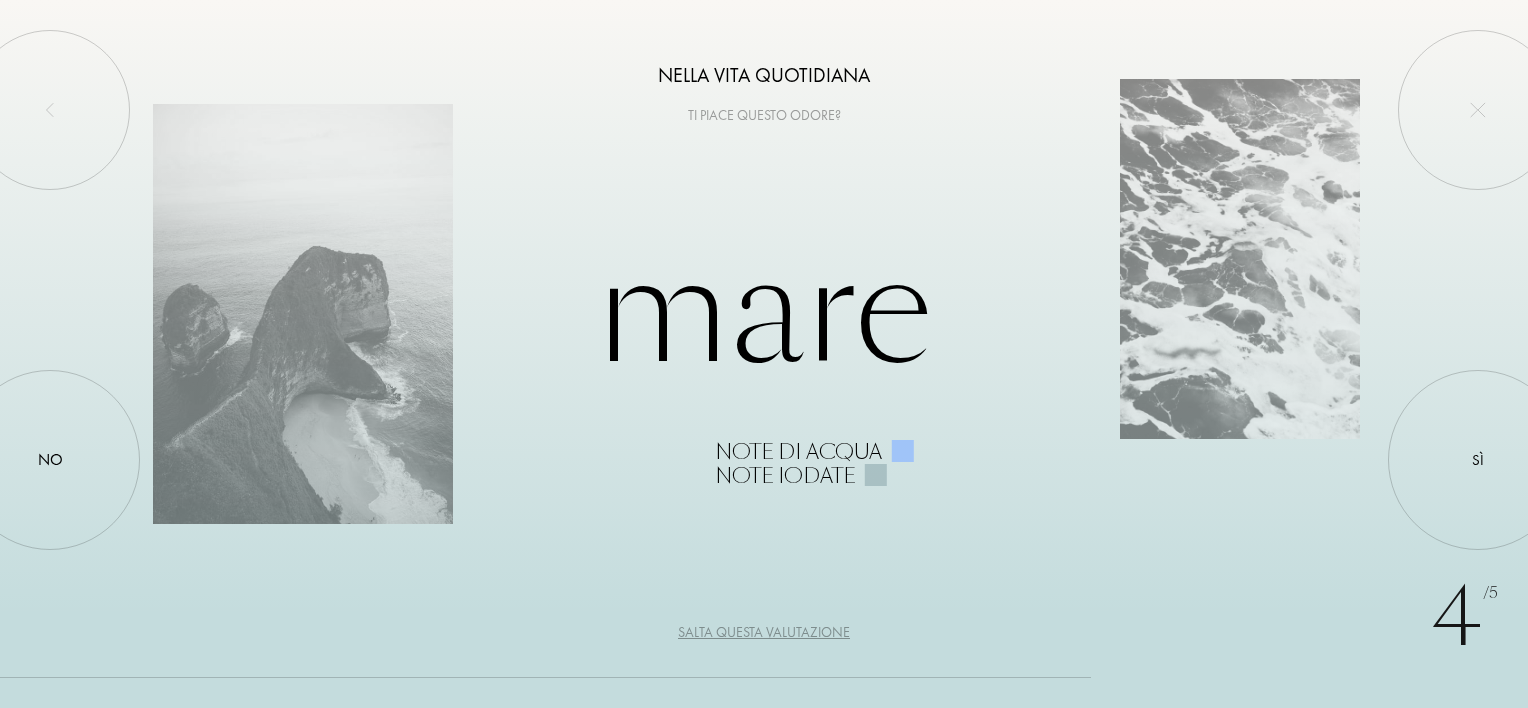 click on "Salta questa valutazione" at bounding box center (764, 632) 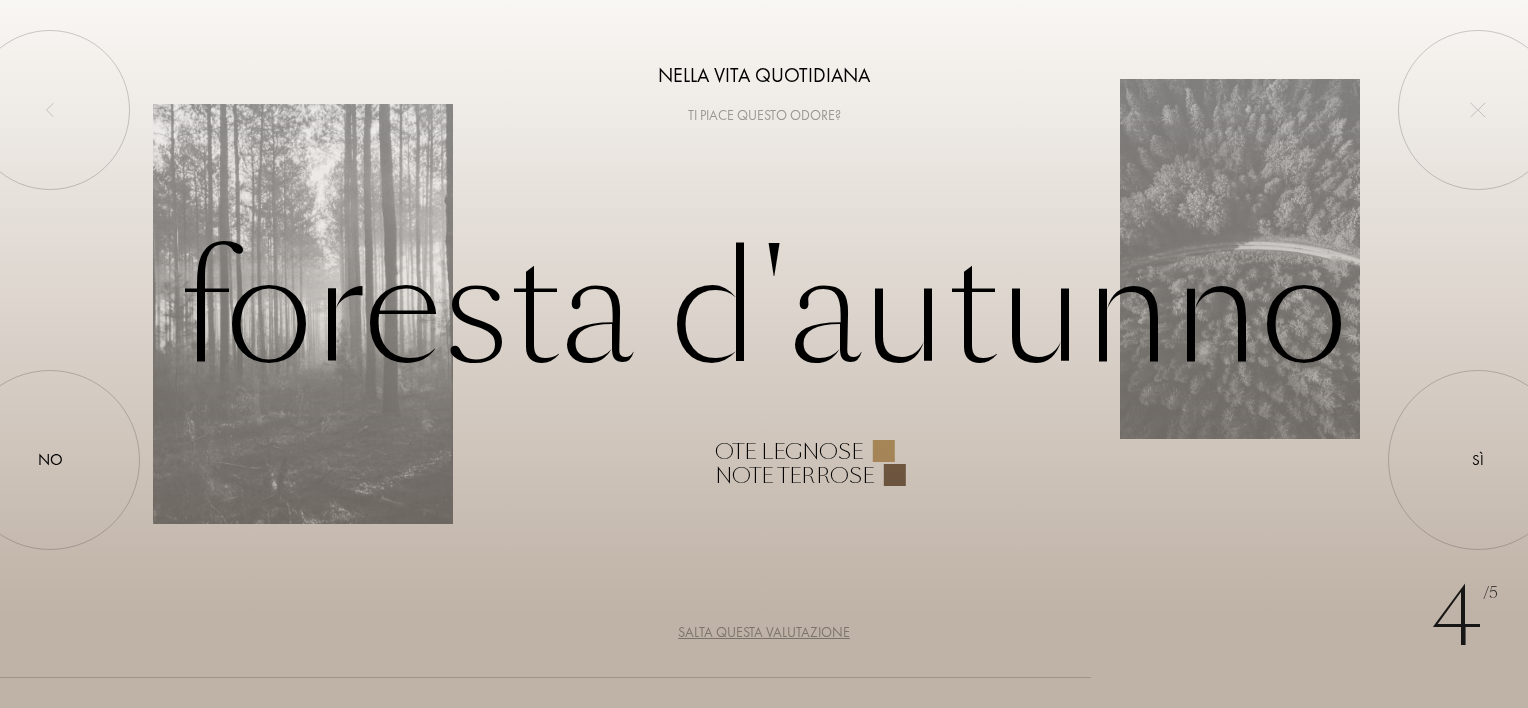 click on "Salta questa valutazione" at bounding box center (764, 632) 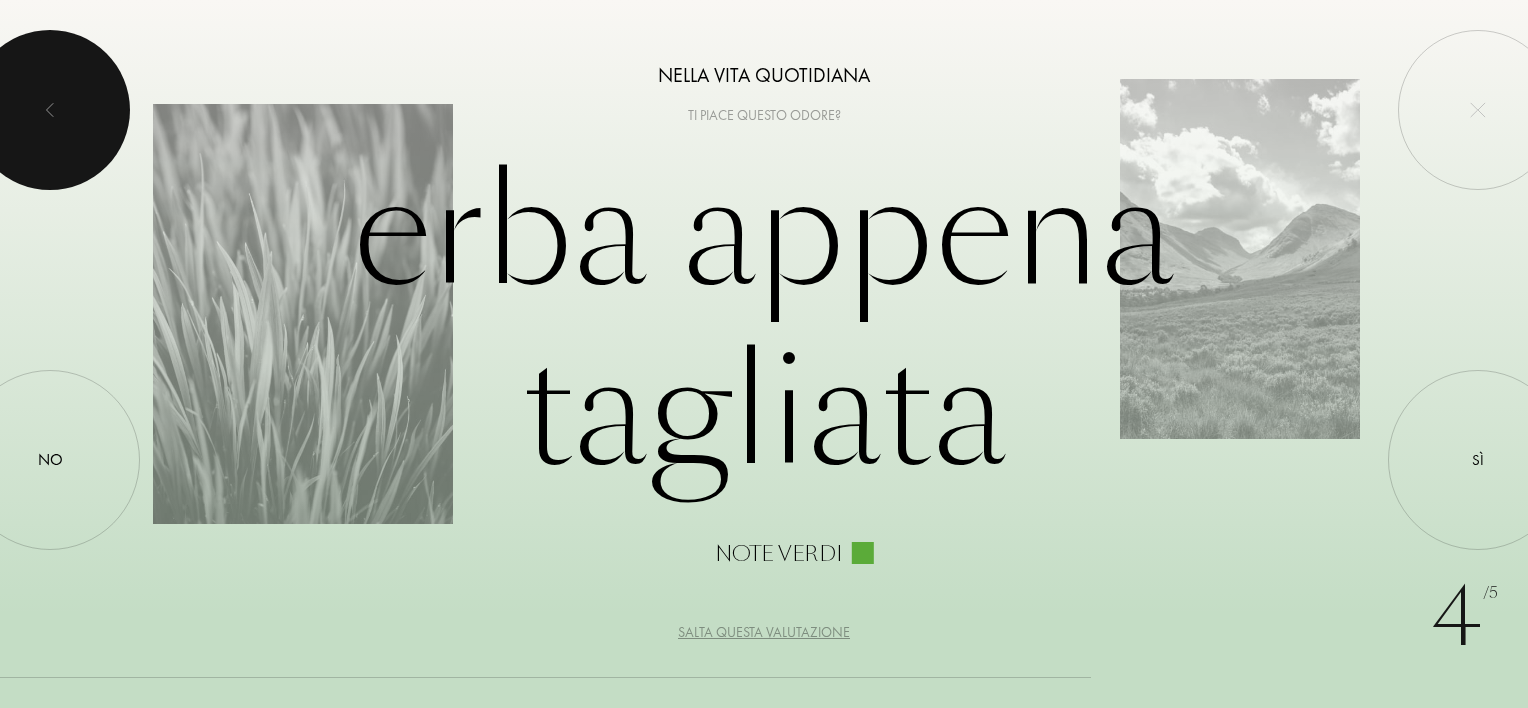 click at bounding box center (50, 110) 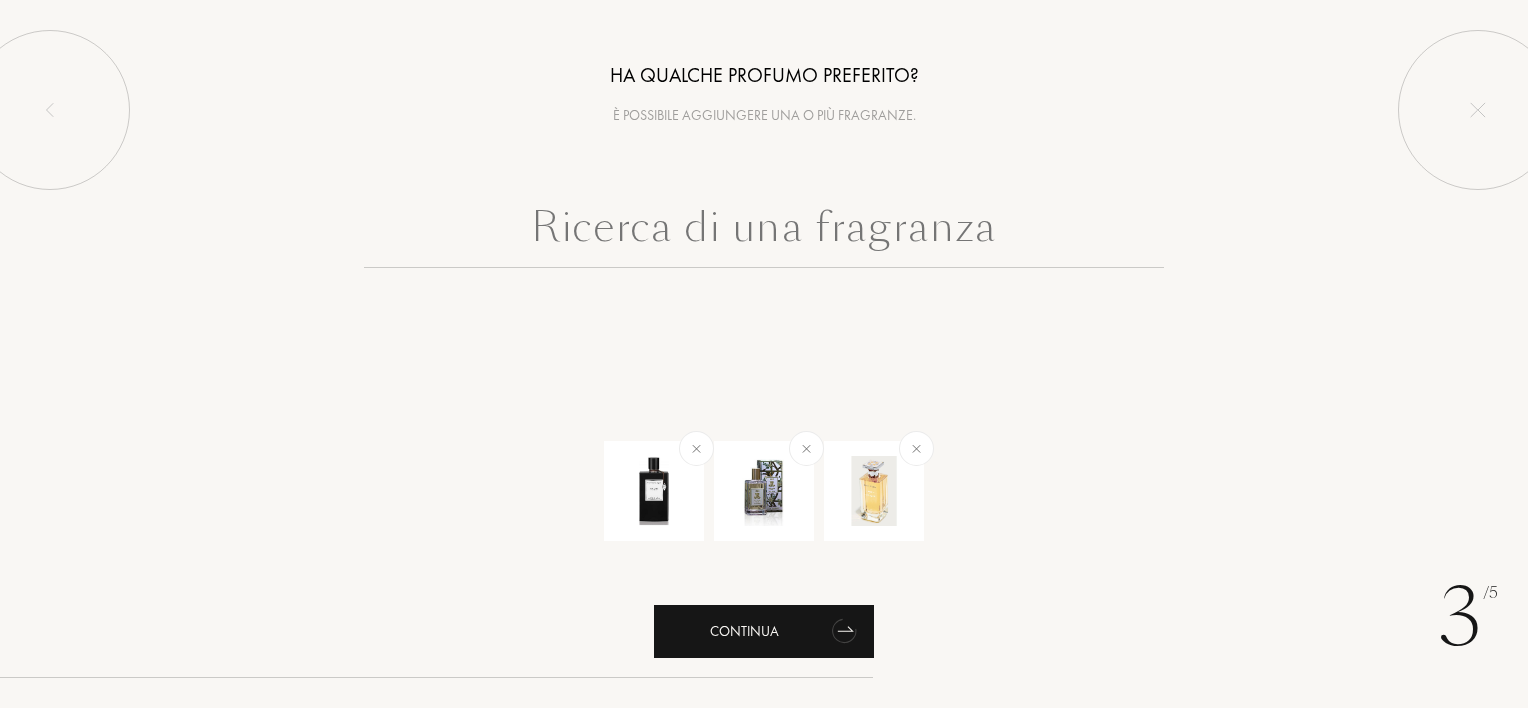 click on "Continua" at bounding box center (764, 631) 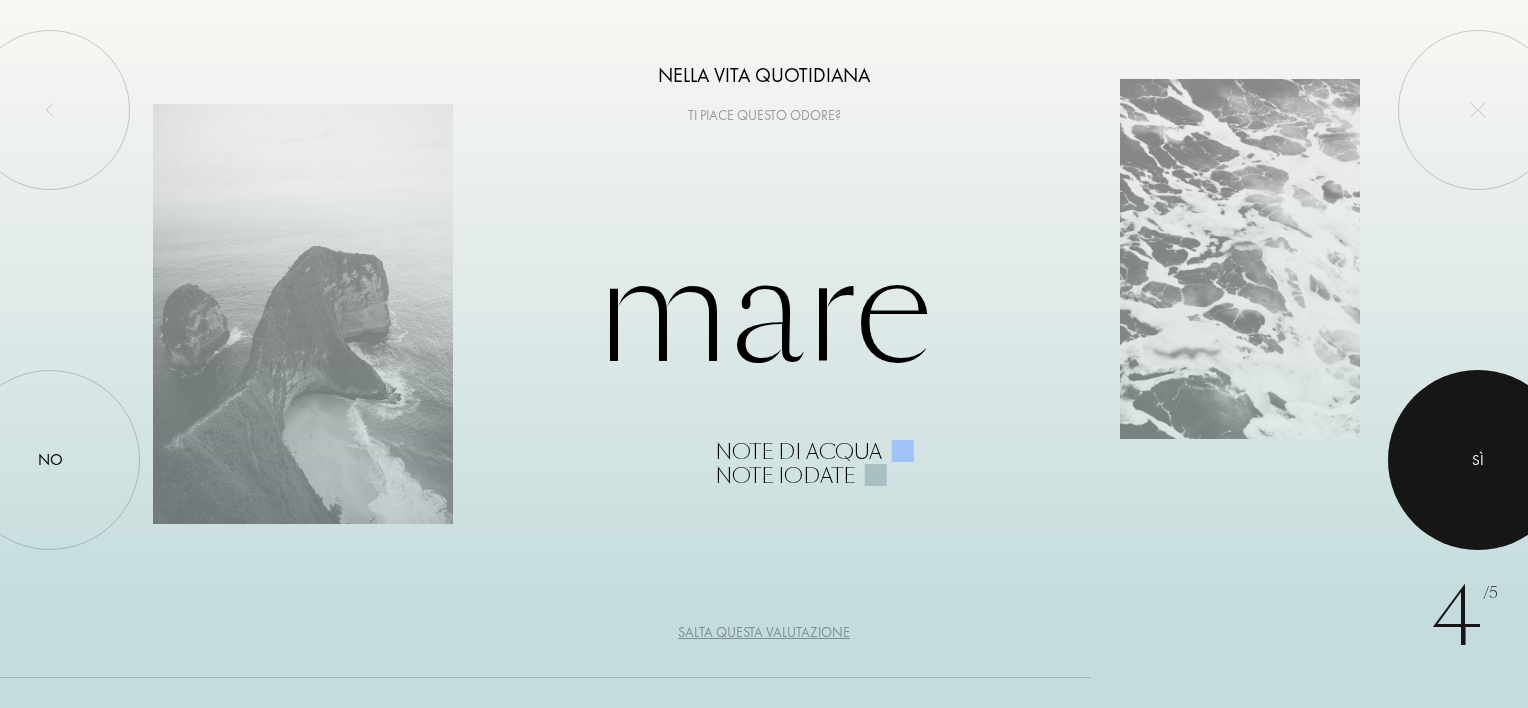 click at bounding box center [1478, 460] 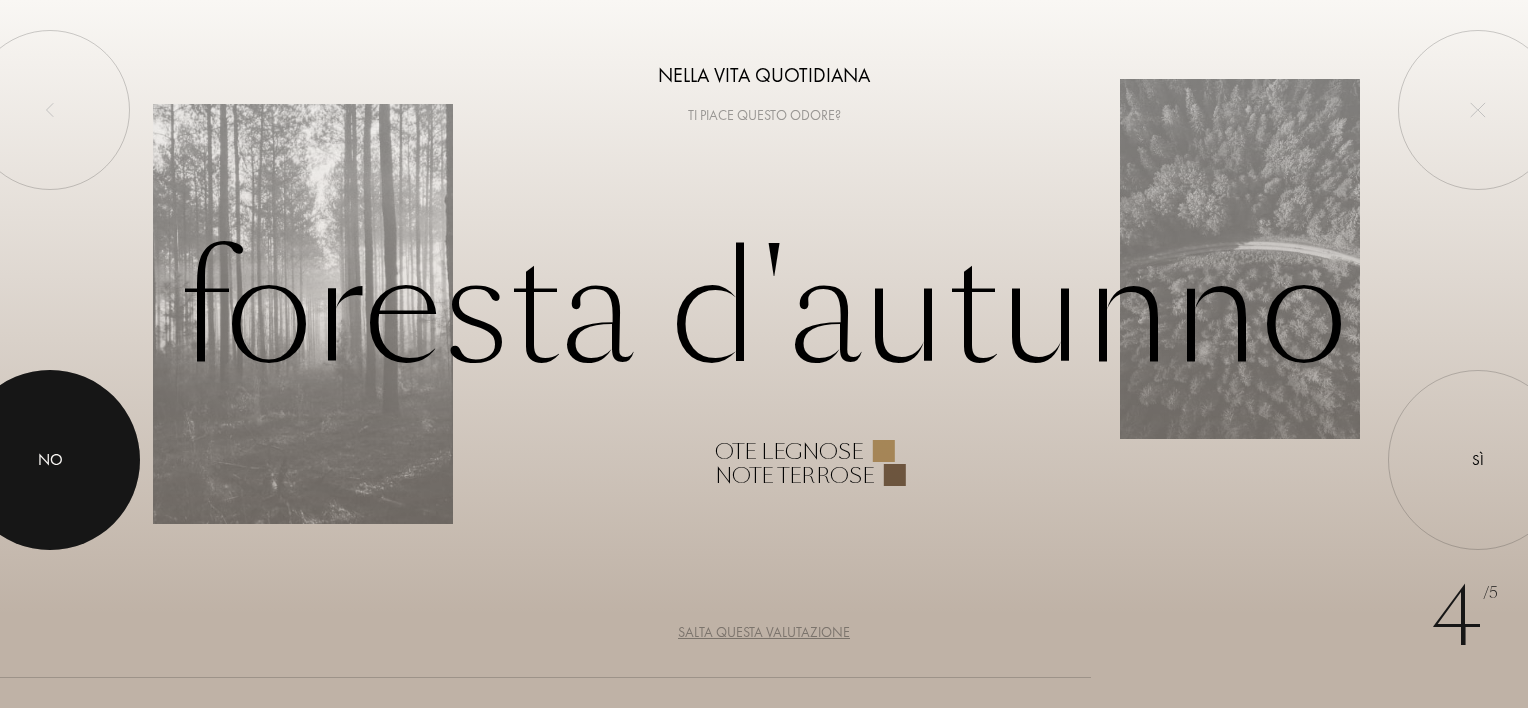click at bounding box center [50, 460] 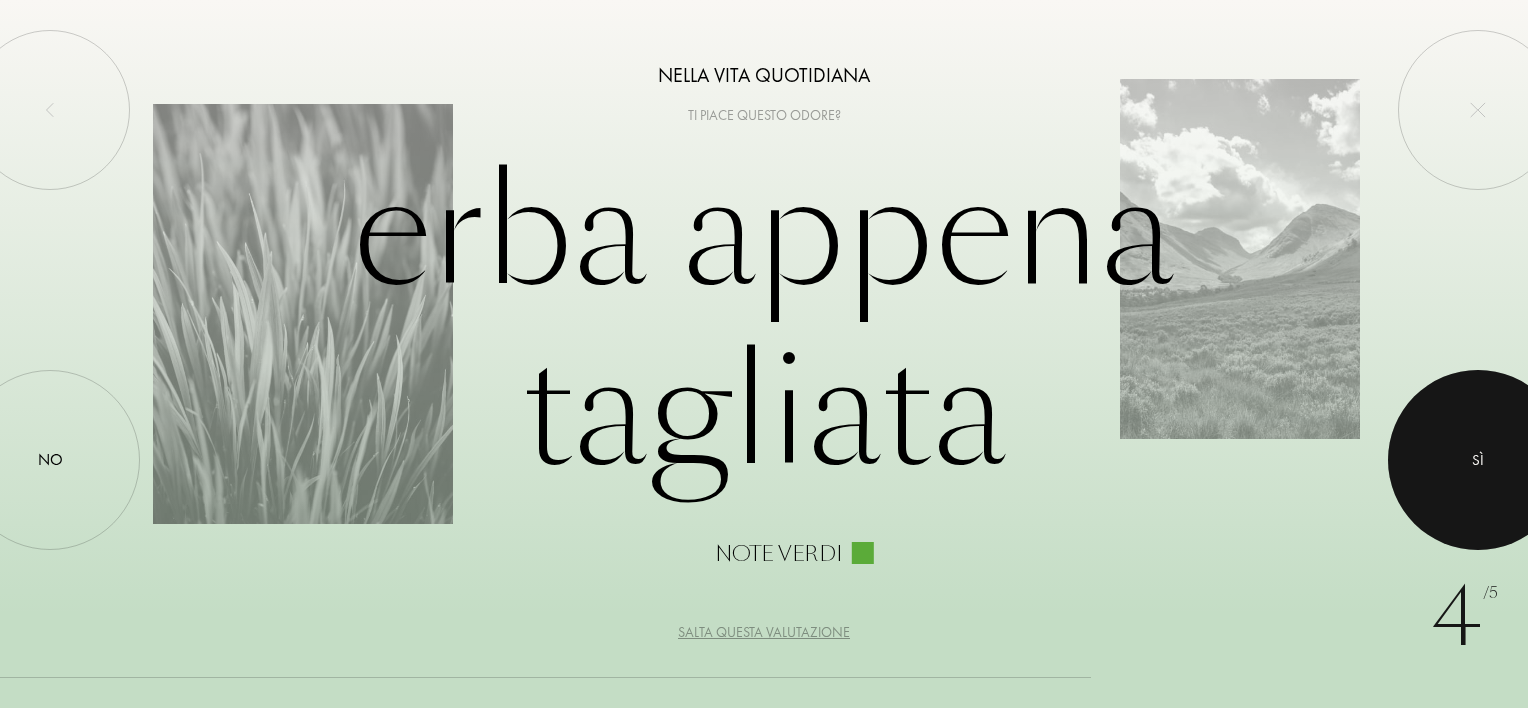 click at bounding box center (1478, 460) 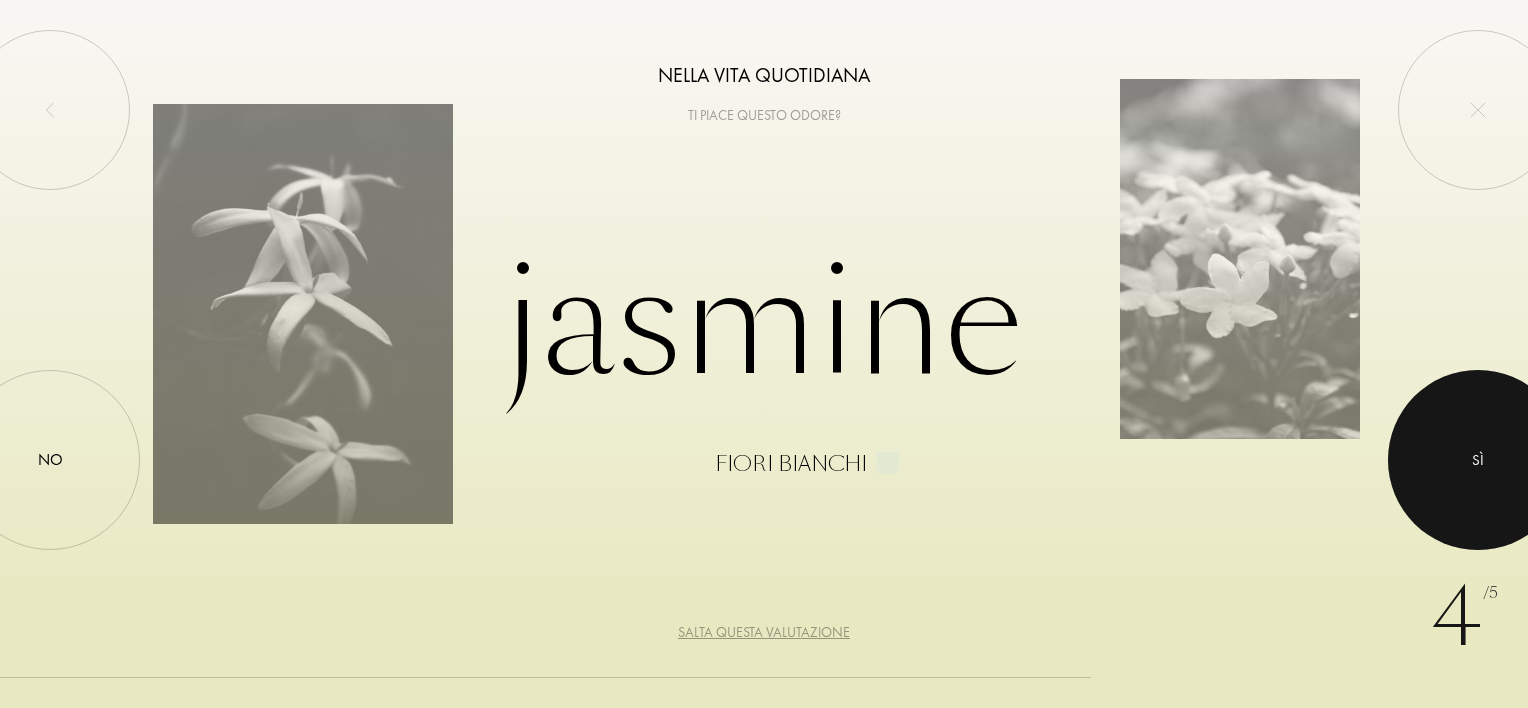 click at bounding box center (1478, 460) 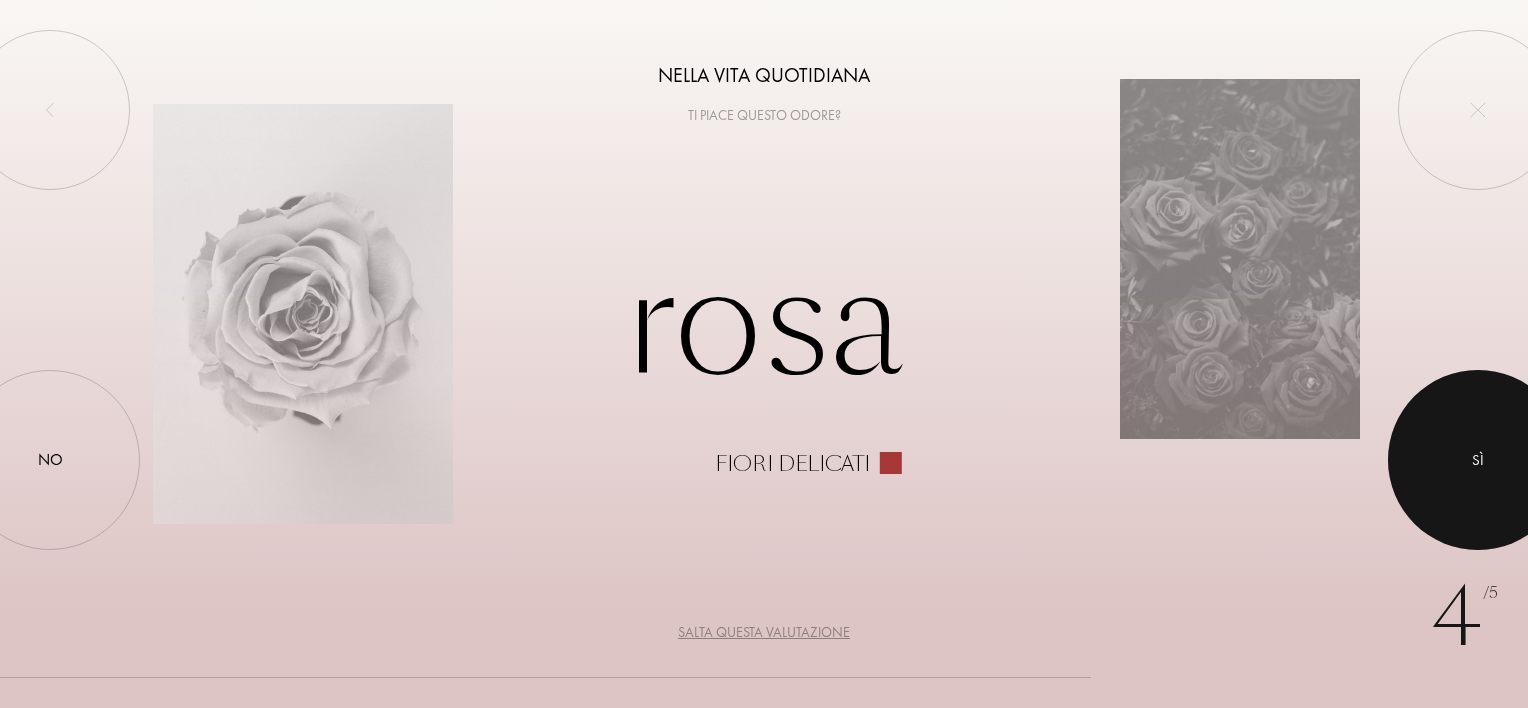 click at bounding box center [1478, 460] 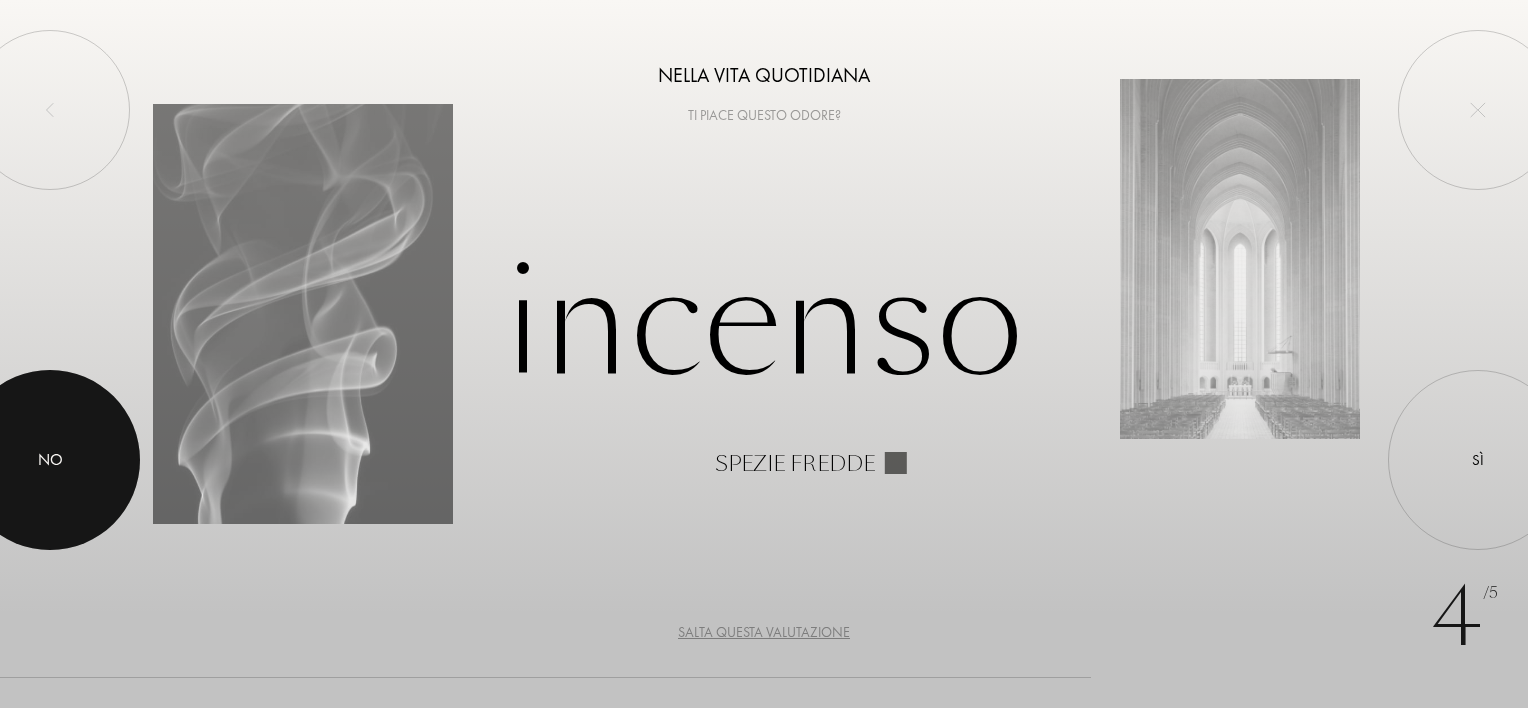 click at bounding box center (50, 460) 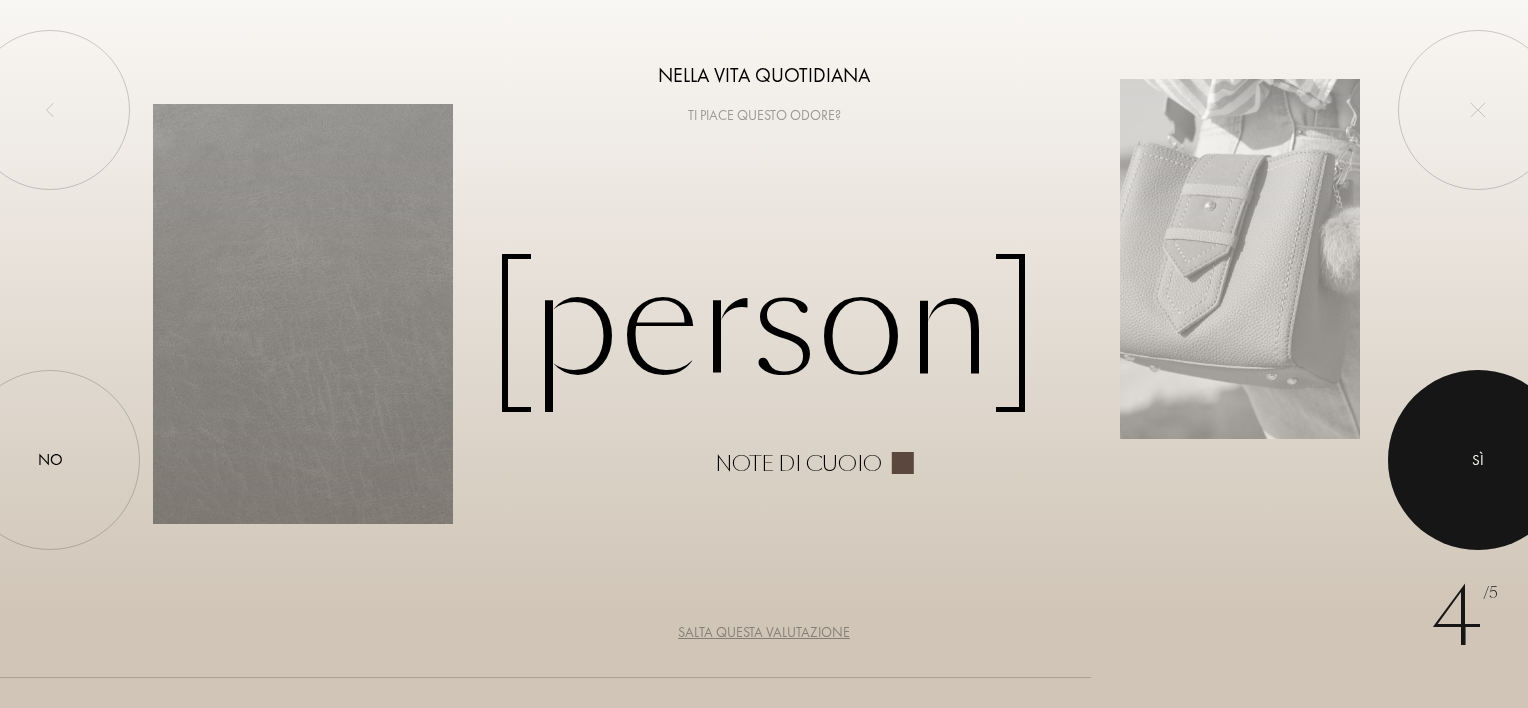 click at bounding box center (1478, 460) 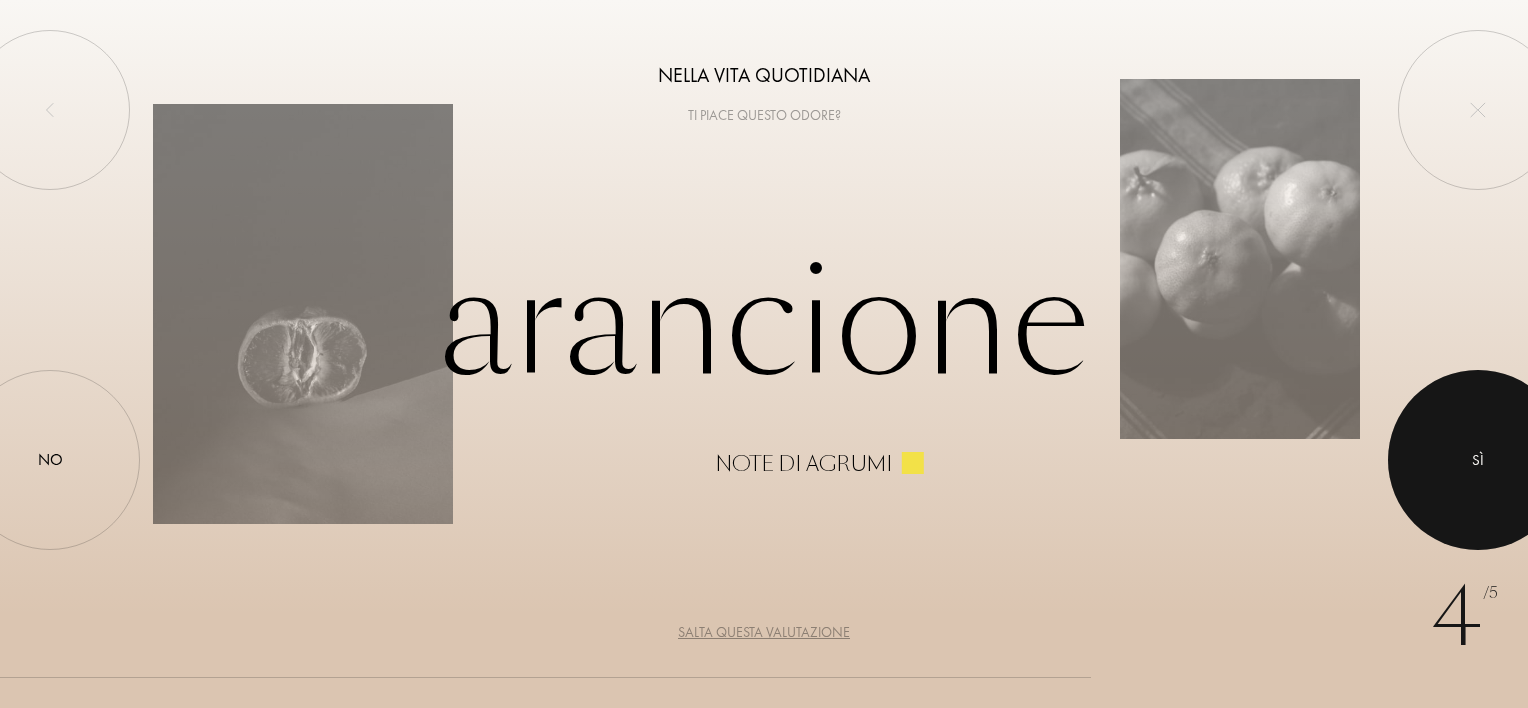 click at bounding box center (1478, 460) 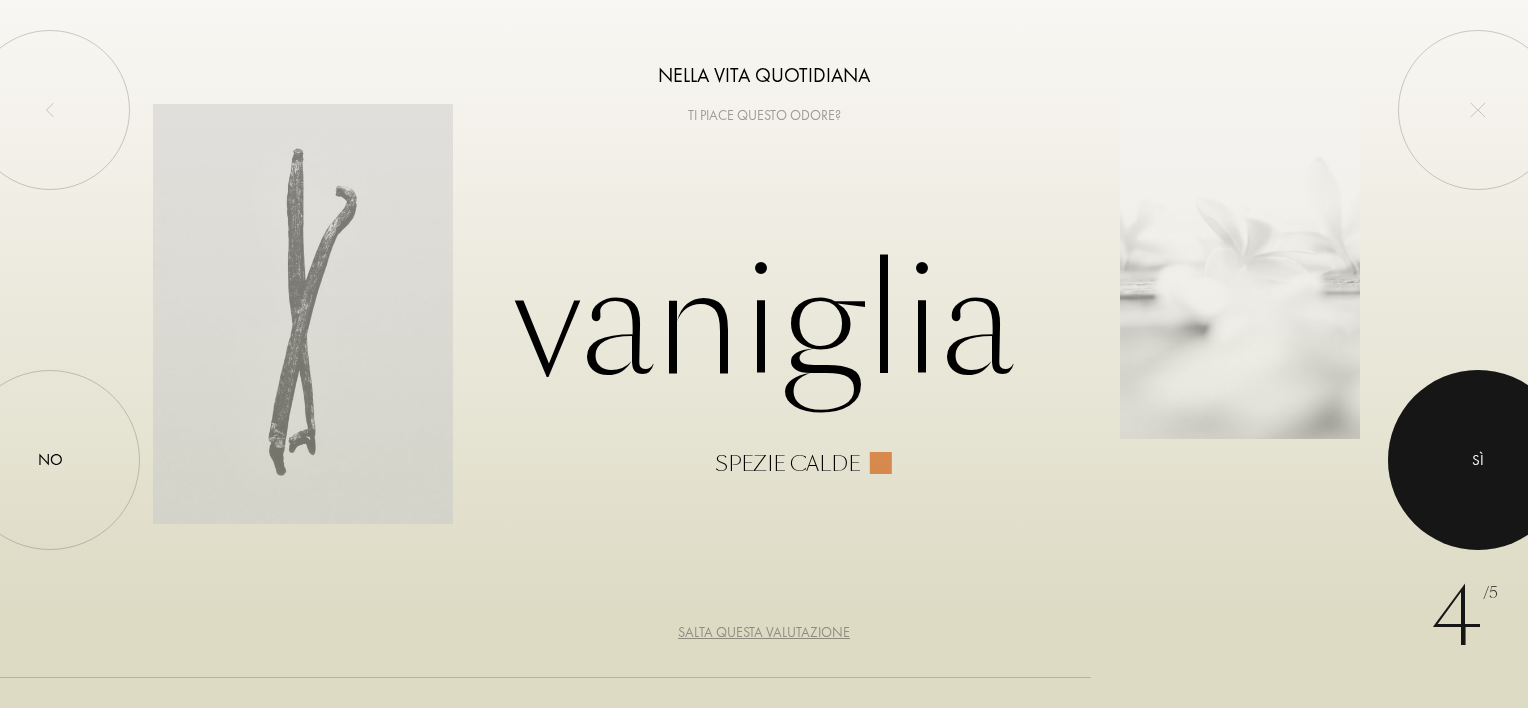 click at bounding box center [1478, 460] 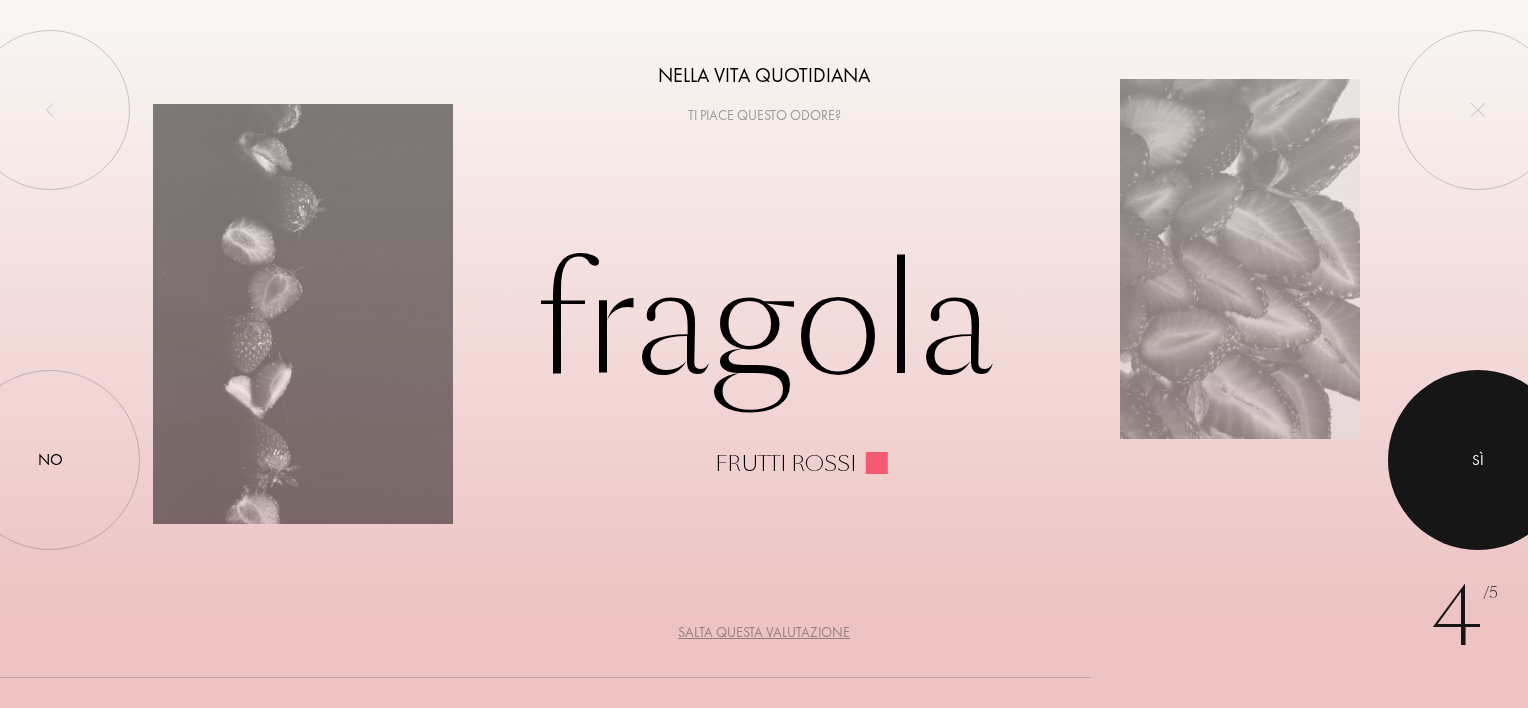 click at bounding box center [1478, 460] 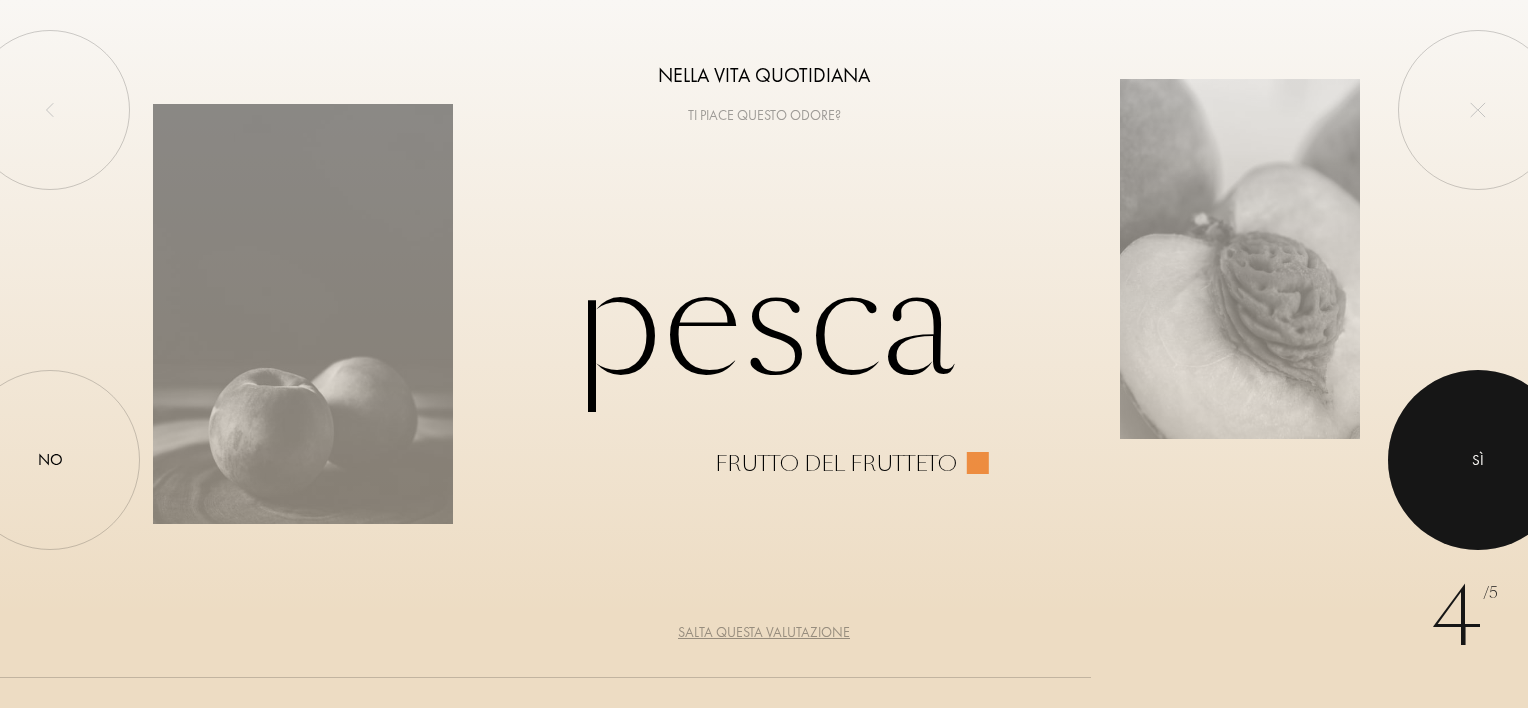 click at bounding box center [1478, 460] 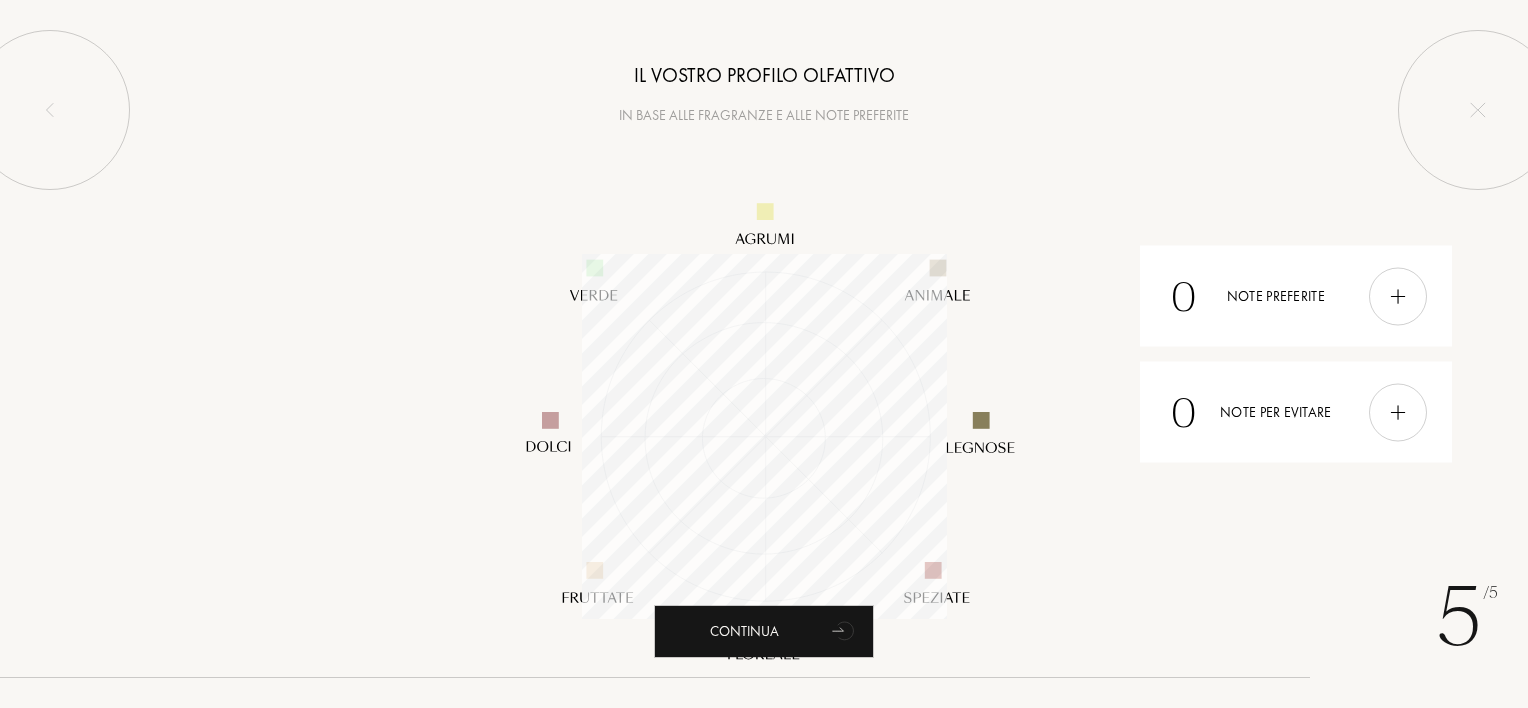 scroll, scrollTop: 999635, scrollLeft: 999635, axis: both 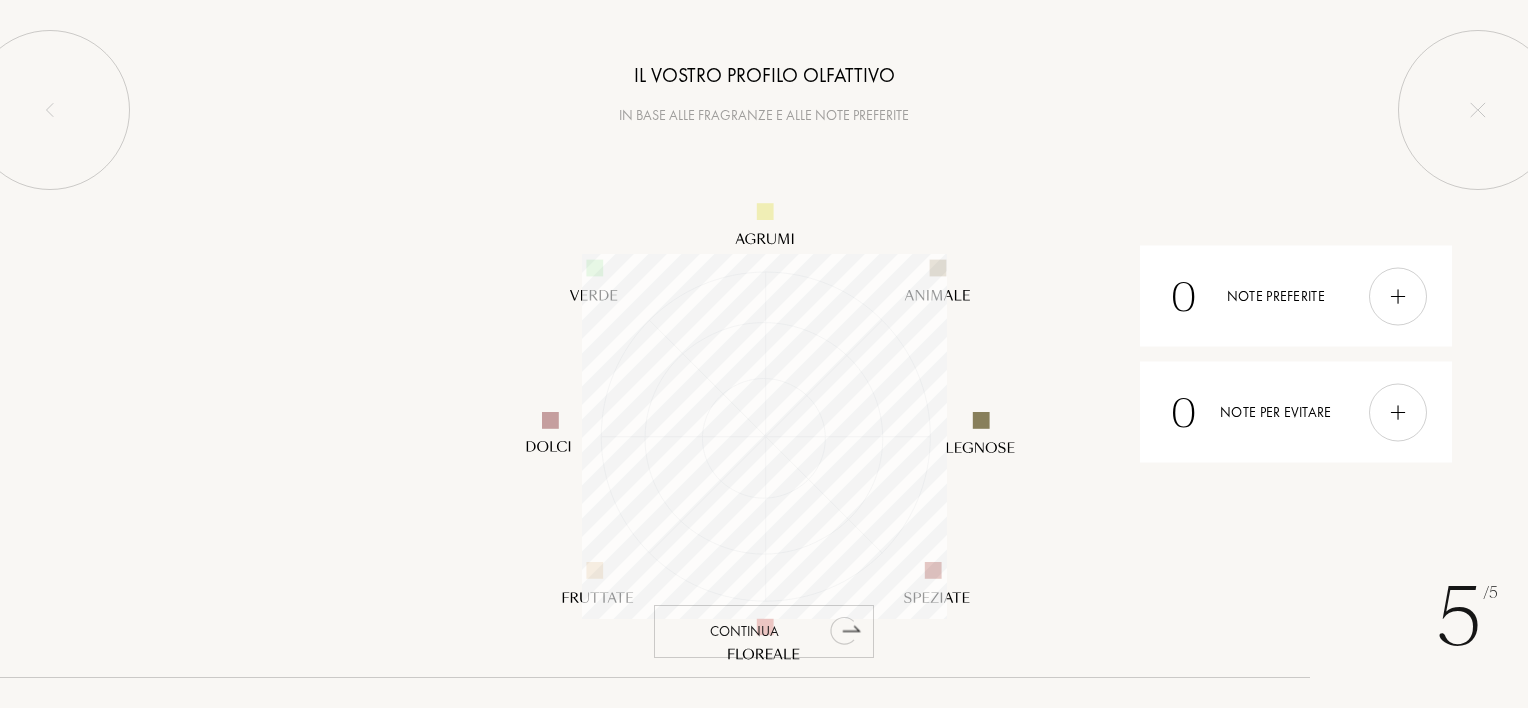 click on "Continua" at bounding box center [764, 631] 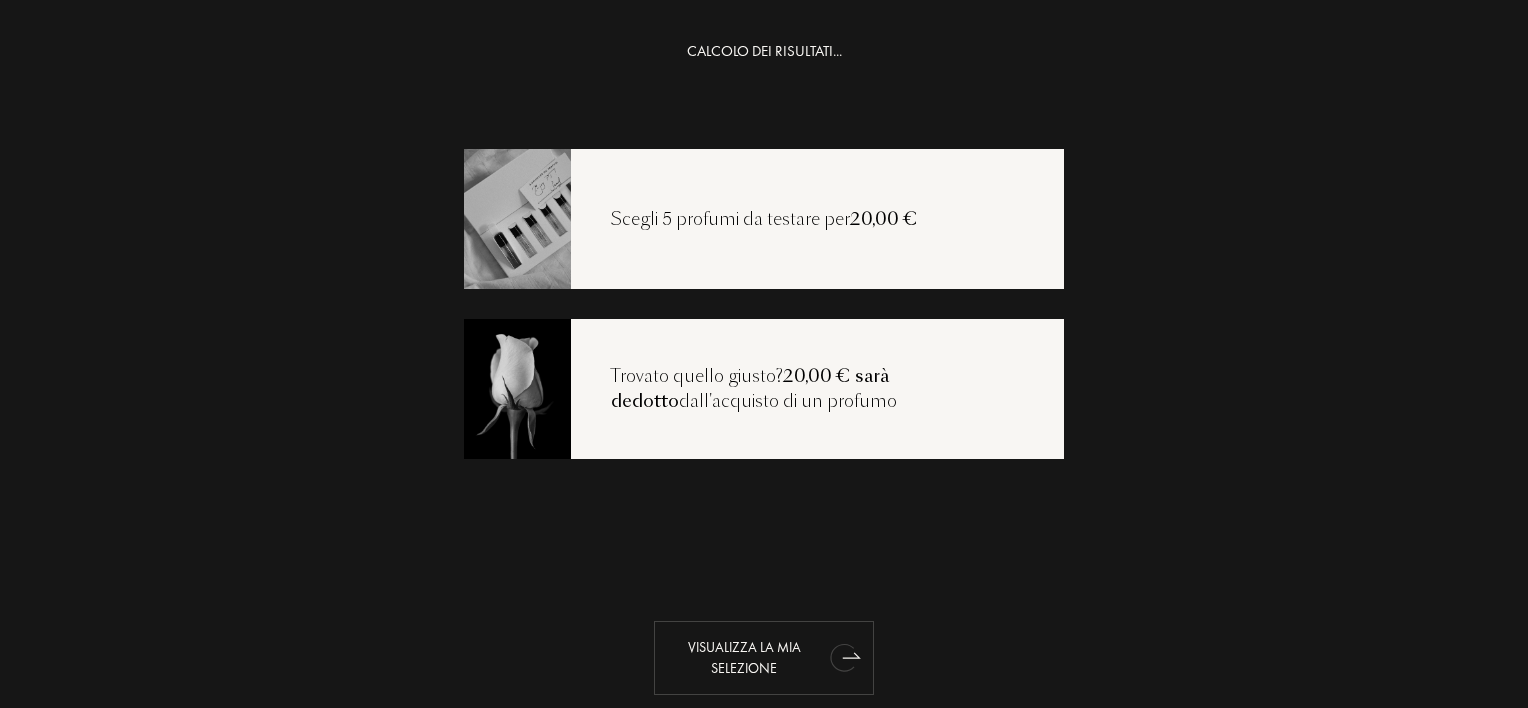 click on "Visualizza la mia selezione" at bounding box center (764, 658) 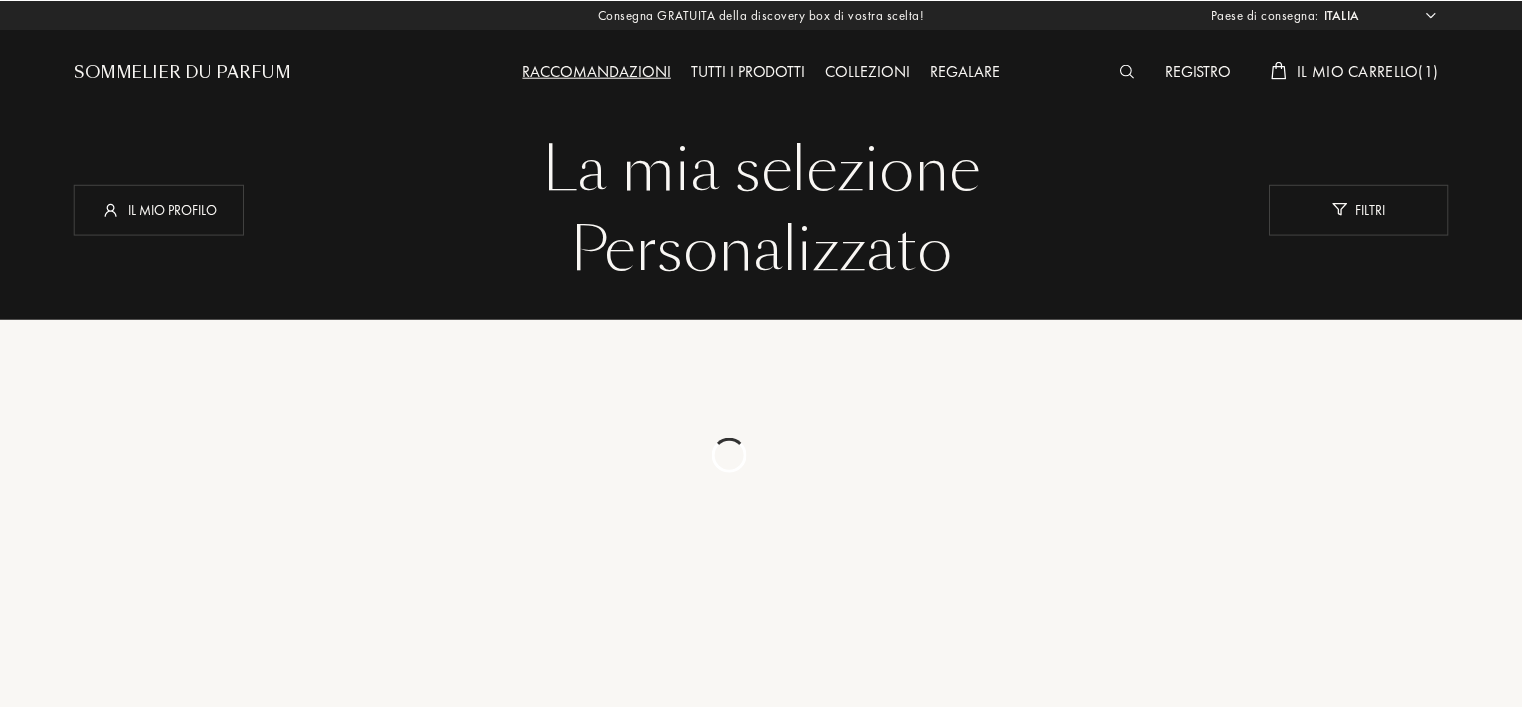 scroll, scrollTop: 0, scrollLeft: 0, axis: both 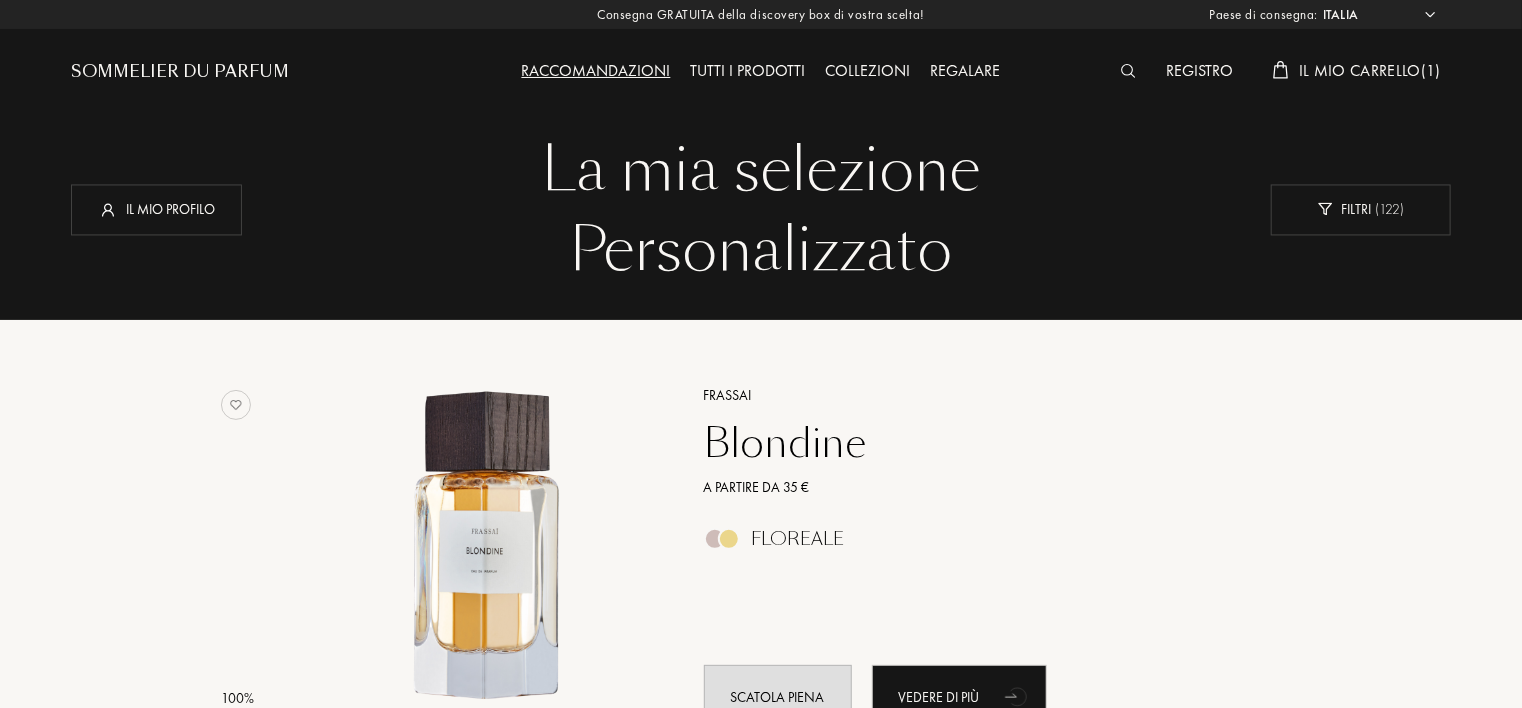 click on "Il mio carrello  ( 1 )" at bounding box center [1370, 70] 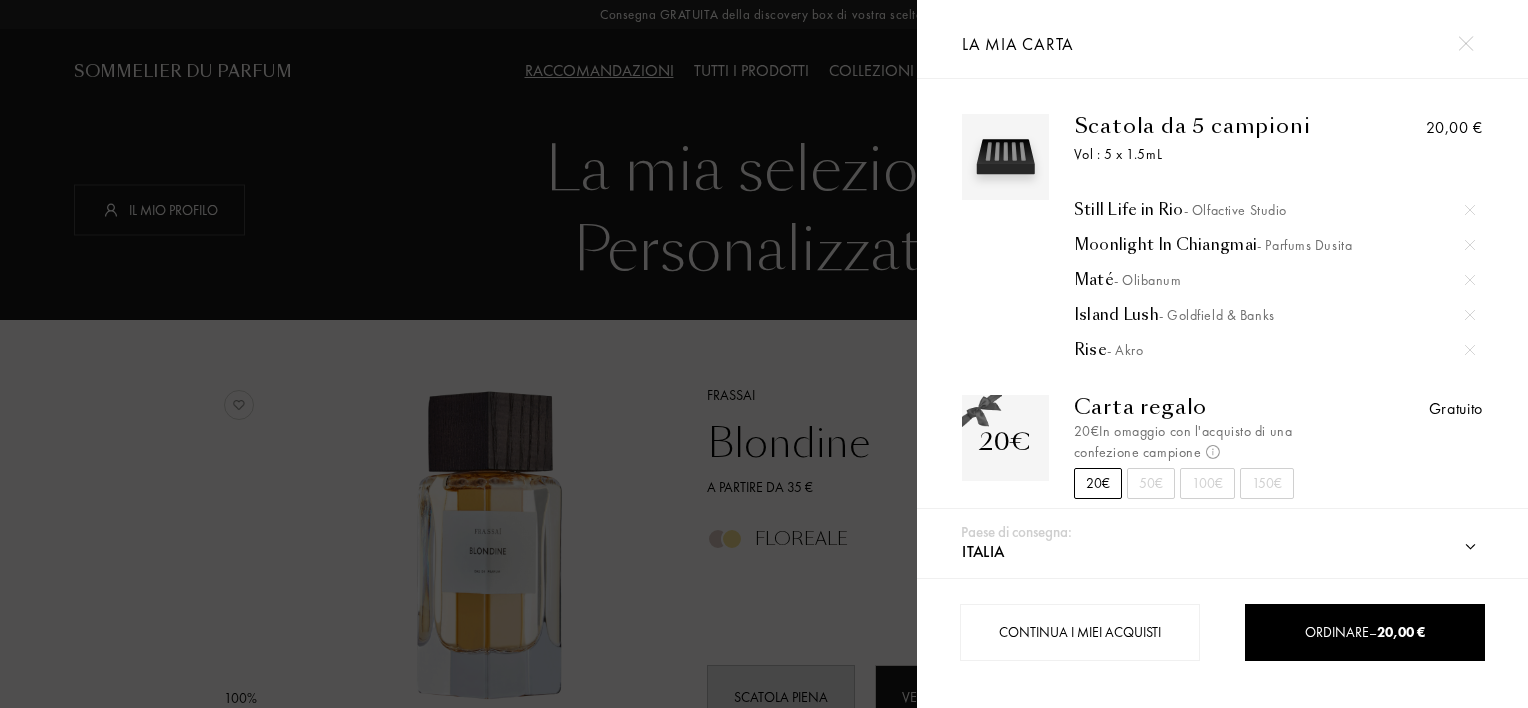 click at bounding box center [1470, 210] 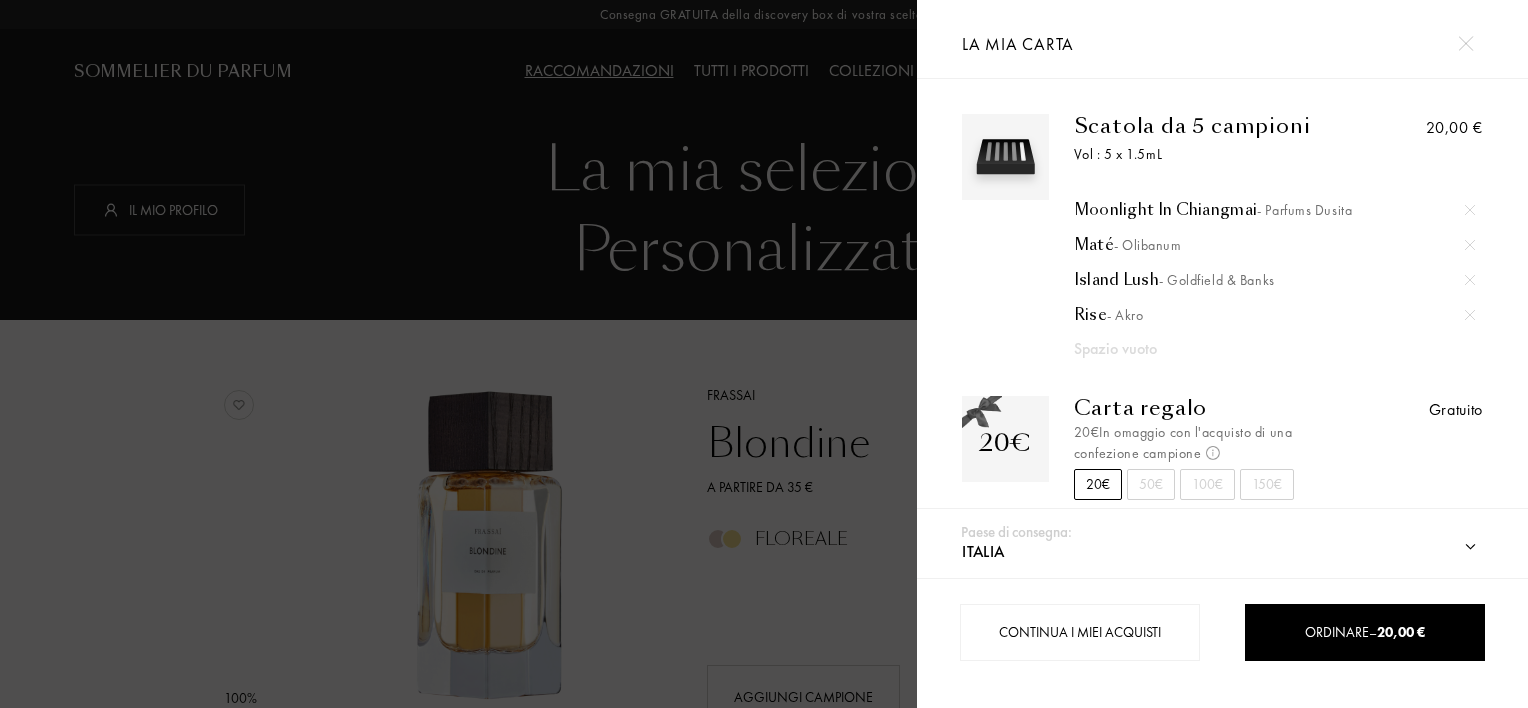 click at bounding box center (1470, 210) 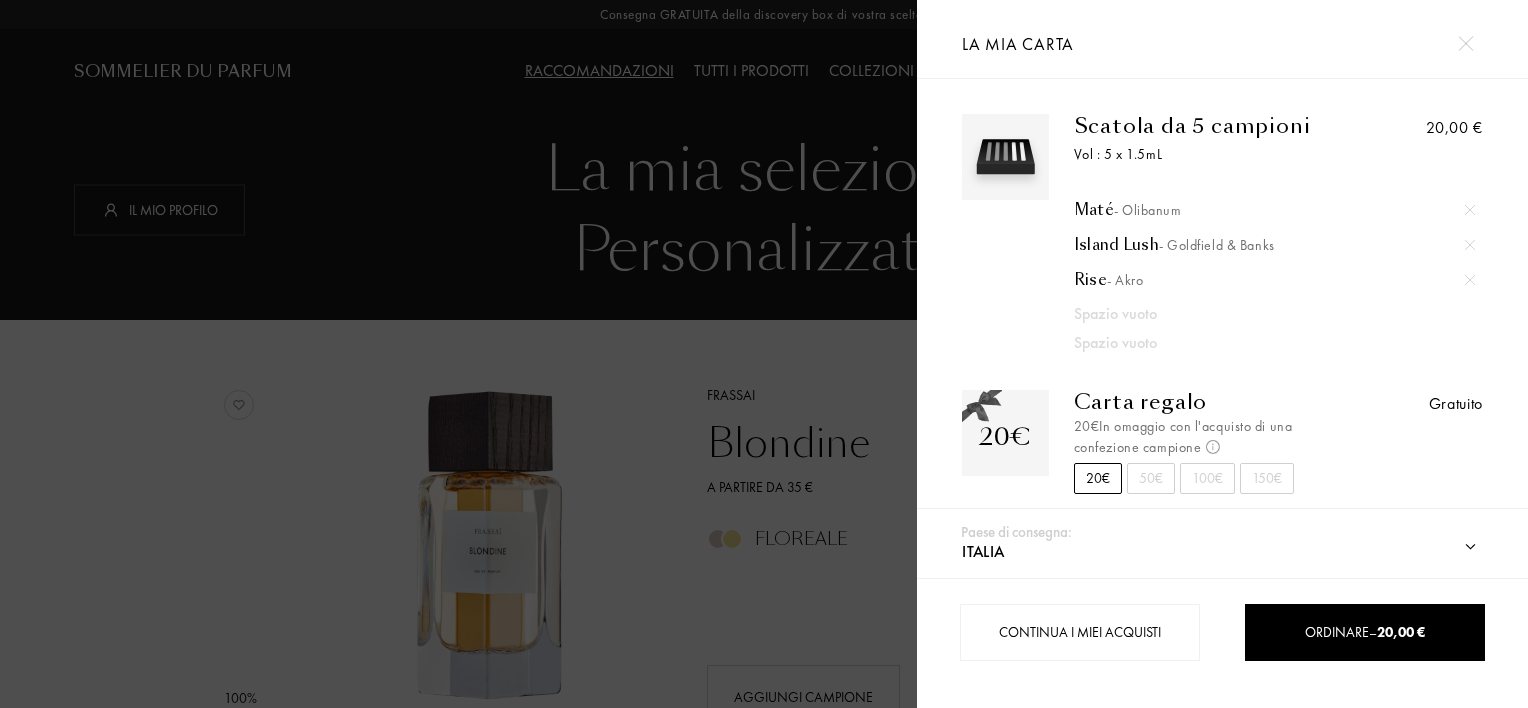 click at bounding box center (1470, 210) 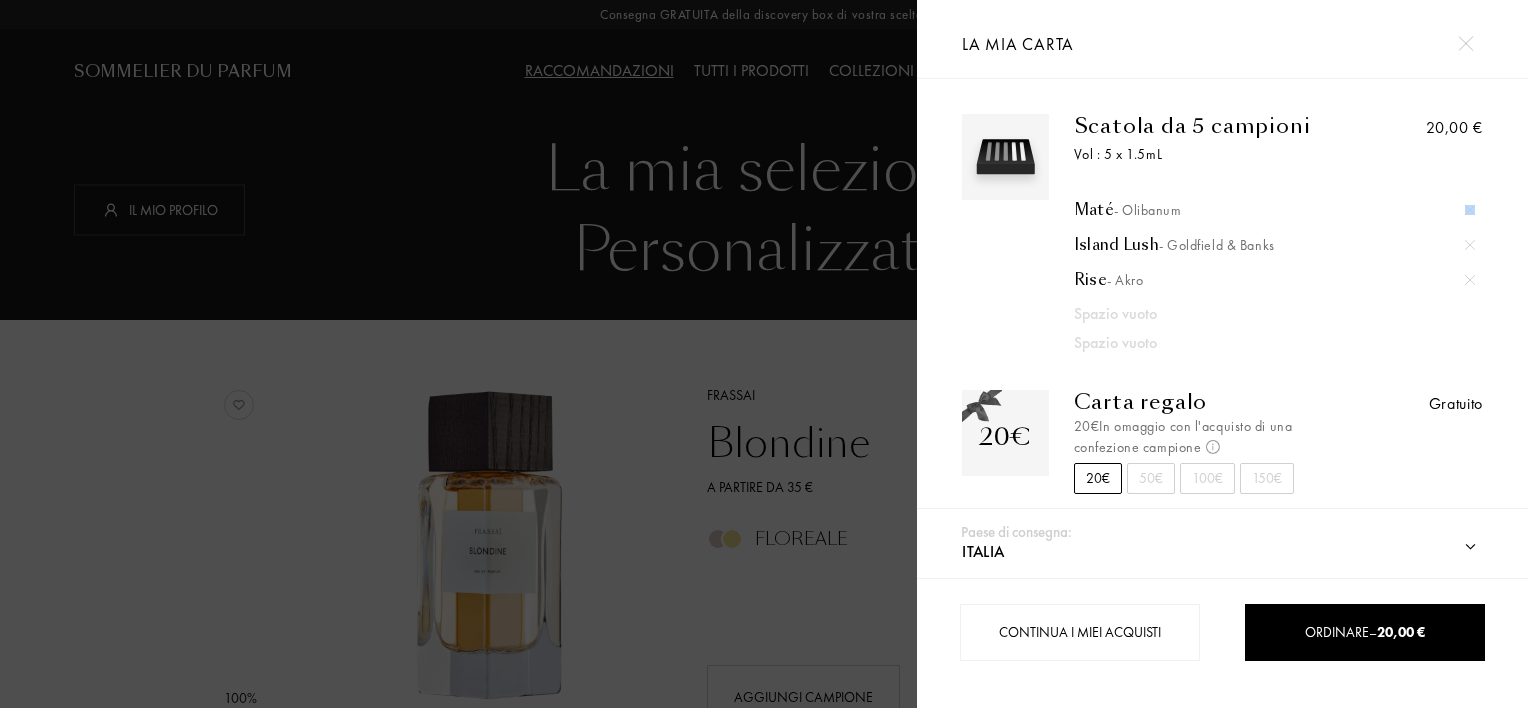 click at bounding box center (1470, 210) 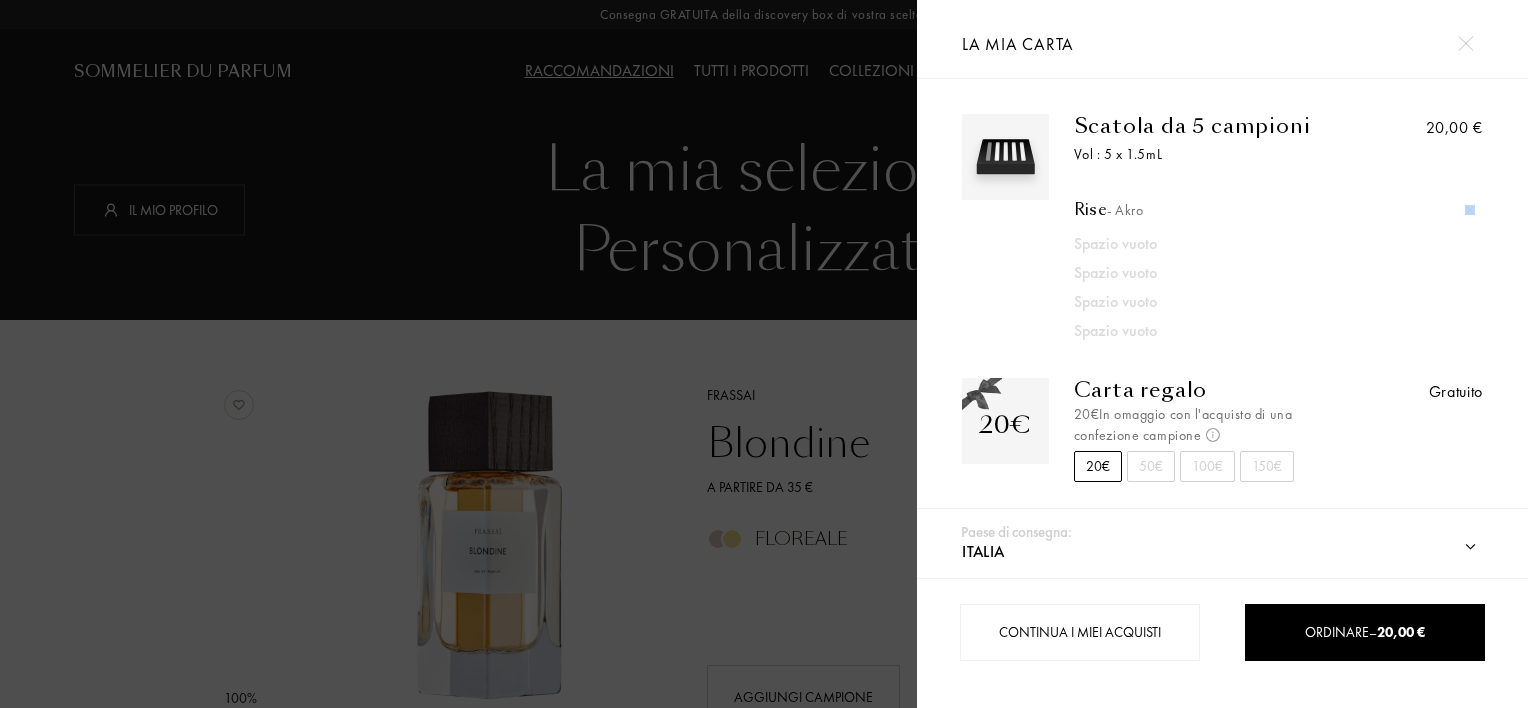 click at bounding box center (1470, 210) 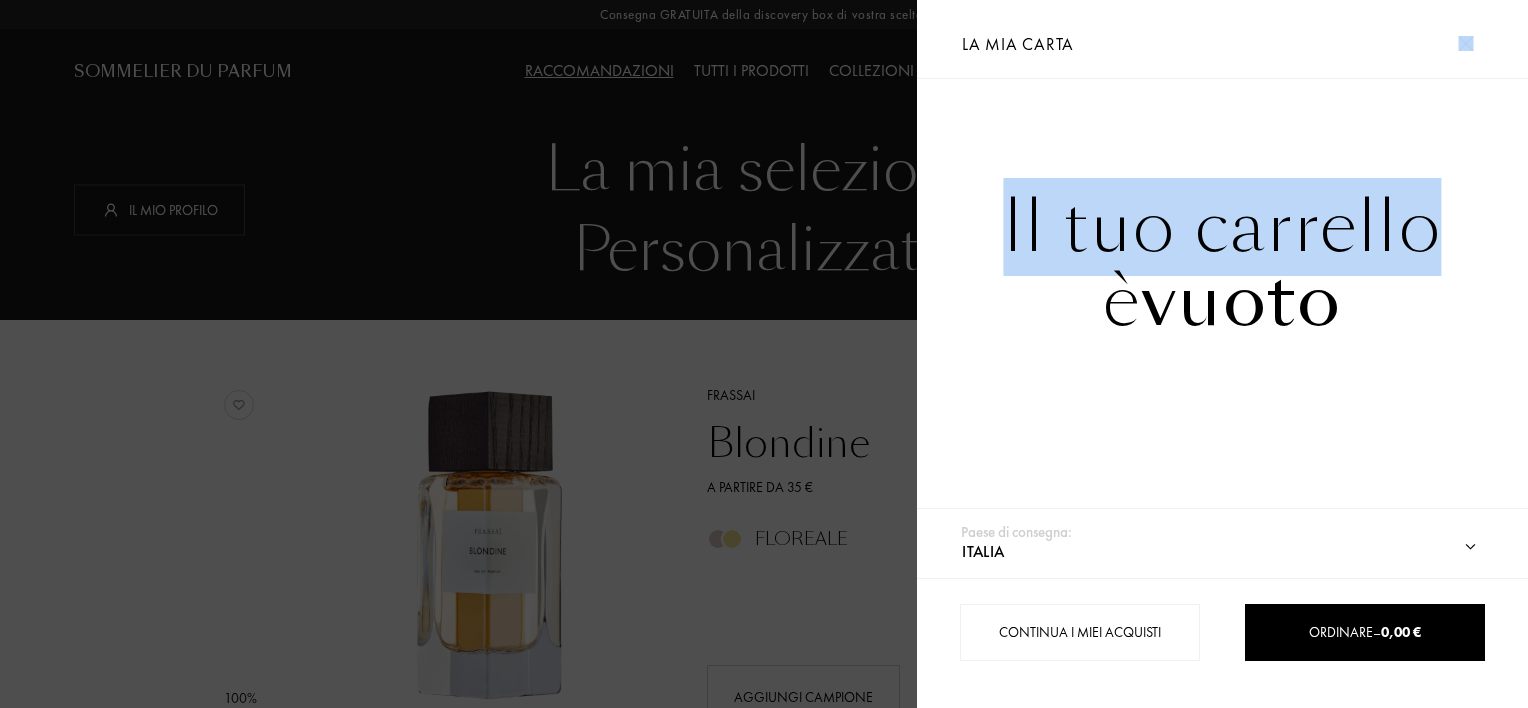 drag, startPoint x: 1472, startPoint y: 214, endPoint x: 1473, endPoint y: 44, distance: 170.00294 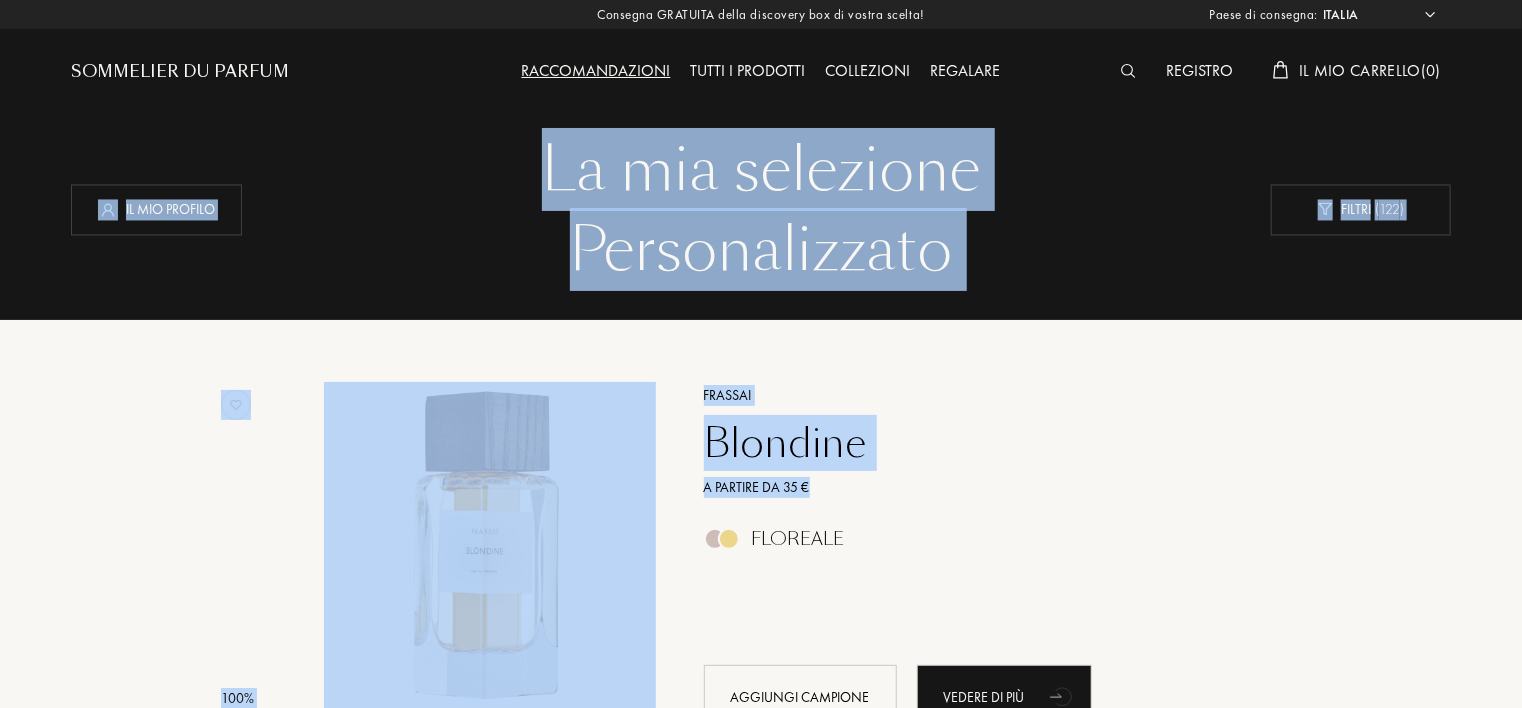 drag, startPoint x: 1520, startPoint y: 39, endPoint x: 1144, endPoint y: 480, distance: 579.5317 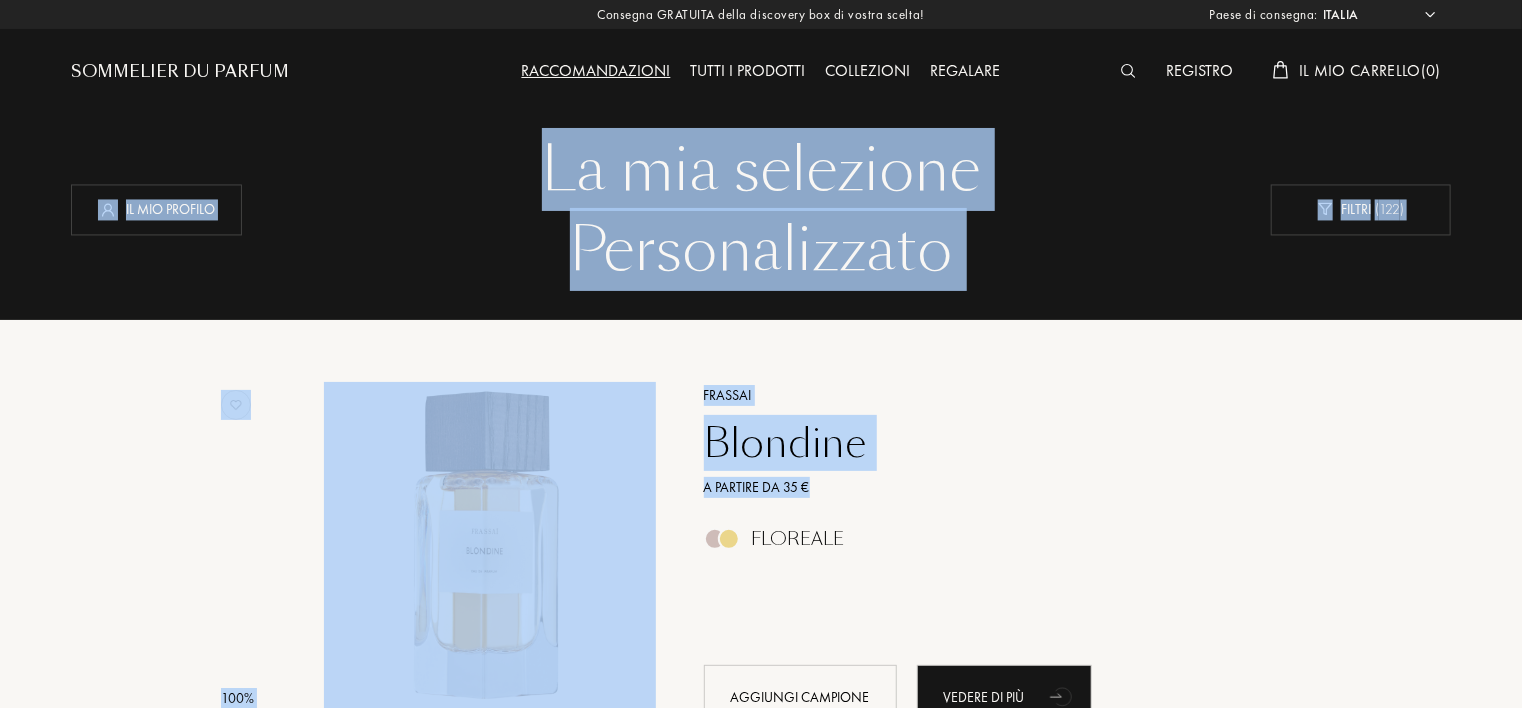 click on "A partire da 35 €" at bounding box center (980, 487) 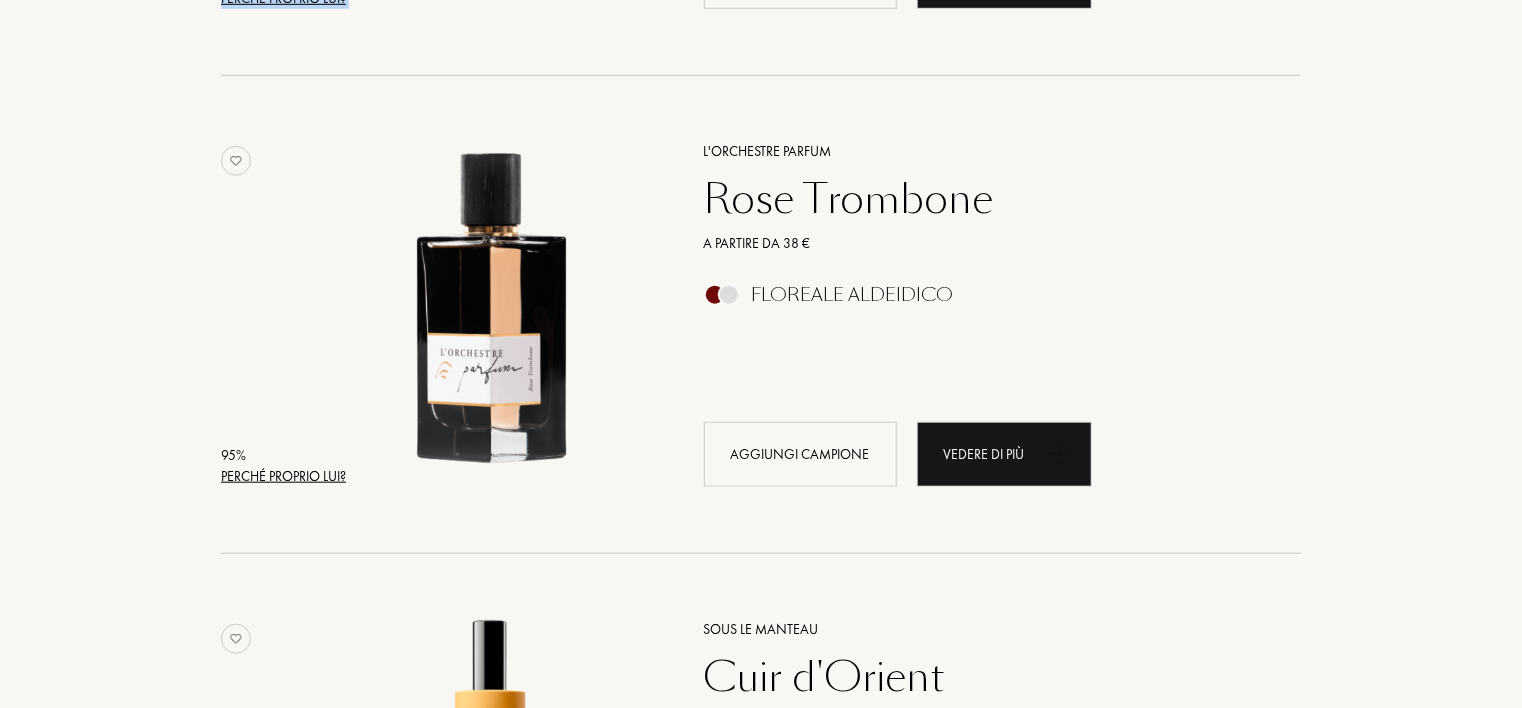 scroll, scrollTop: 800, scrollLeft: 0, axis: vertical 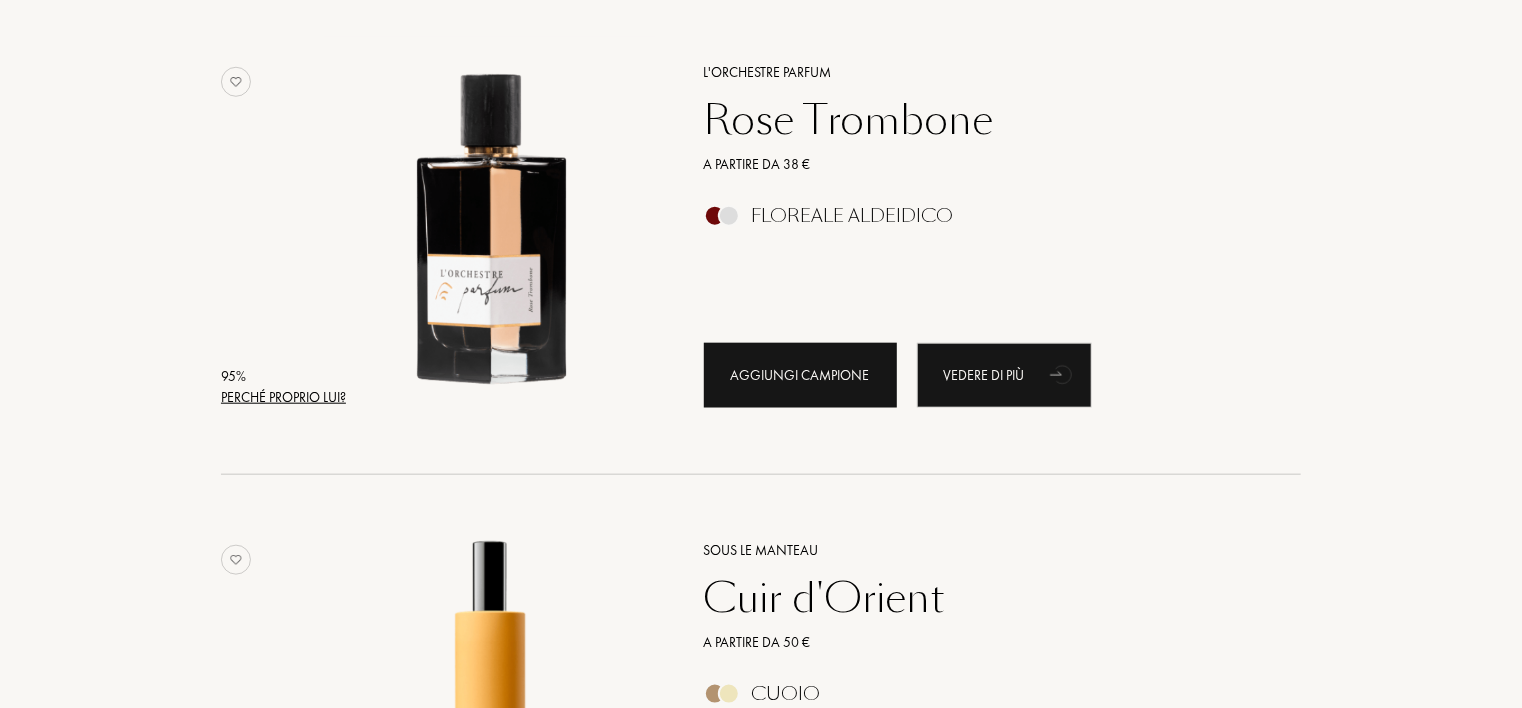 click on "Aggiungi campione" at bounding box center (800, 375) 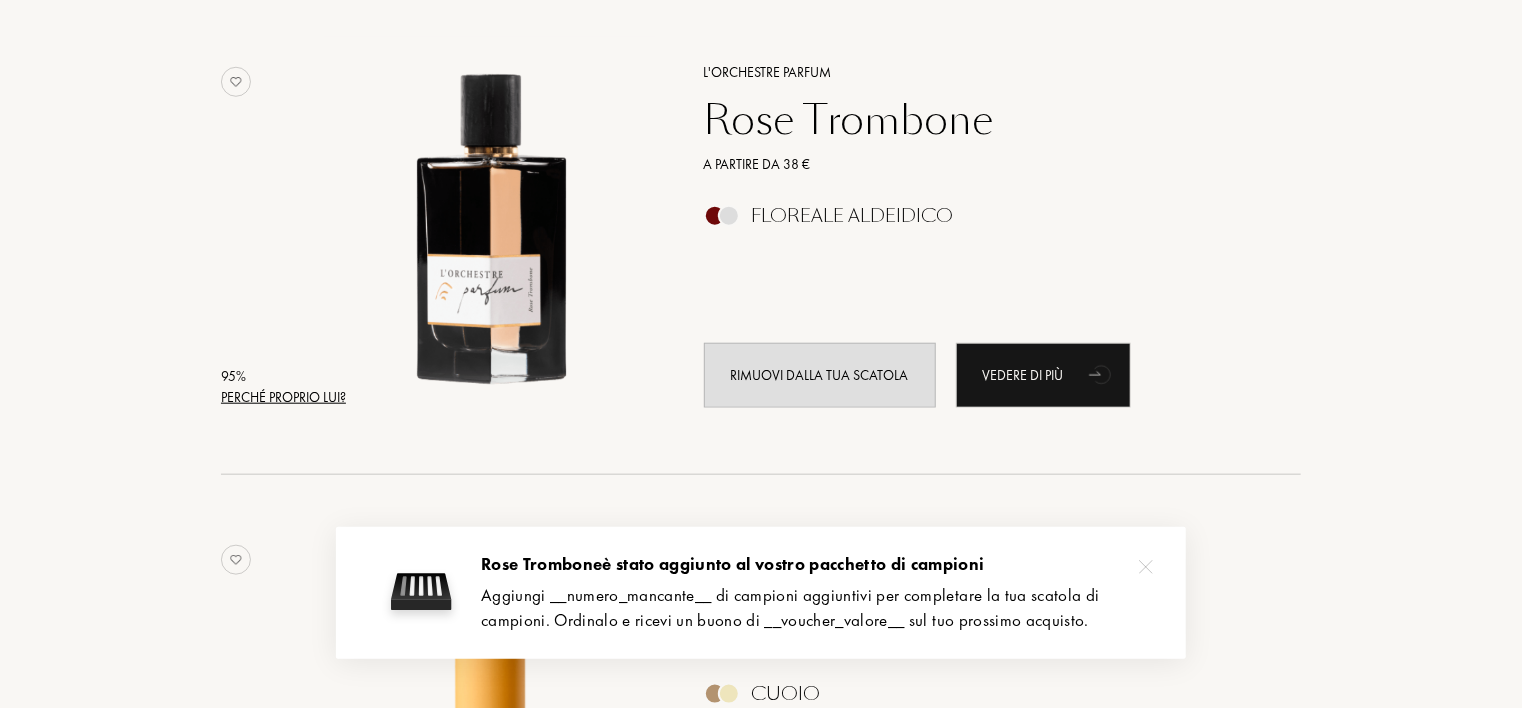 click on "Rose Trombone" at bounding box center [980, 120] 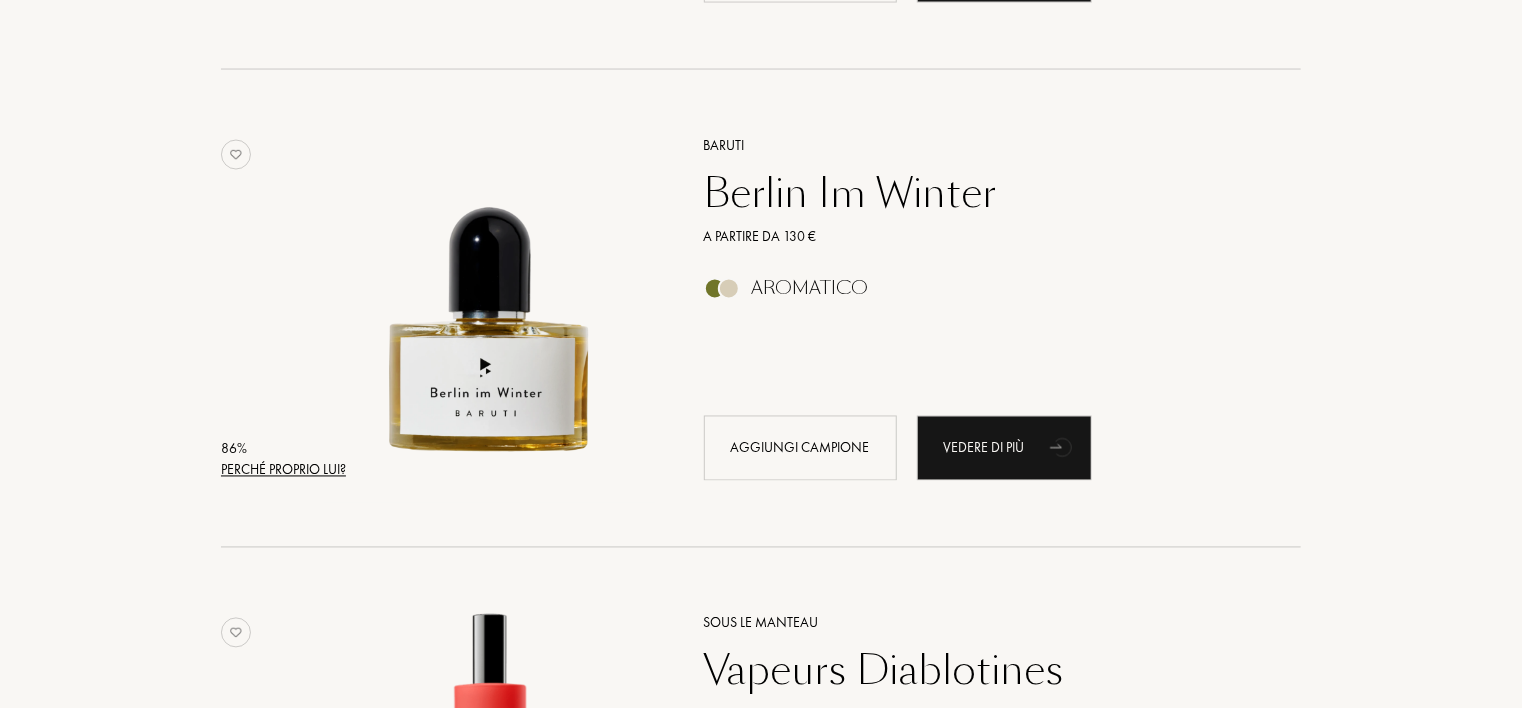 scroll, scrollTop: 1720, scrollLeft: 0, axis: vertical 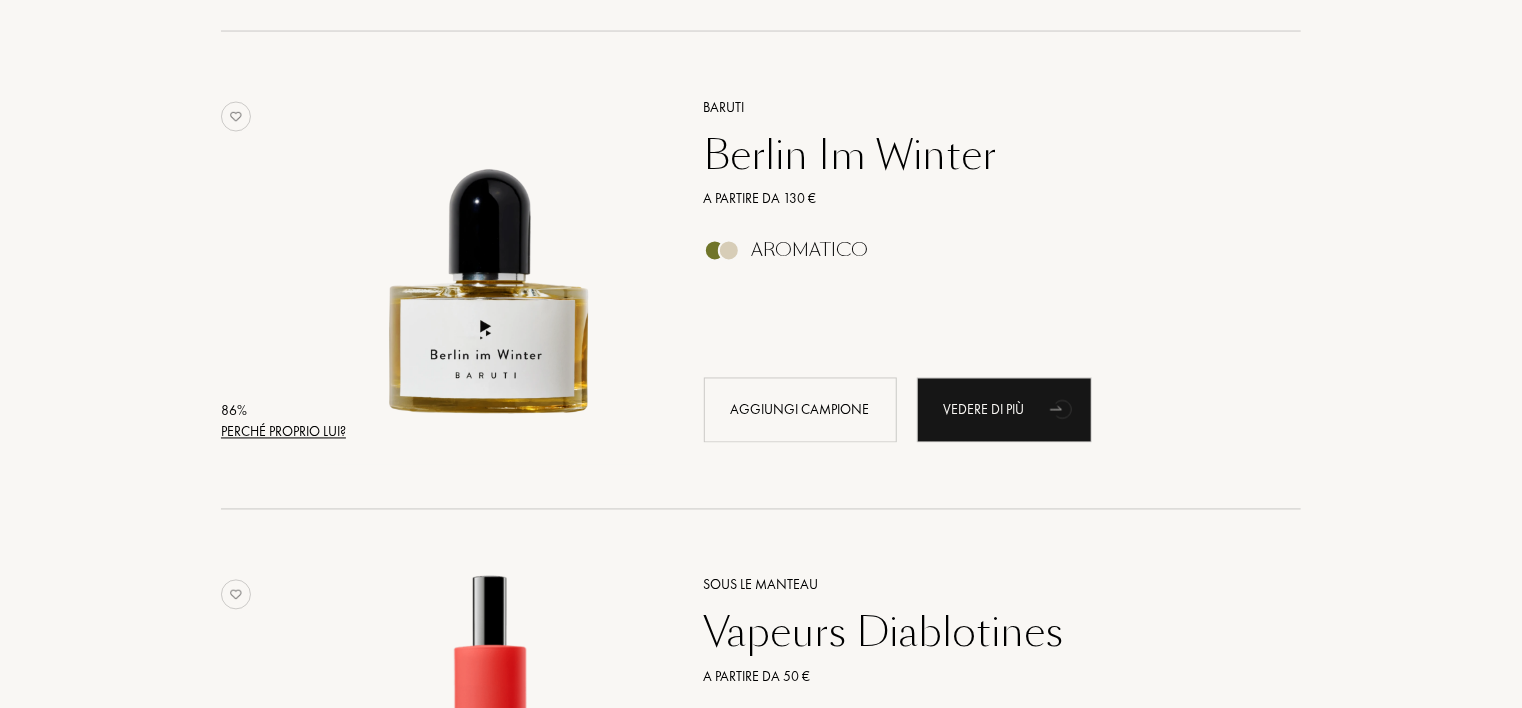 click on "Berlin Im Winter" at bounding box center [980, 155] 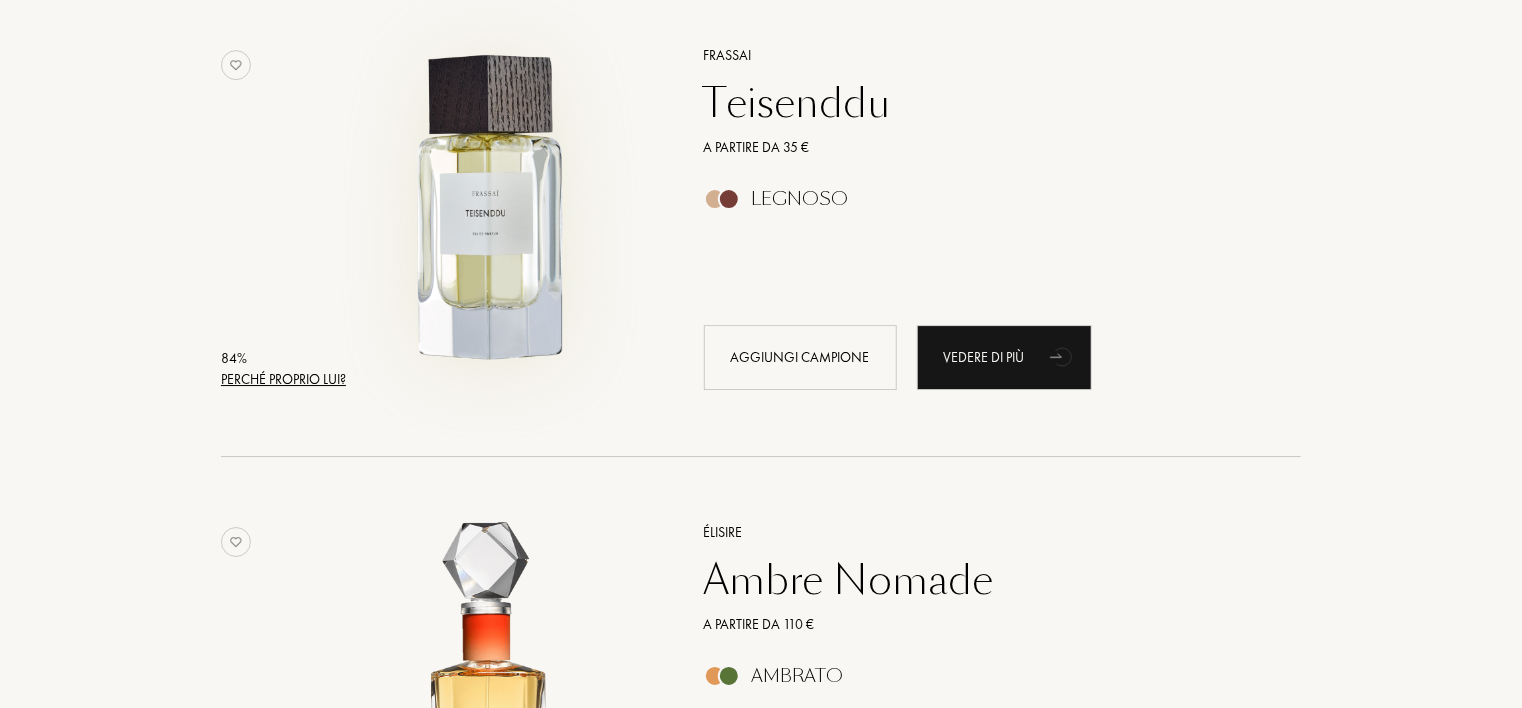 scroll, scrollTop: 3200, scrollLeft: 0, axis: vertical 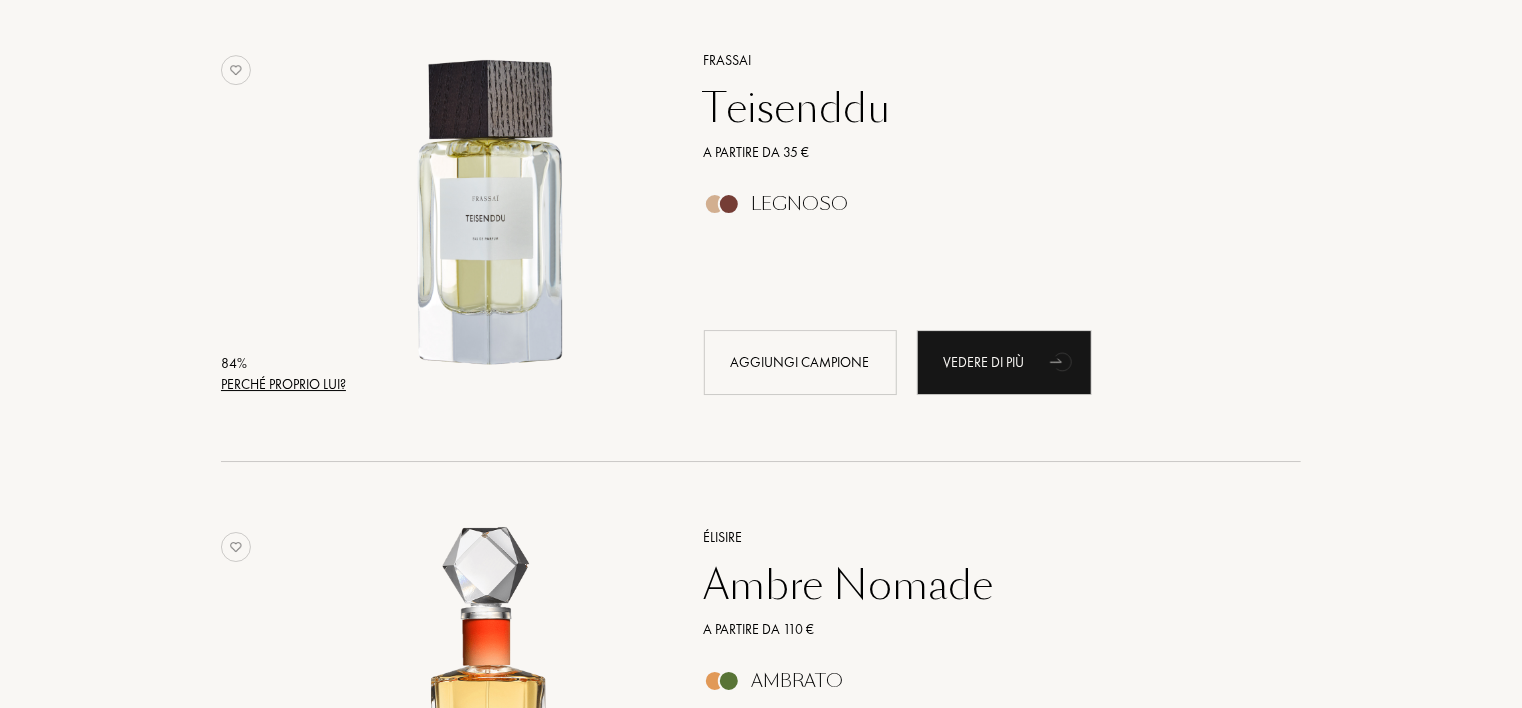 click on "Teisenddu" at bounding box center [980, 108] 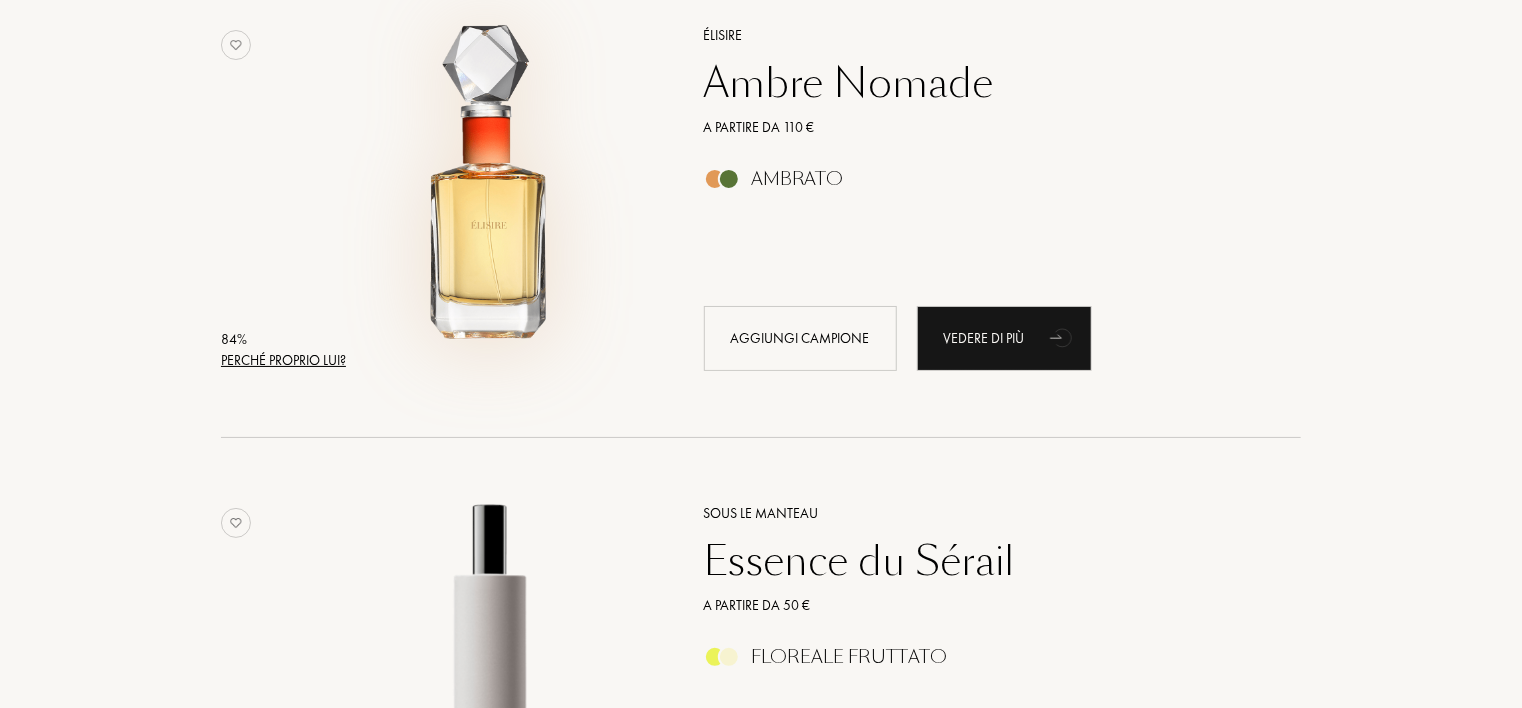 scroll, scrollTop: 3600, scrollLeft: 0, axis: vertical 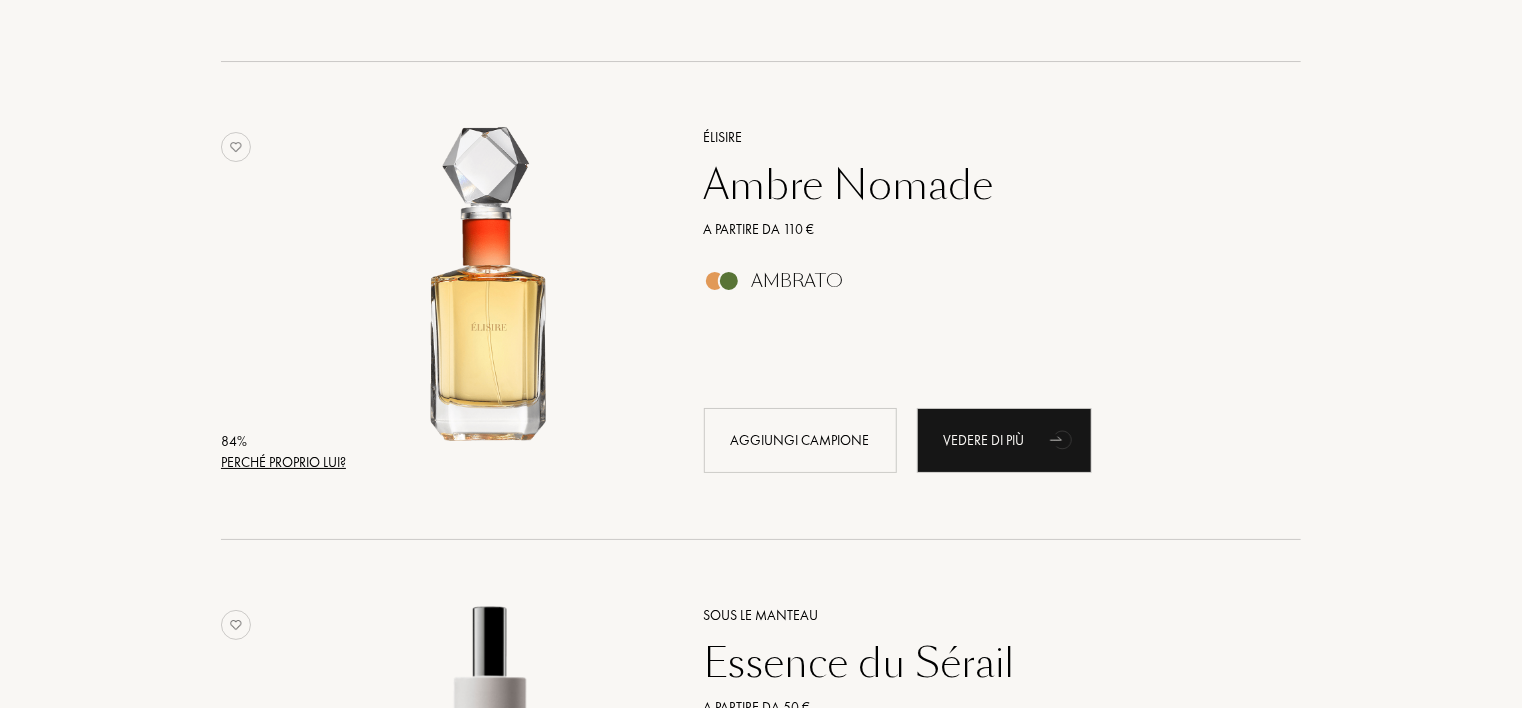 click on "Ambre Nomade" at bounding box center (980, 185) 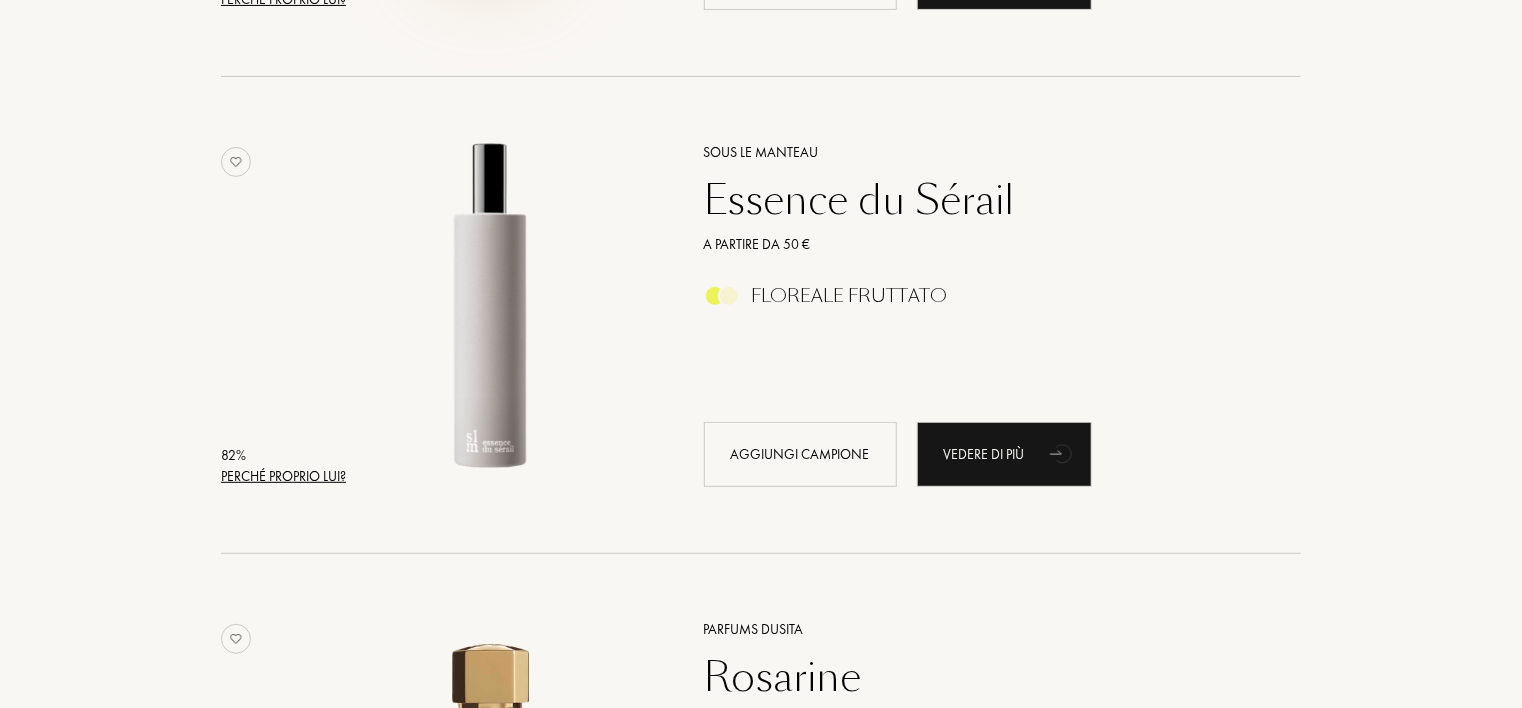 scroll, scrollTop: 4080, scrollLeft: 0, axis: vertical 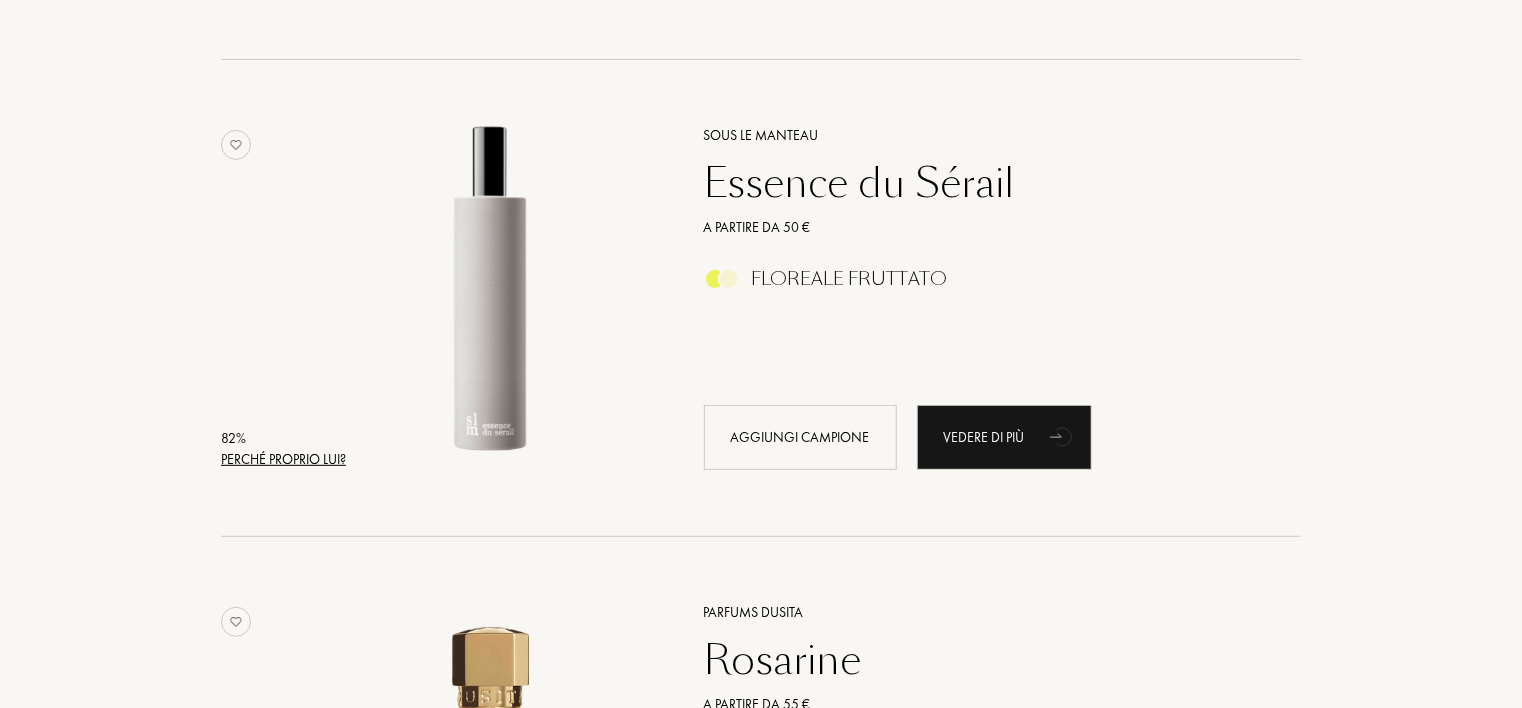 click on "Essence du Sérail" at bounding box center (980, 183) 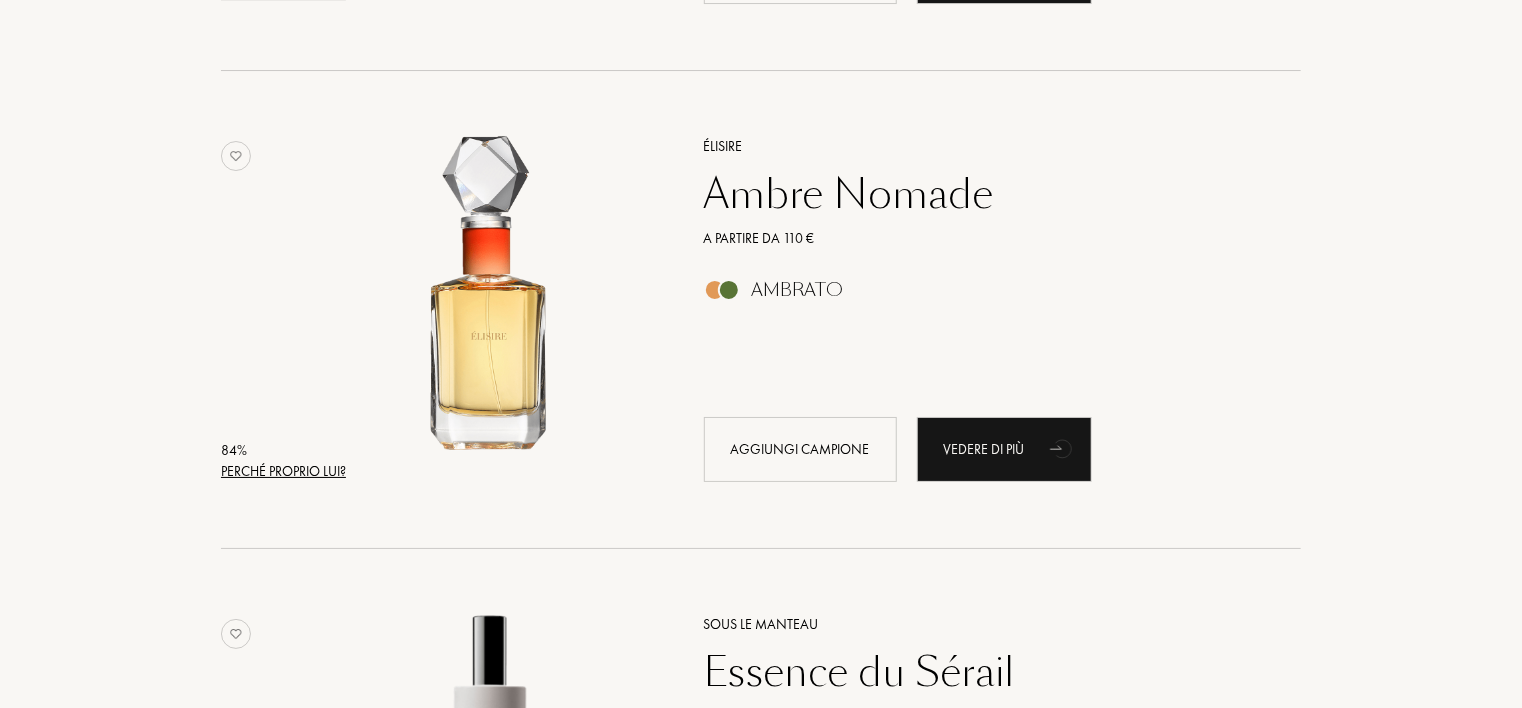 scroll, scrollTop: 3584, scrollLeft: 0, axis: vertical 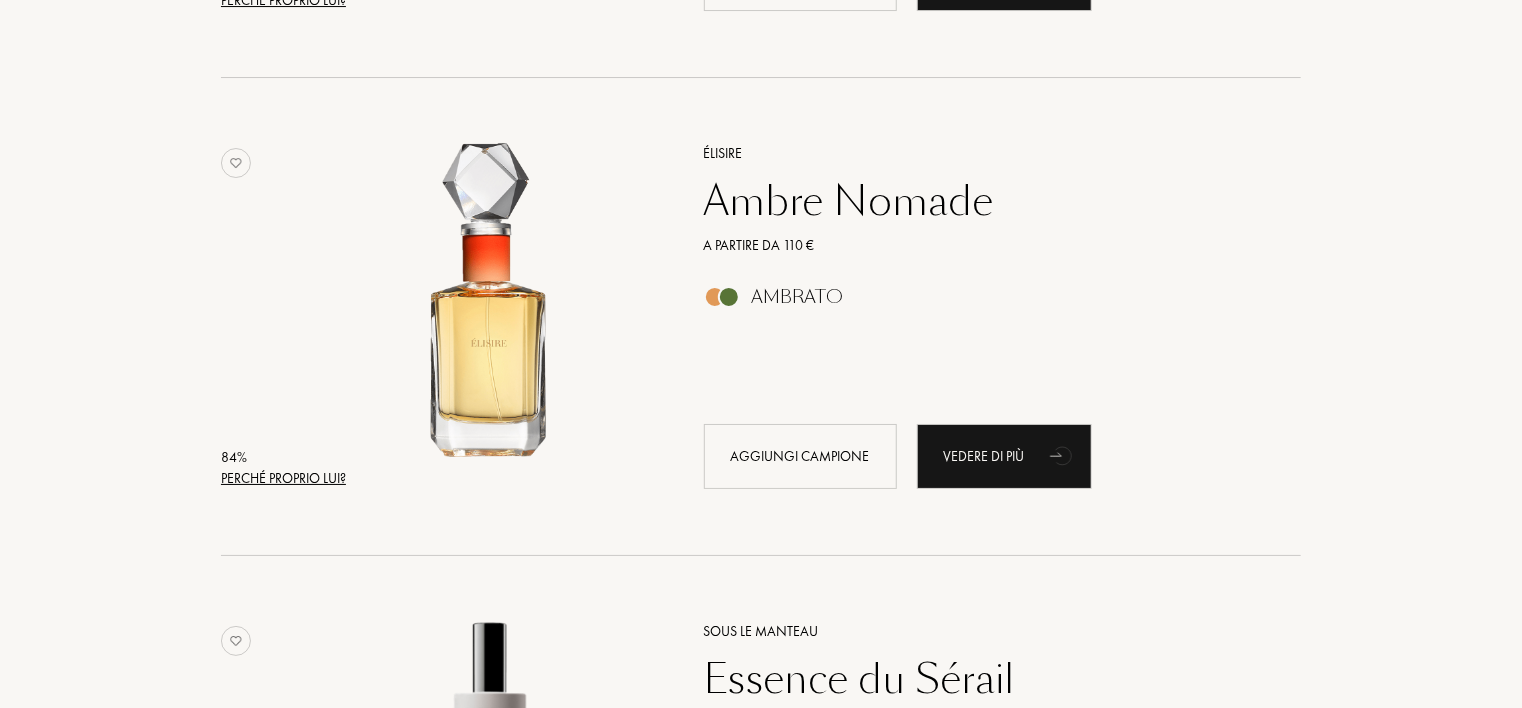 click on "Ambre Nomade" at bounding box center [980, 201] 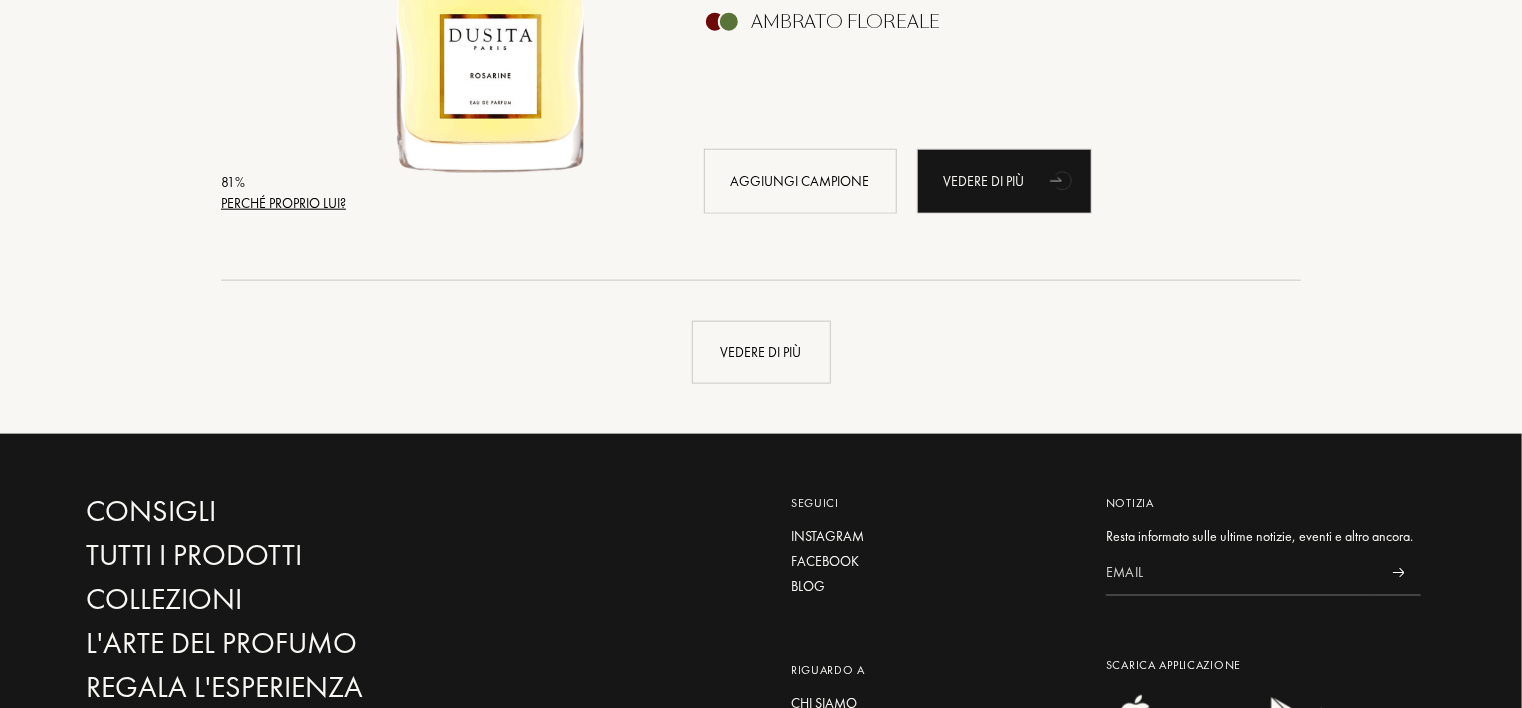scroll, scrollTop: 4824, scrollLeft: 0, axis: vertical 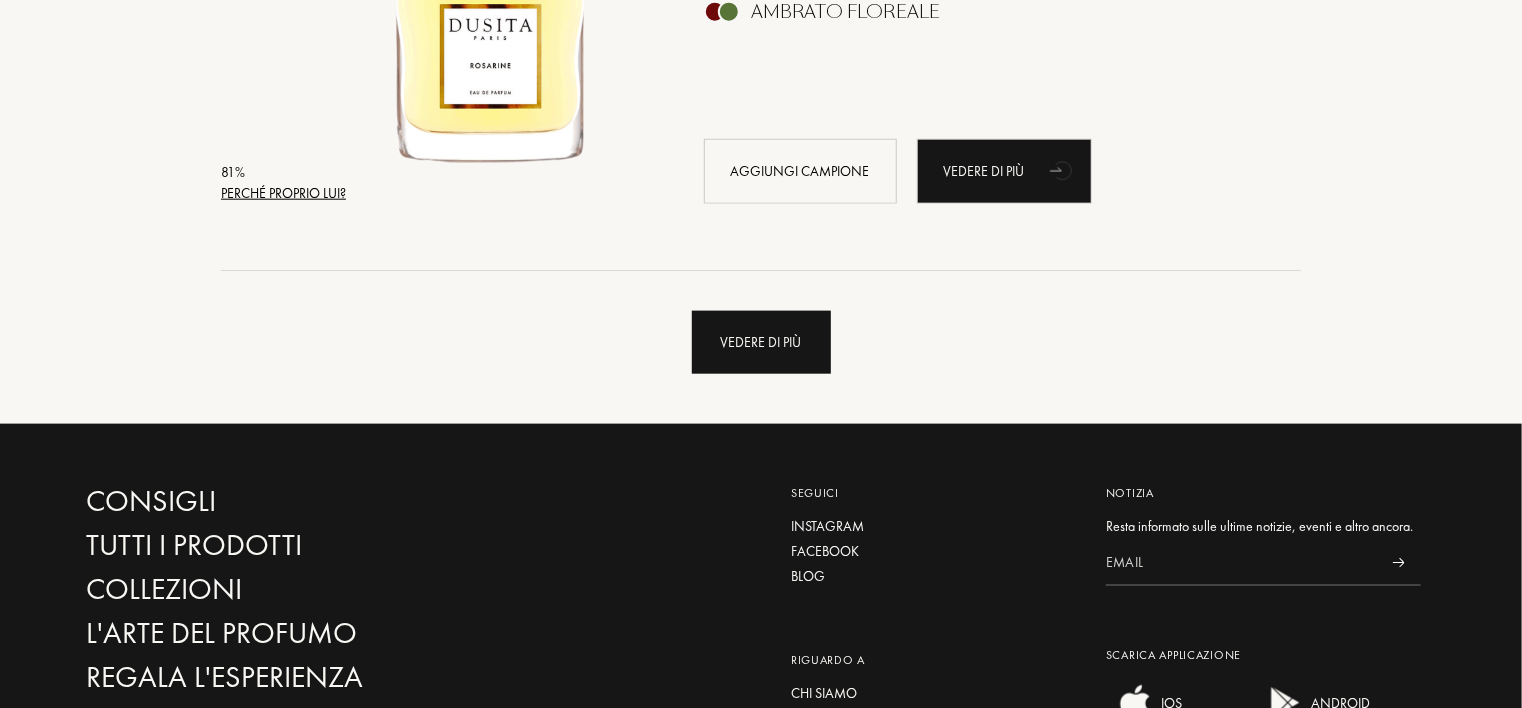 click on "Vedere di più" at bounding box center (761, 342) 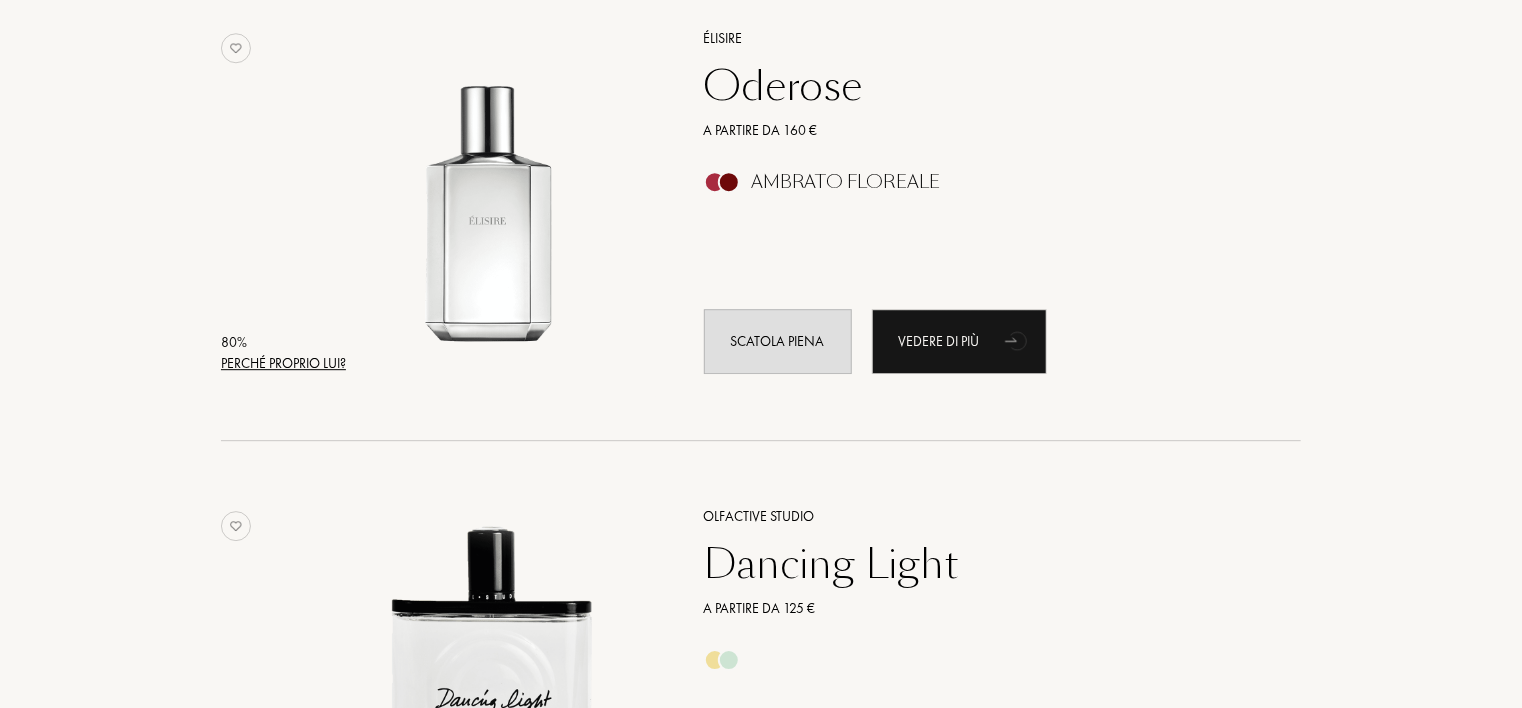 scroll, scrollTop: 6544, scrollLeft: 0, axis: vertical 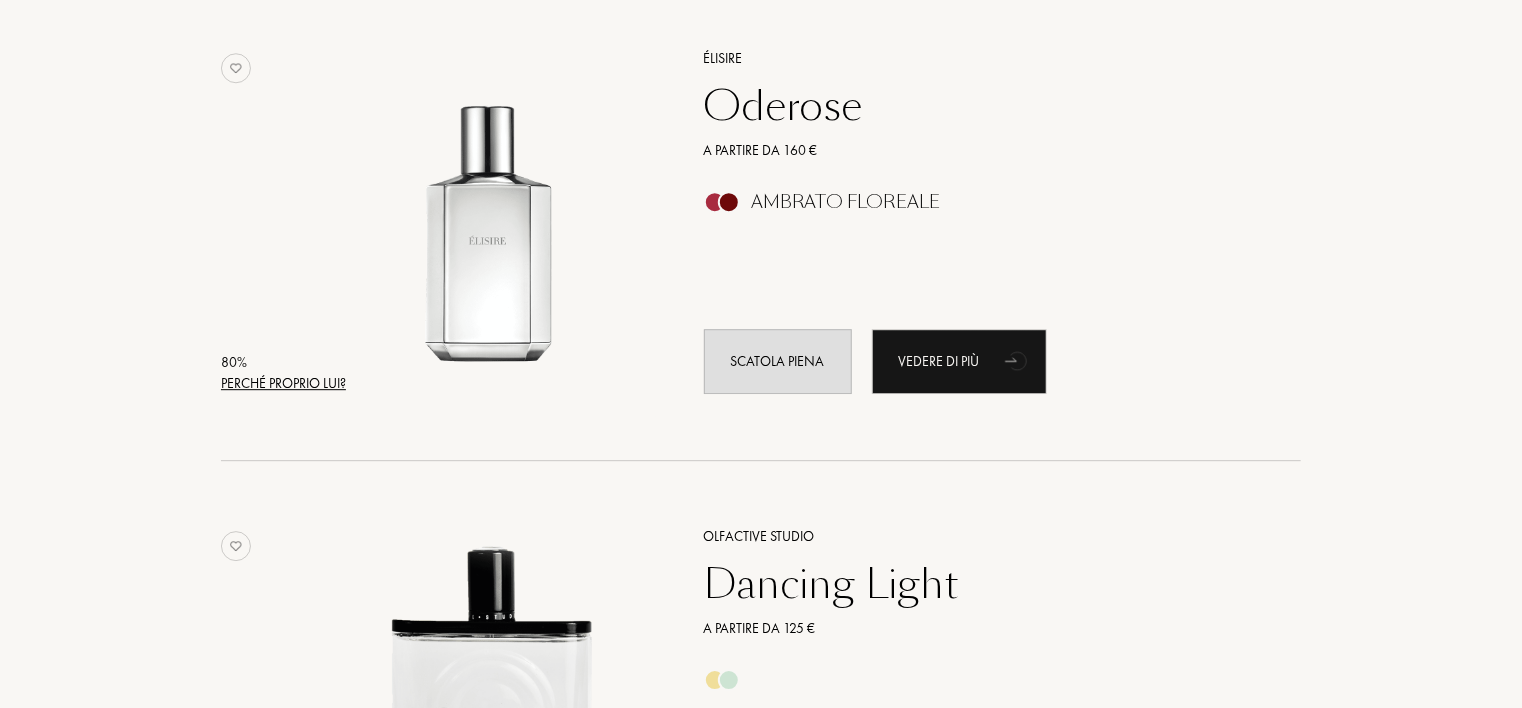 click on "Oderose" at bounding box center [980, 106] 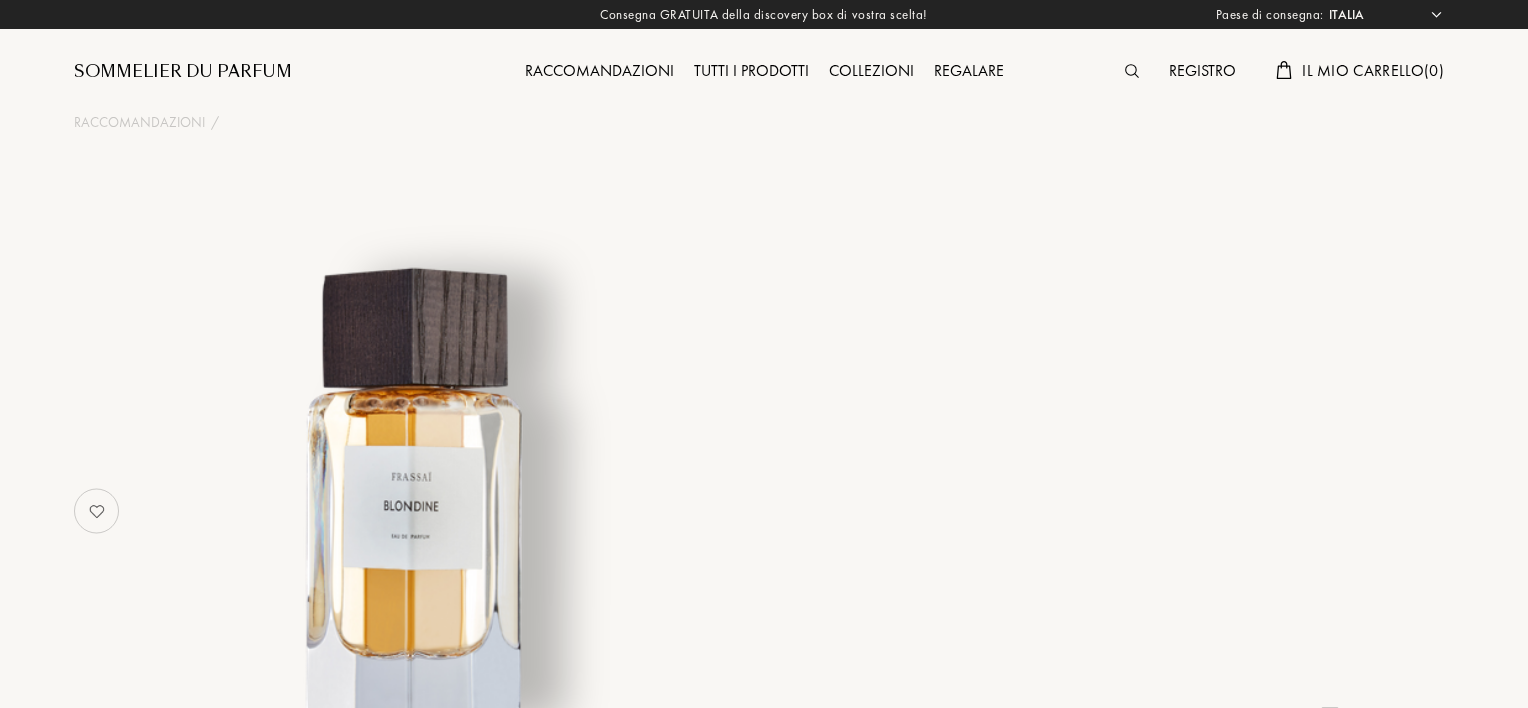 select on "IT" 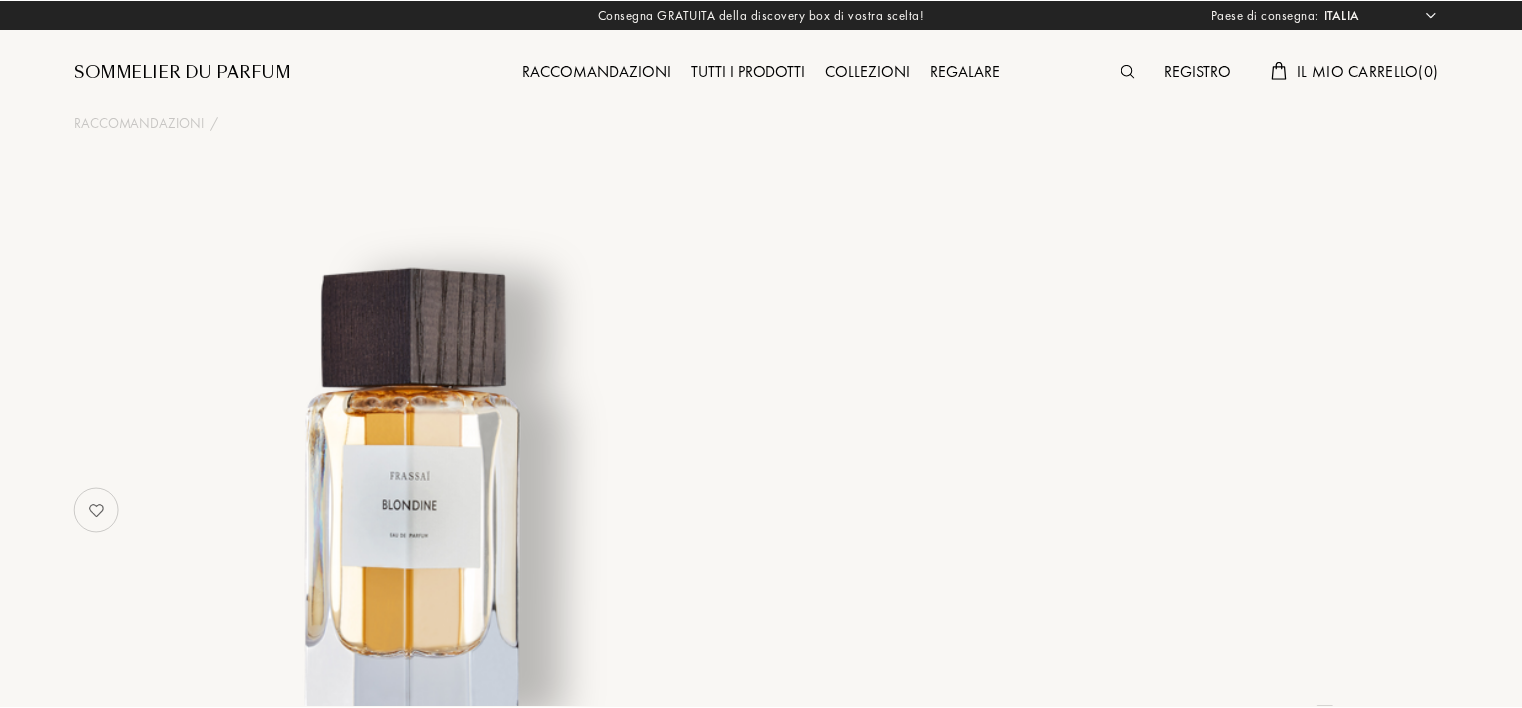 scroll, scrollTop: 0, scrollLeft: 0, axis: both 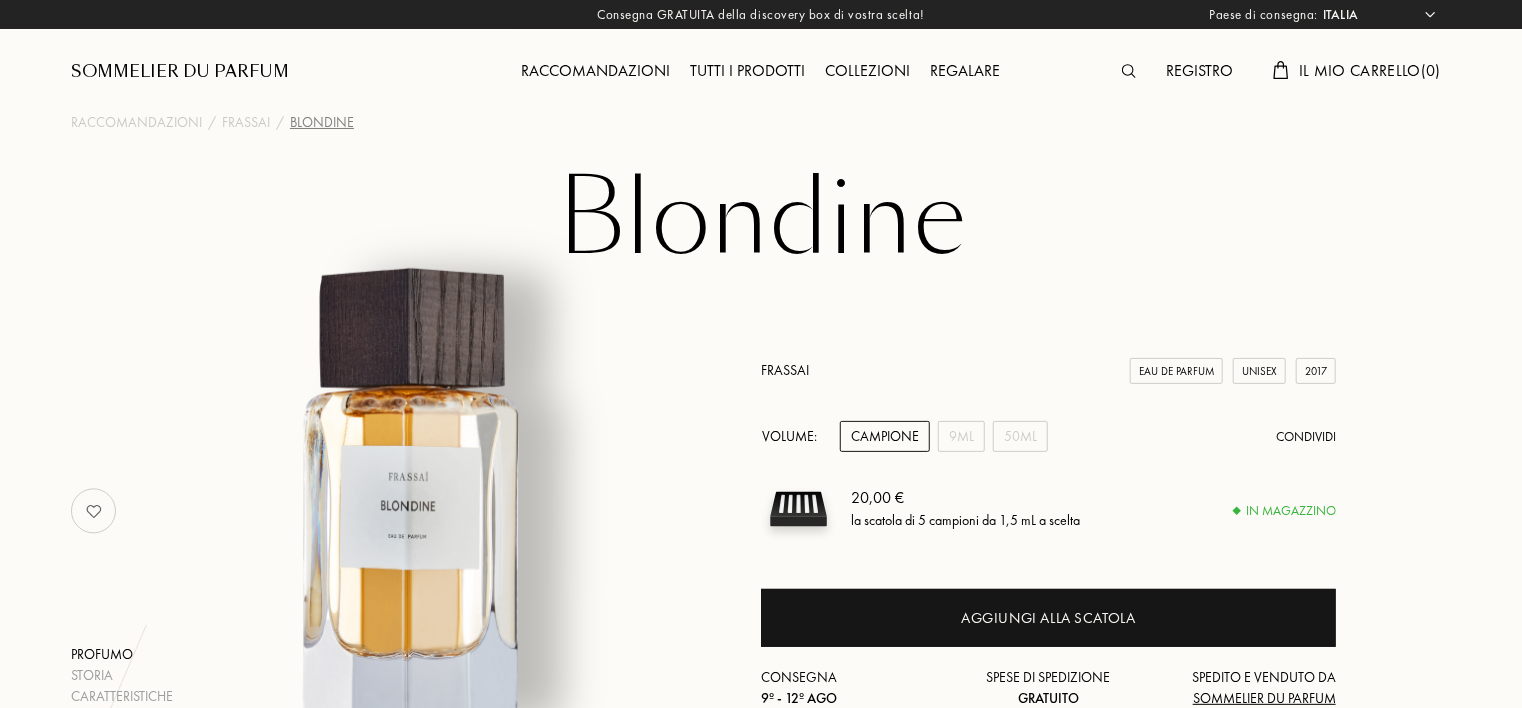 click on "Campione" at bounding box center (885, 436) 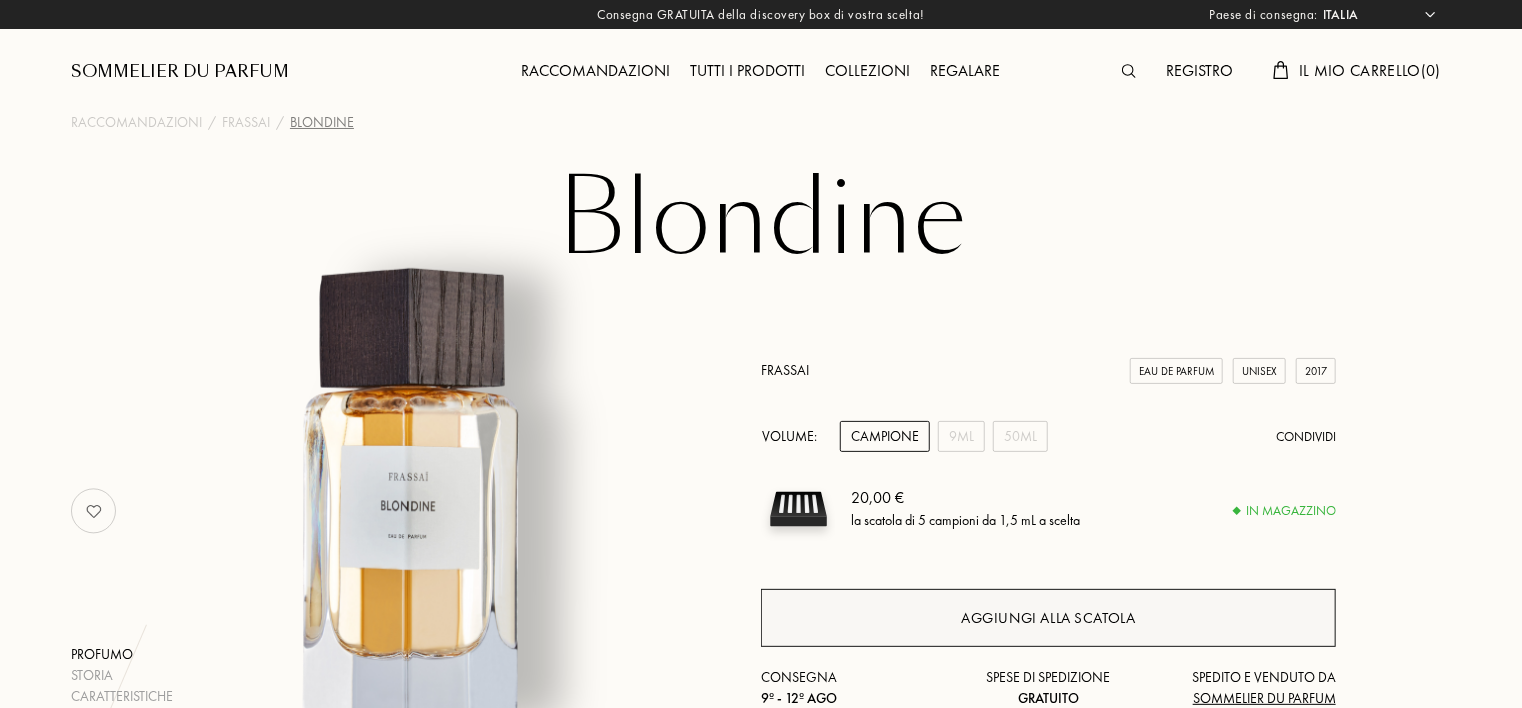 click on "Aggiungi alla scatola" at bounding box center [1048, 618] 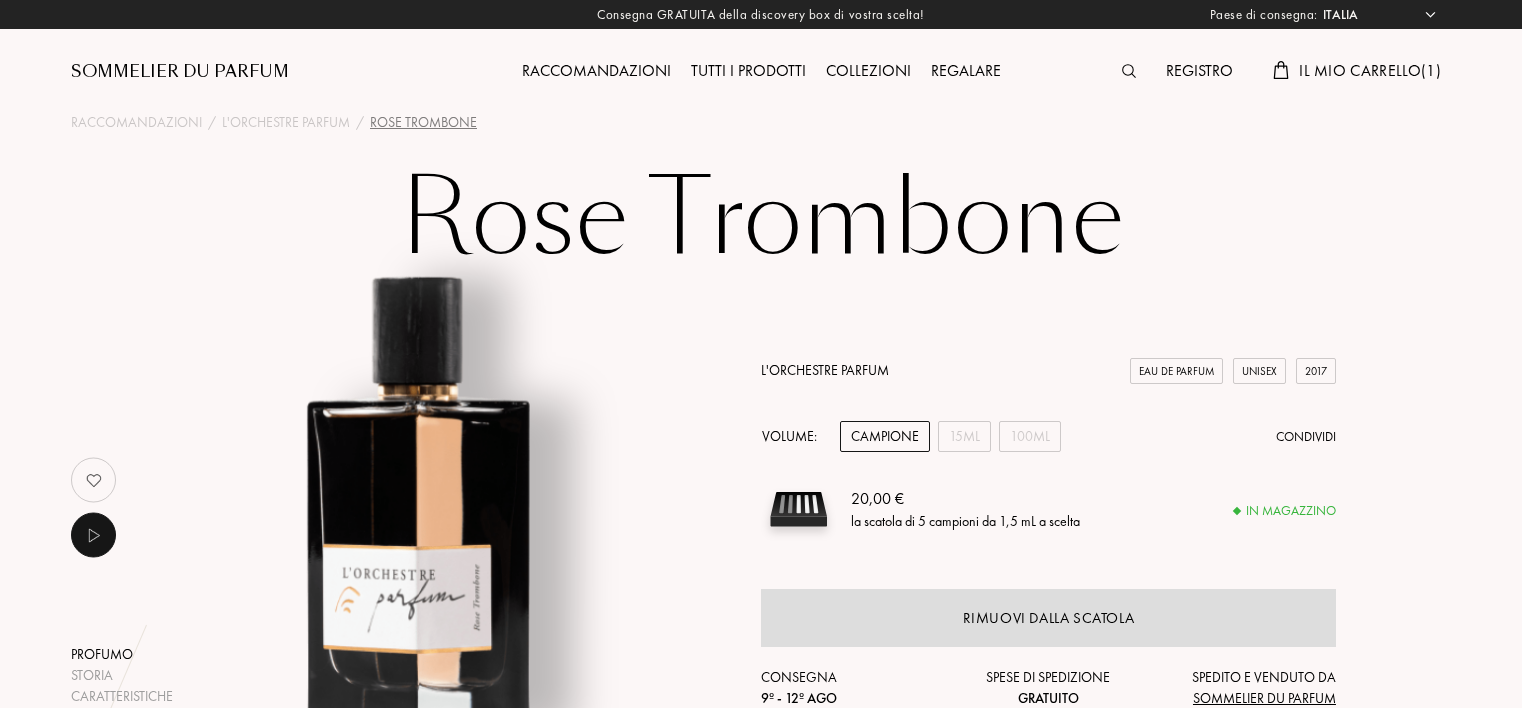 select on "IT" 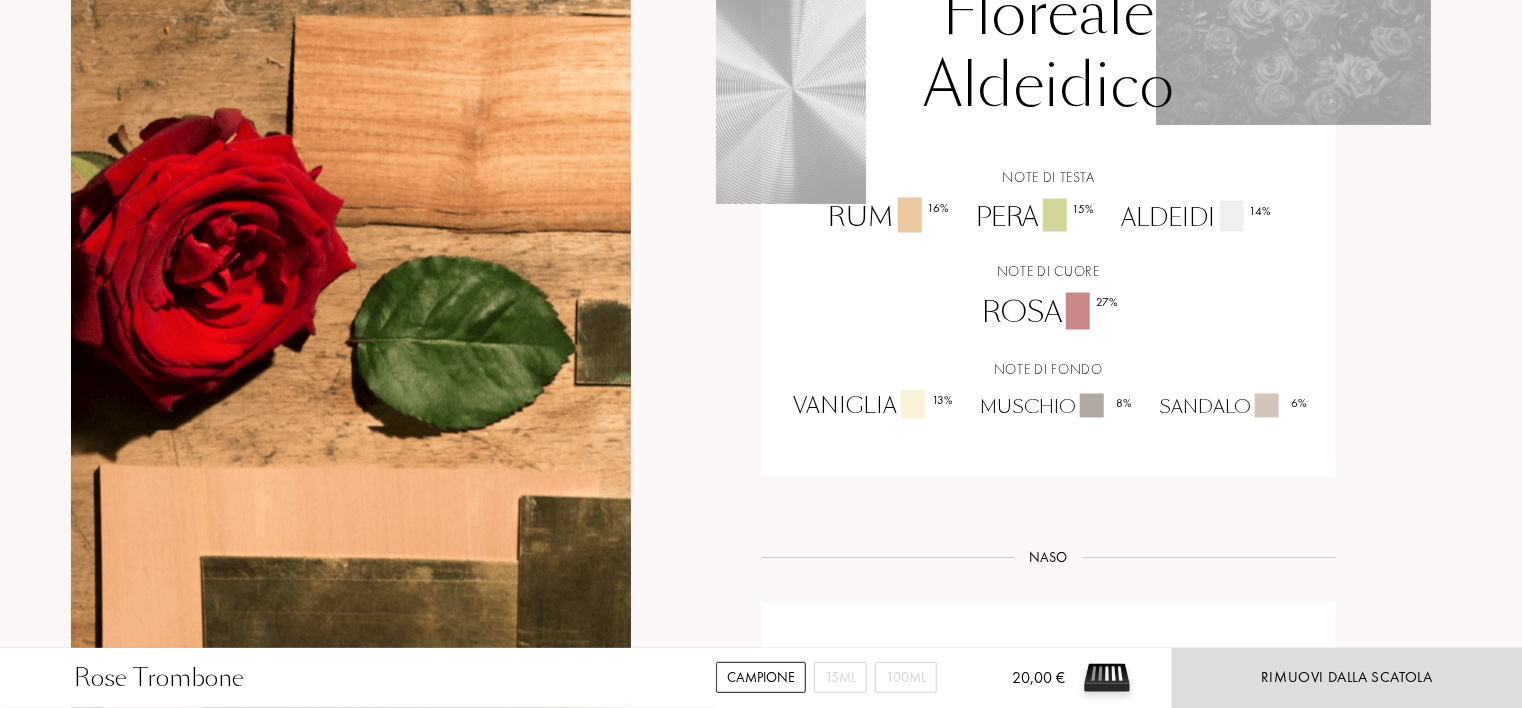 scroll, scrollTop: 1720, scrollLeft: 0, axis: vertical 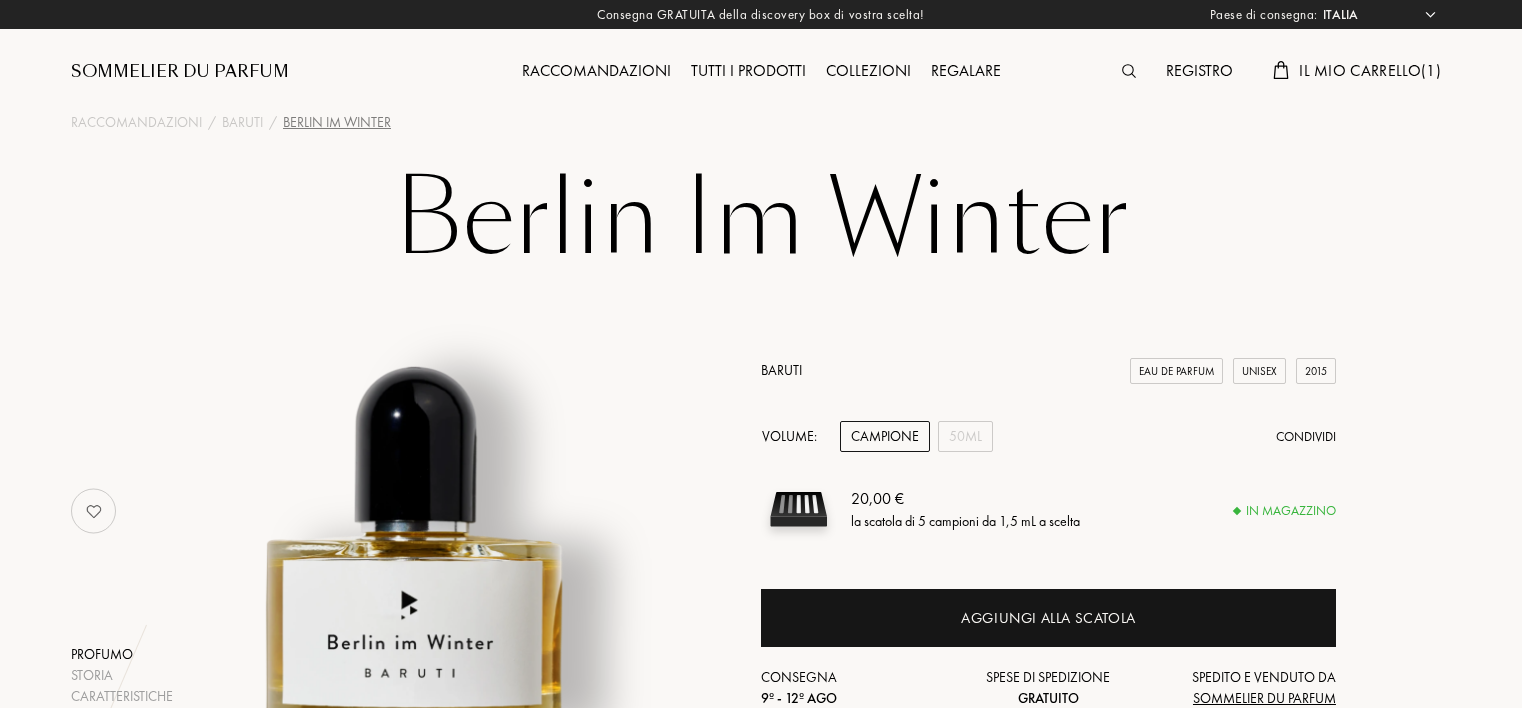 select on "IT" 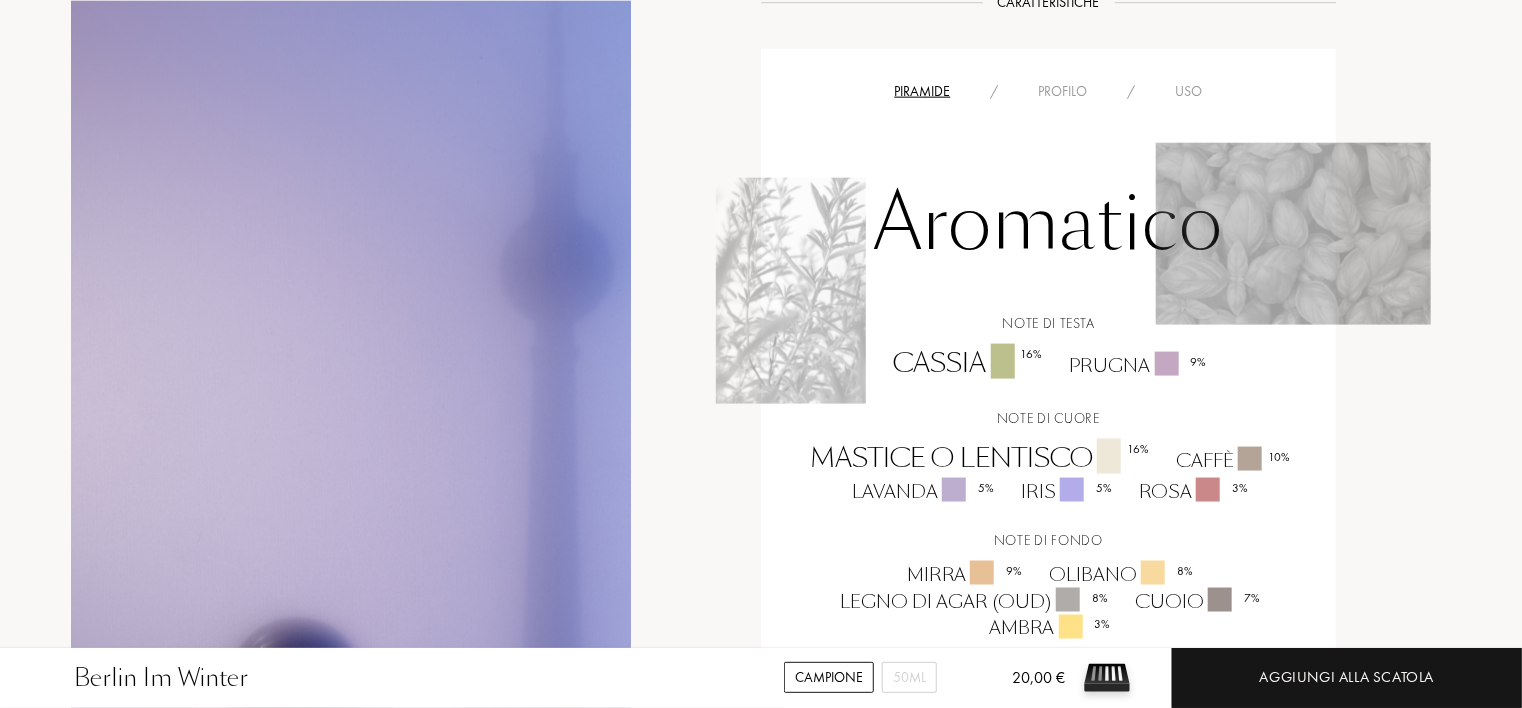 scroll, scrollTop: 1320, scrollLeft: 0, axis: vertical 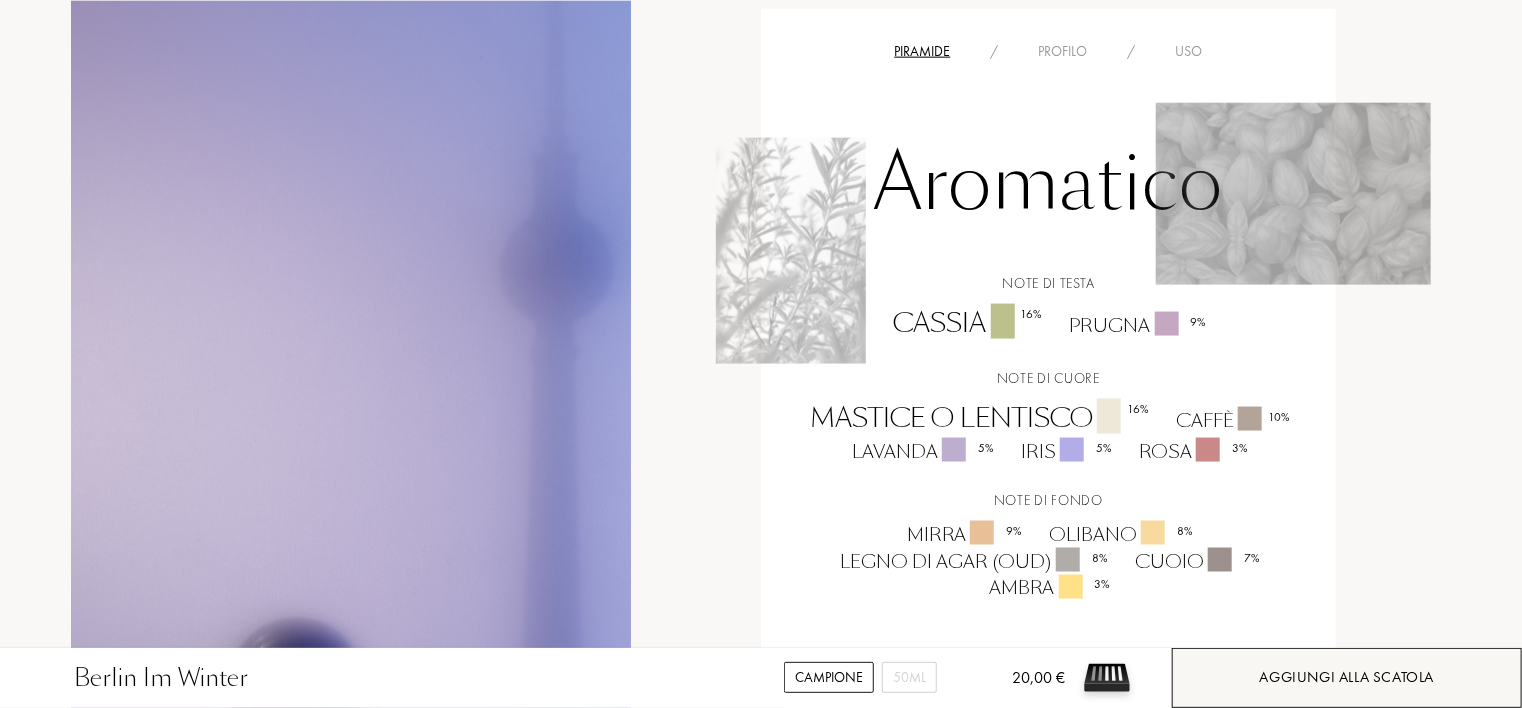 click on "Aggiungi alla scatola" at bounding box center [1347, 678] 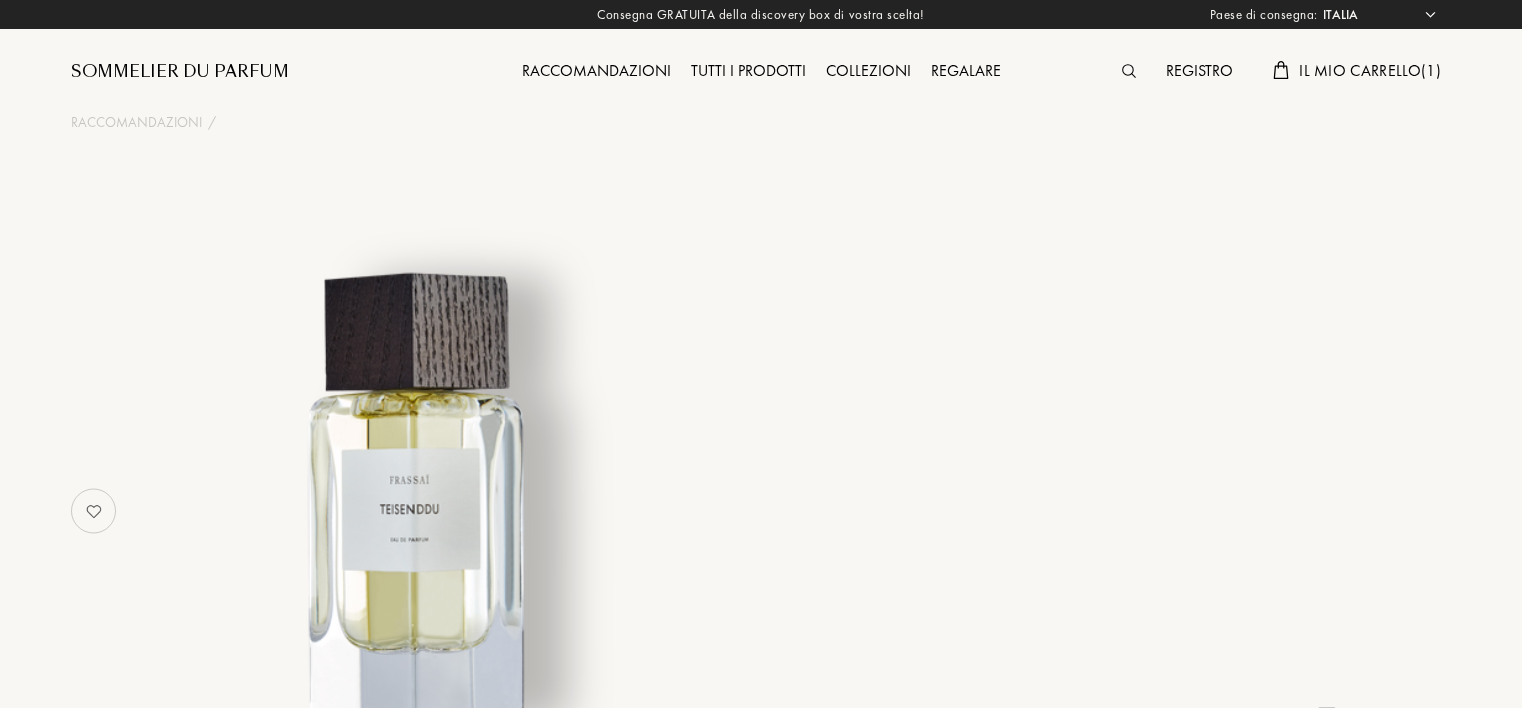 select on "IT" 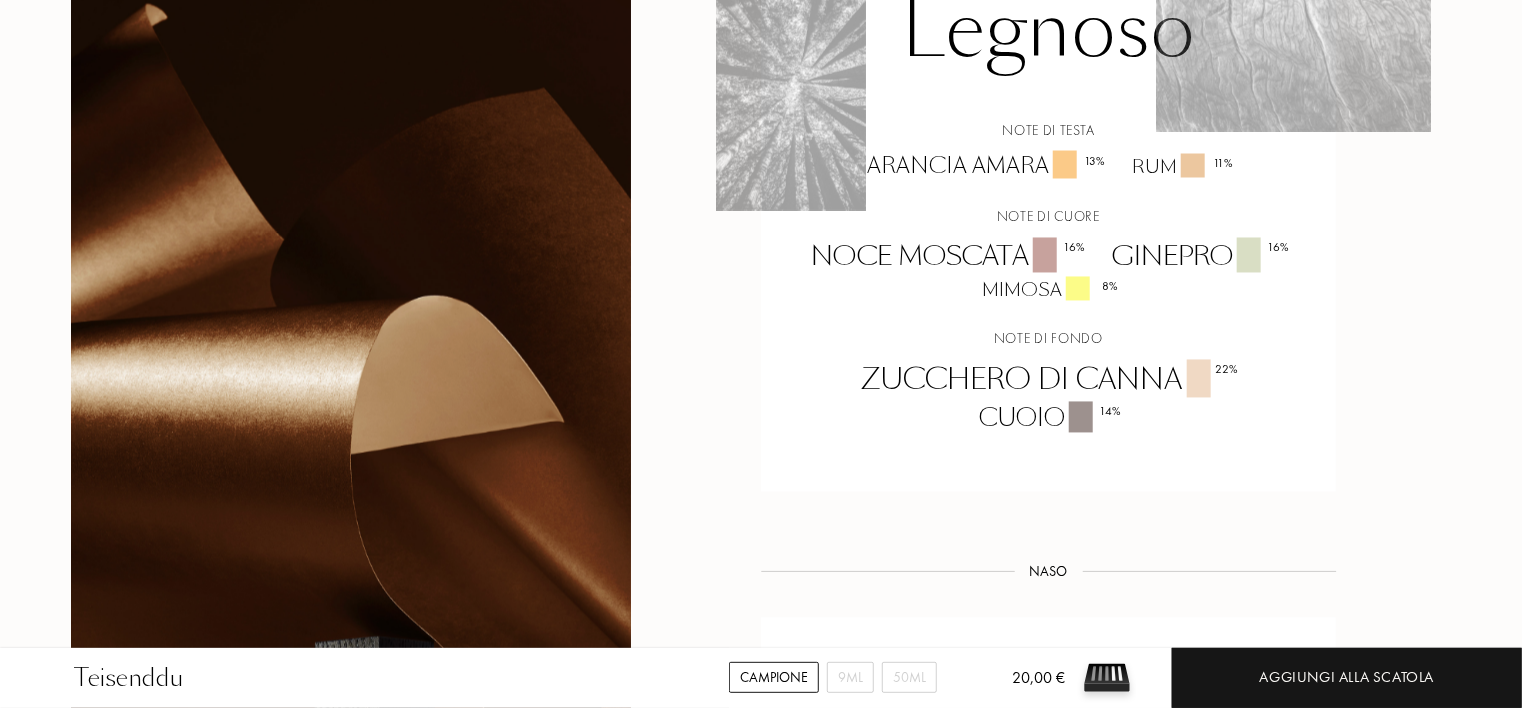 scroll, scrollTop: 1680, scrollLeft: 0, axis: vertical 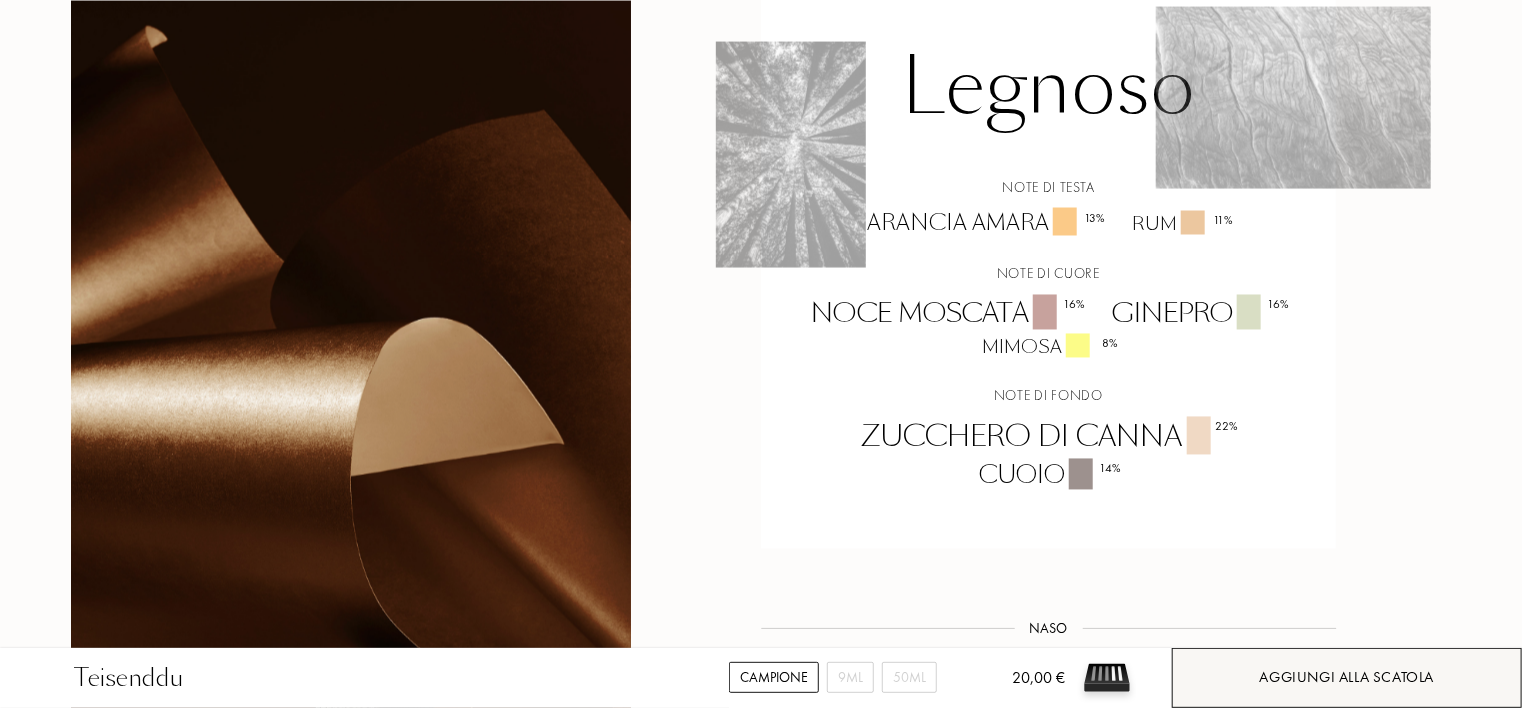 click on "Aggiungi alla scatola" at bounding box center [1347, 678] 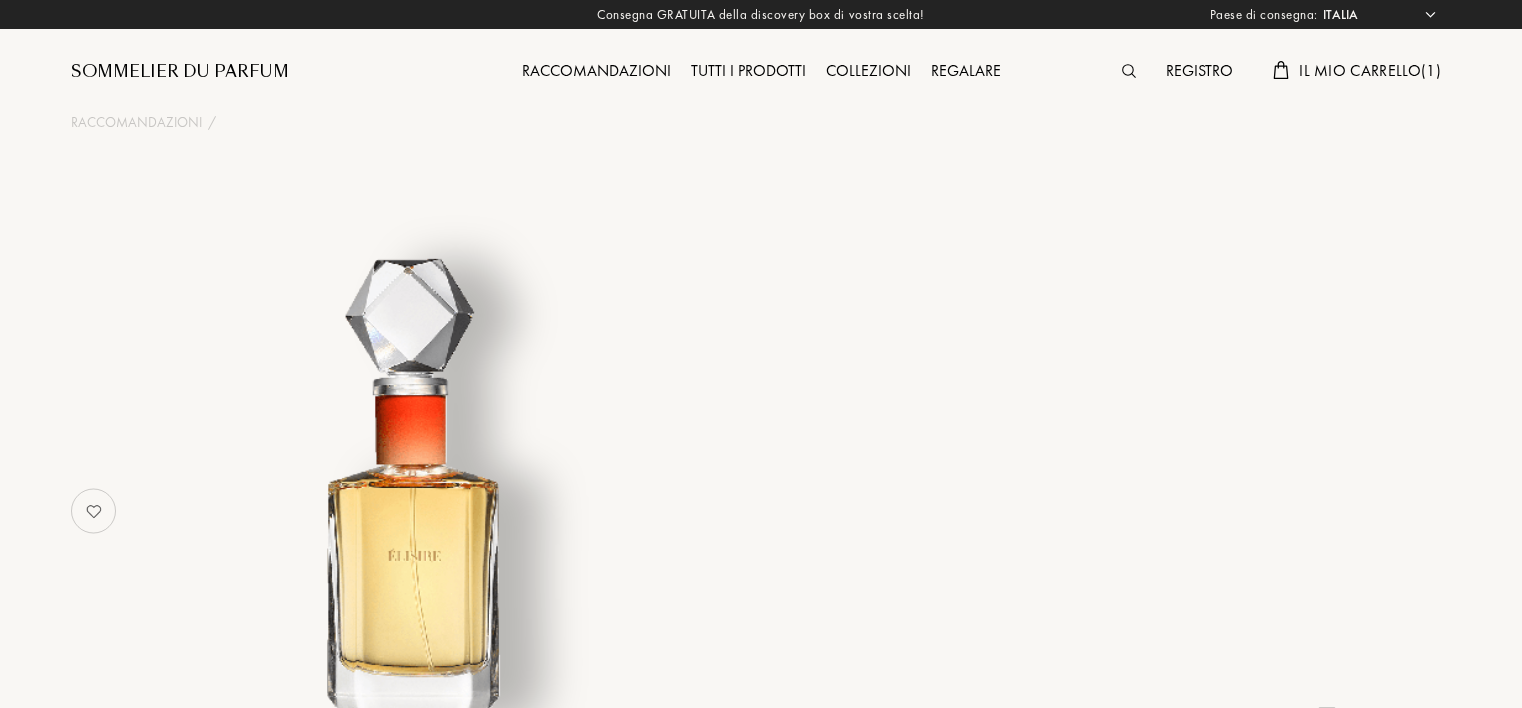 select on "IT" 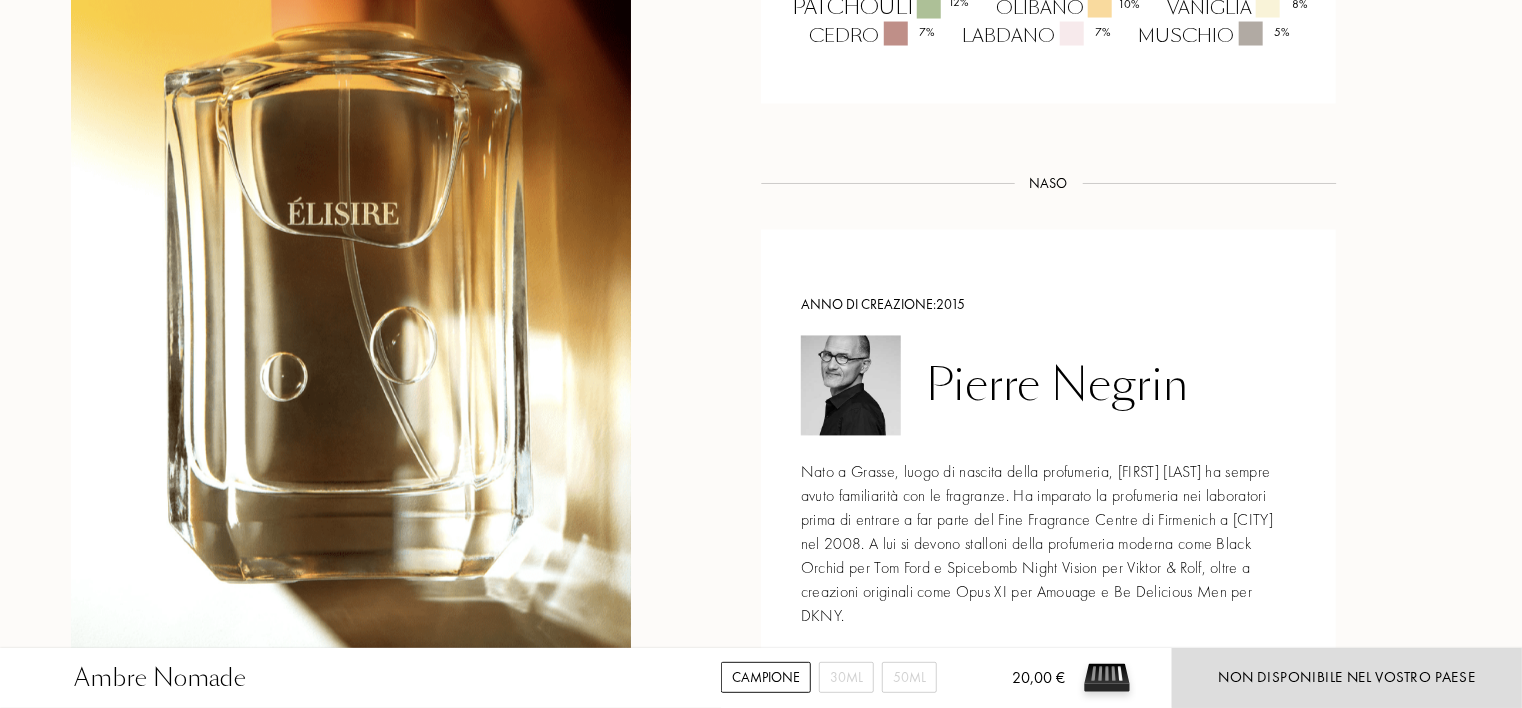 scroll, scrollTop: 1800, scrollLeft: 0, axis: vertical 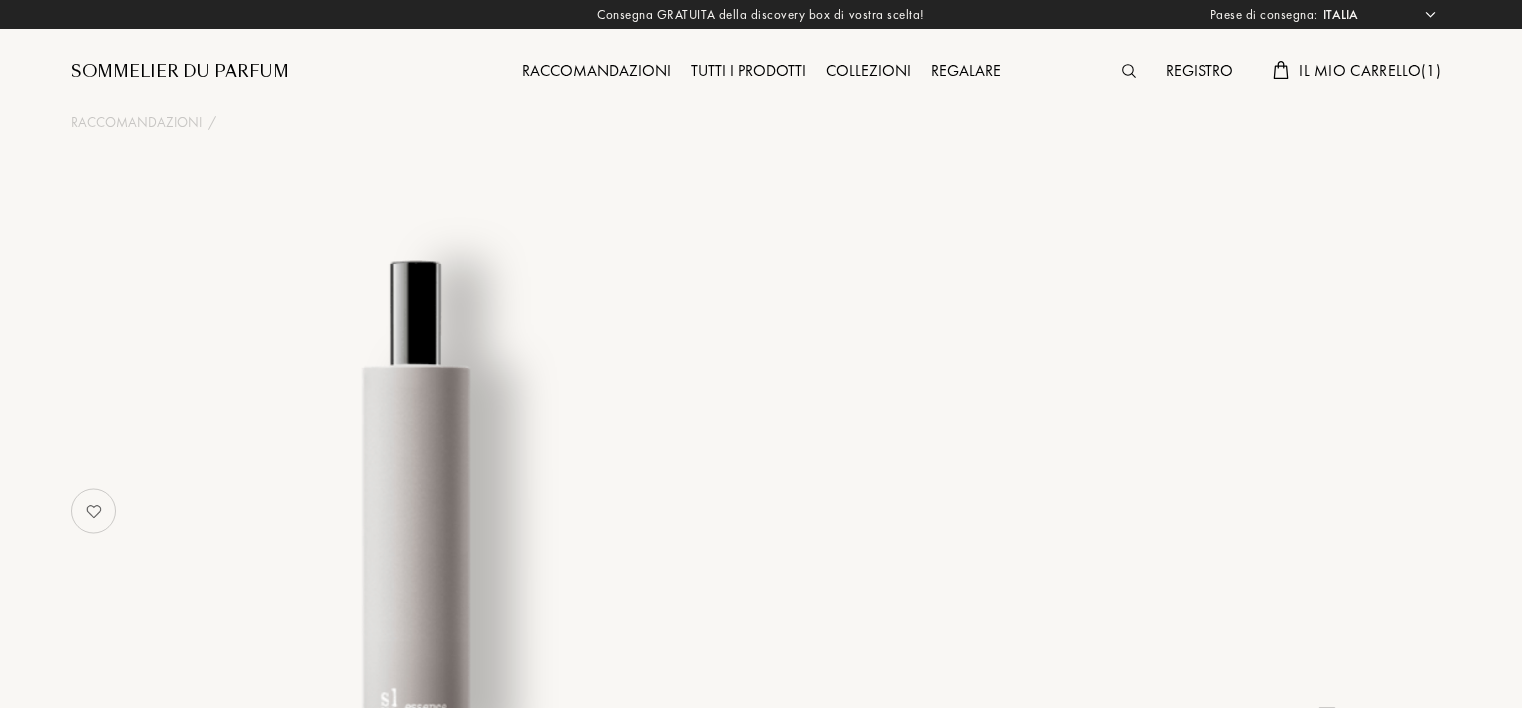 select on "IT" 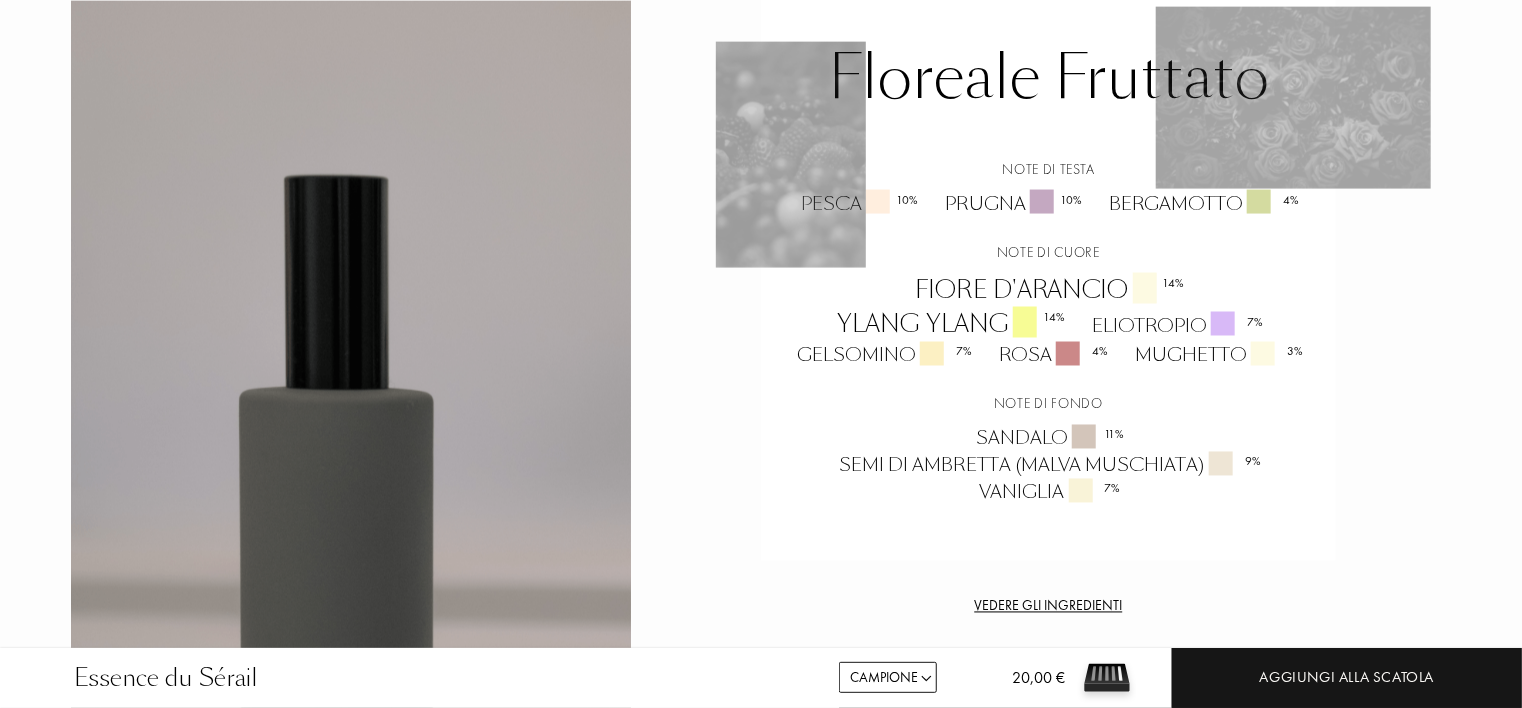 scroll, scrollTop: 1600, scrollLeft: 0, axis: vertical 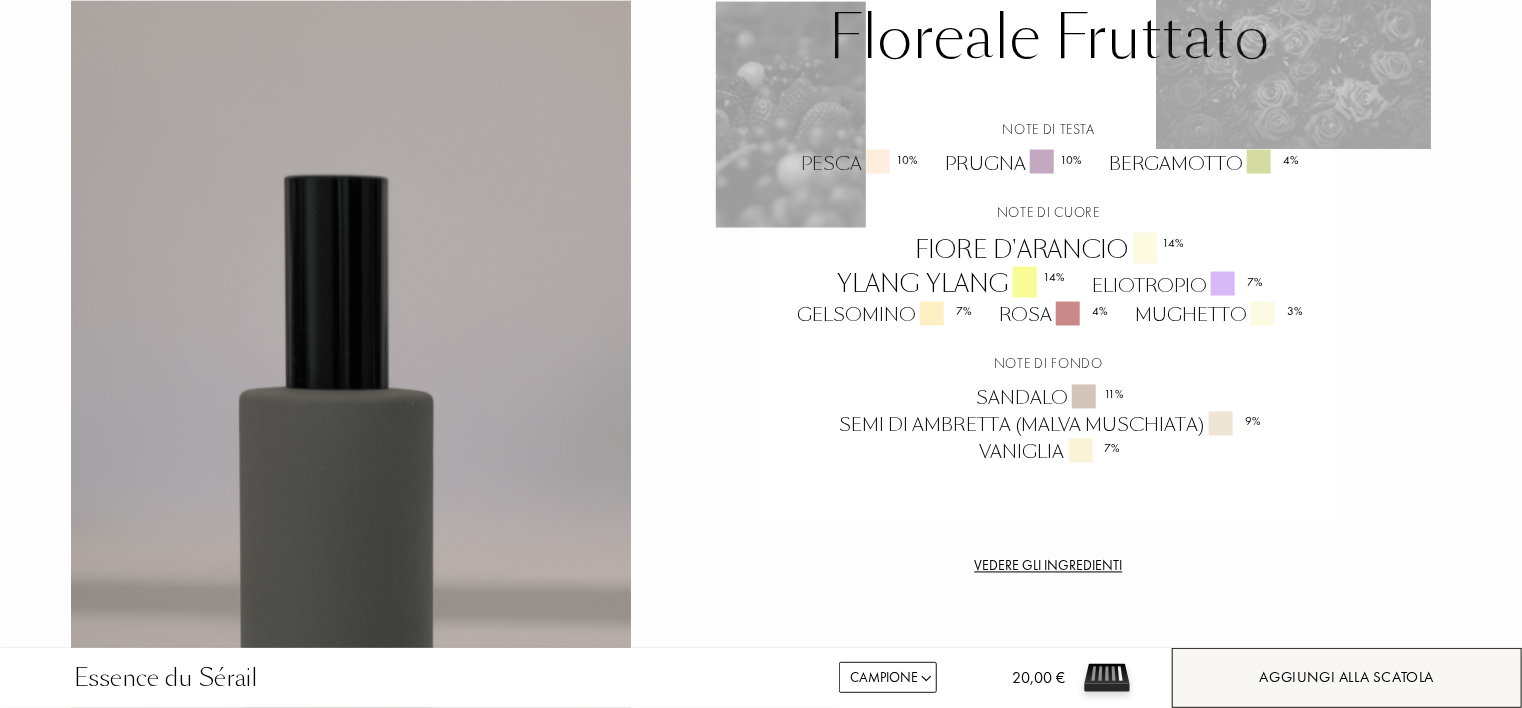 click on "Aggiungi alla scatola" at bounding box center (1347, 677) 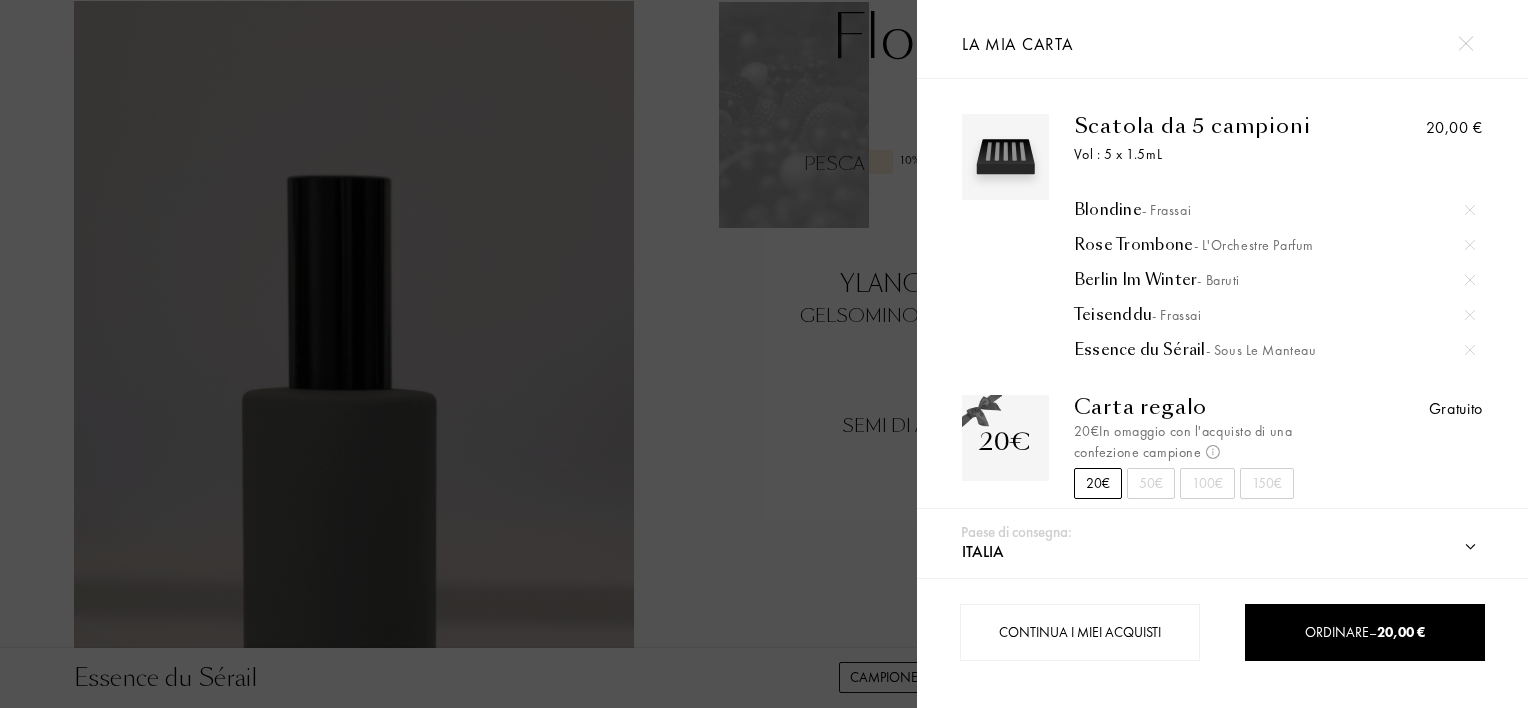 click on "50€" at bounding box center [1151, 483] 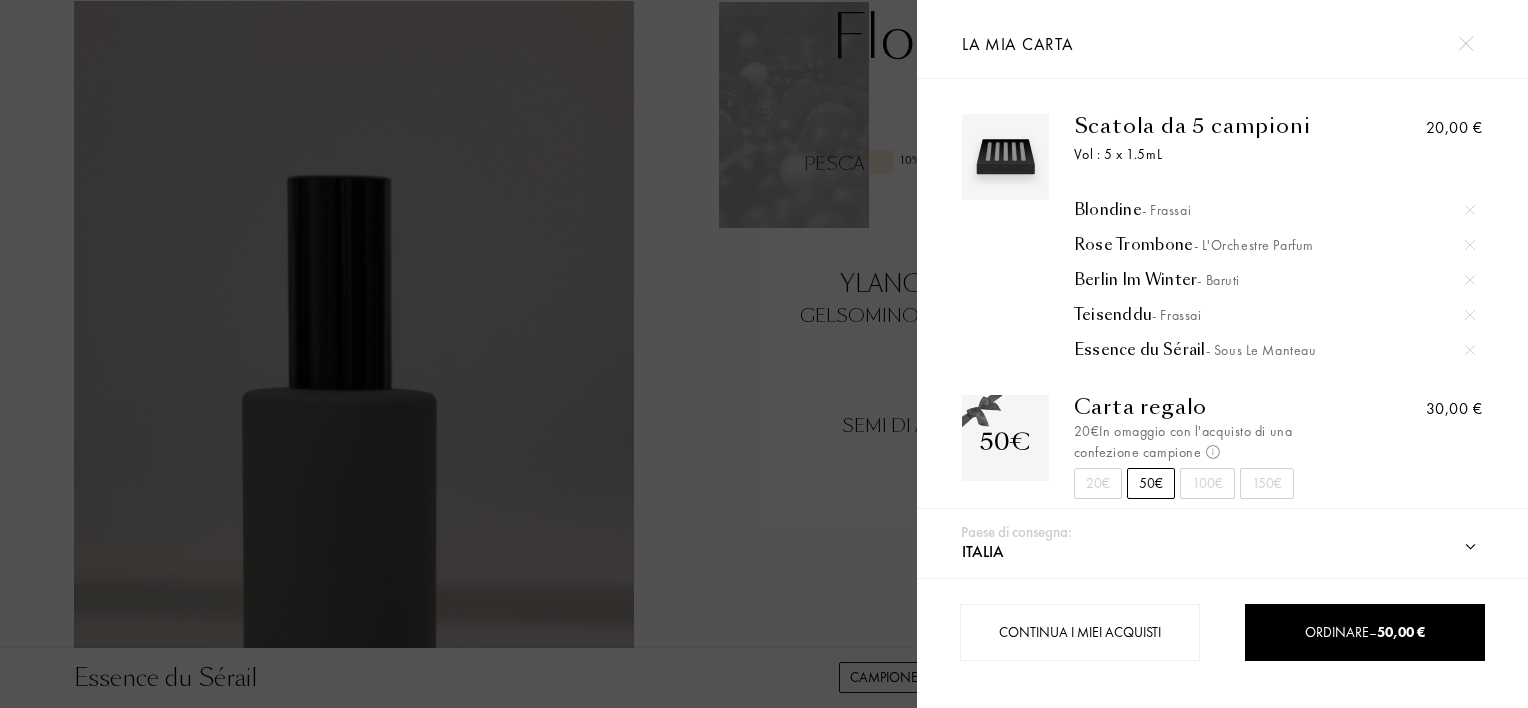 click on "20€" at bounding box center (1098, 483) 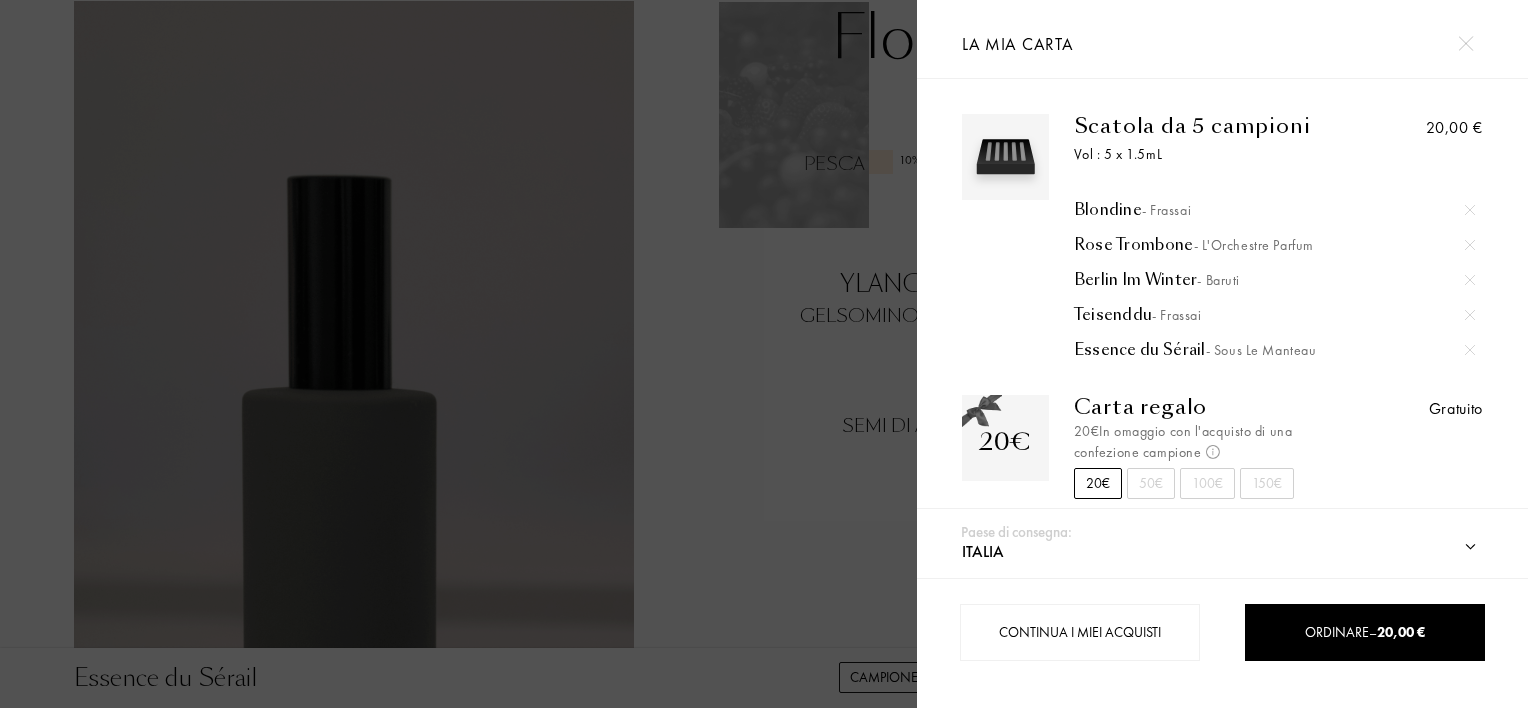click on "Afghanistan Albania Algeria Andorra Angola Anguilla Antartide Antigua e Barbuda Arabia Saudita Argentina Armenia Aruba Australia Austria Azerbaigian Bahamas Bahrain Bangladesh Barbados Belgio Belize Benin Bermuda Bhutan Bielorussia Bolivia Bonaire Bosnia ed Erzegovina Botswana Brasile Brunei Bulgaria Burkina Faso Burundi Cambogia Camerun Canada Capo Verde Ciad Cile Cina Cipro Colombia Comore Corea del Nord Corea del Sud Costa d'Avorio Costa Rica Croazia Cuba Curaçao Danimarca Dominica Ecuador Egitto El Salvador Emirati Arabi Uniti Eritrea Estonia Etiopia Figi Filippine Finlandia Francia Gabon Gambia Georgia Georgia del Sud e Isole Sandwich del Sud Germania Ghana Giamaica Giappone Gibuti Giordania Gran Bretagna Grecia Grenada Groenlandia Guadalupa Guatemala Guinea Guinea Equatoriale Guinea Francese Guinea-Bissau Guyana Haiti Honduras Hong Kong India Indonesia Iran Iraq Islanda Isola di Clipperton Isola di Navassa Isole Cayman Isole Falkland Isole Marshall Isole Salomone Isole Turks e Caicos Israele Italia" at bounding box center (1238, 552) 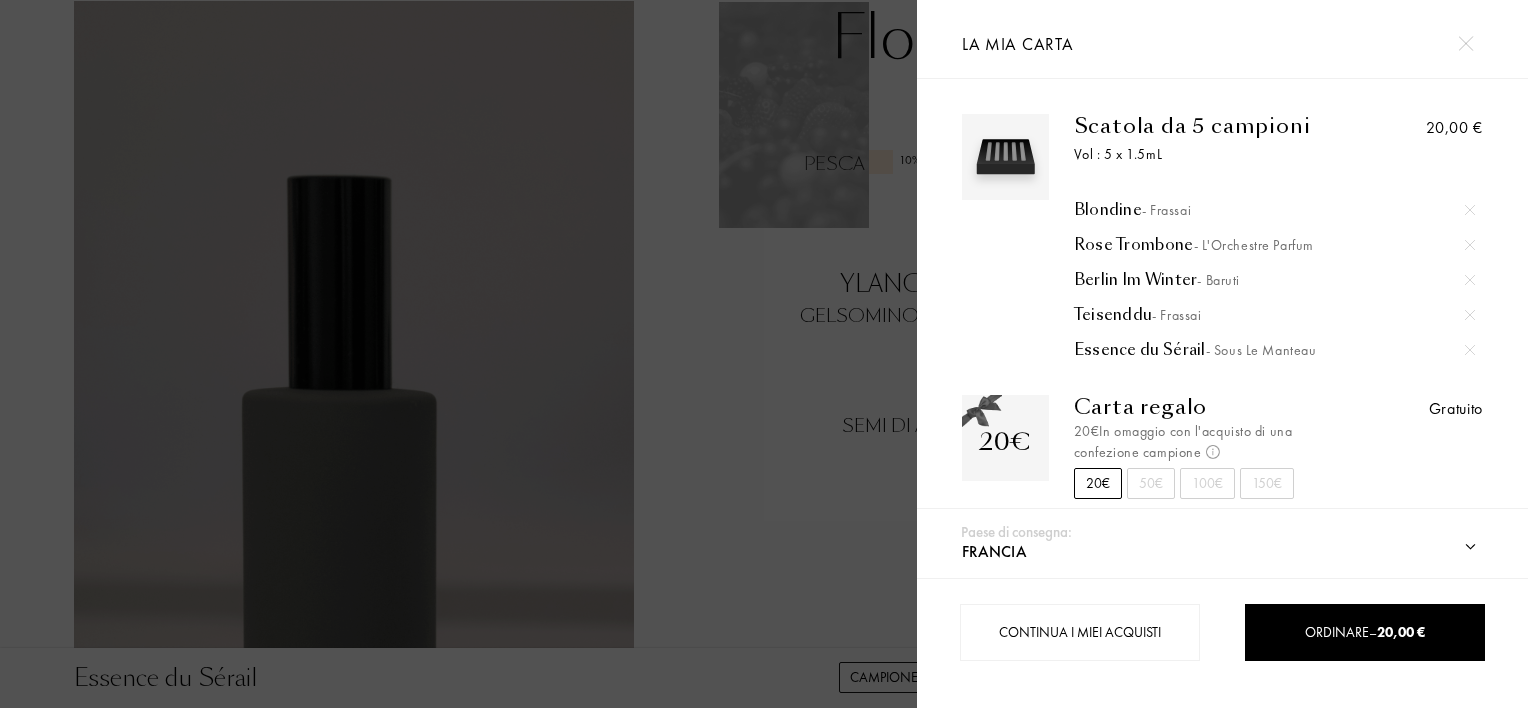 click on "Afghanistan Albania Algeria Andorra Angola Anguilla Antartide Antigua e Barbuda Arabia Saudita Argentina Armenia Aruba Australia Austria Azerbaigian Bahamas Bahrain Bangladesh Barbados Belgio Belize Benin Bermuda Bhutan Bielorussia Bolivia Bonaire Bosnia ed Erzegovina Botswana Brasile Brunei Bulgaria Burkina Faso Burundi Cambogia Camerun Canada Capo Verde Ciad Cile Cina Cipro Colombia Comore Corea del Nord Corea del Sud Costa d'Avorio Costa Rica Croazia Cuba Curaçao Danimarca Dominica Ecuador Egitto El Salvador Emirati Arabi Uniti Eritrea Estonia Etiopia Figi Filippine Finlandia Francia Gabon Gambia Georgia Georgia del Sud e Isole Sandwich del Sud Germania Ghana Giamaica Giappone Gibuti Giordania Gran Bretagna Grecia Grenada Groenlandia Guadalupa Guatemala Guinea Guinea Equatoriale Guinea Francese Guinea-Bissau Guyana Haiti Honduras Hong Kong India Indonesia Iran Iraq Islanda Isola di Clipperton Isola di Navassa Isole Cayman Isole Falkland Isole Marshall Isole Salomone Isole Turks e Caicos Israele Italia" at bounding box center [1238, 552] 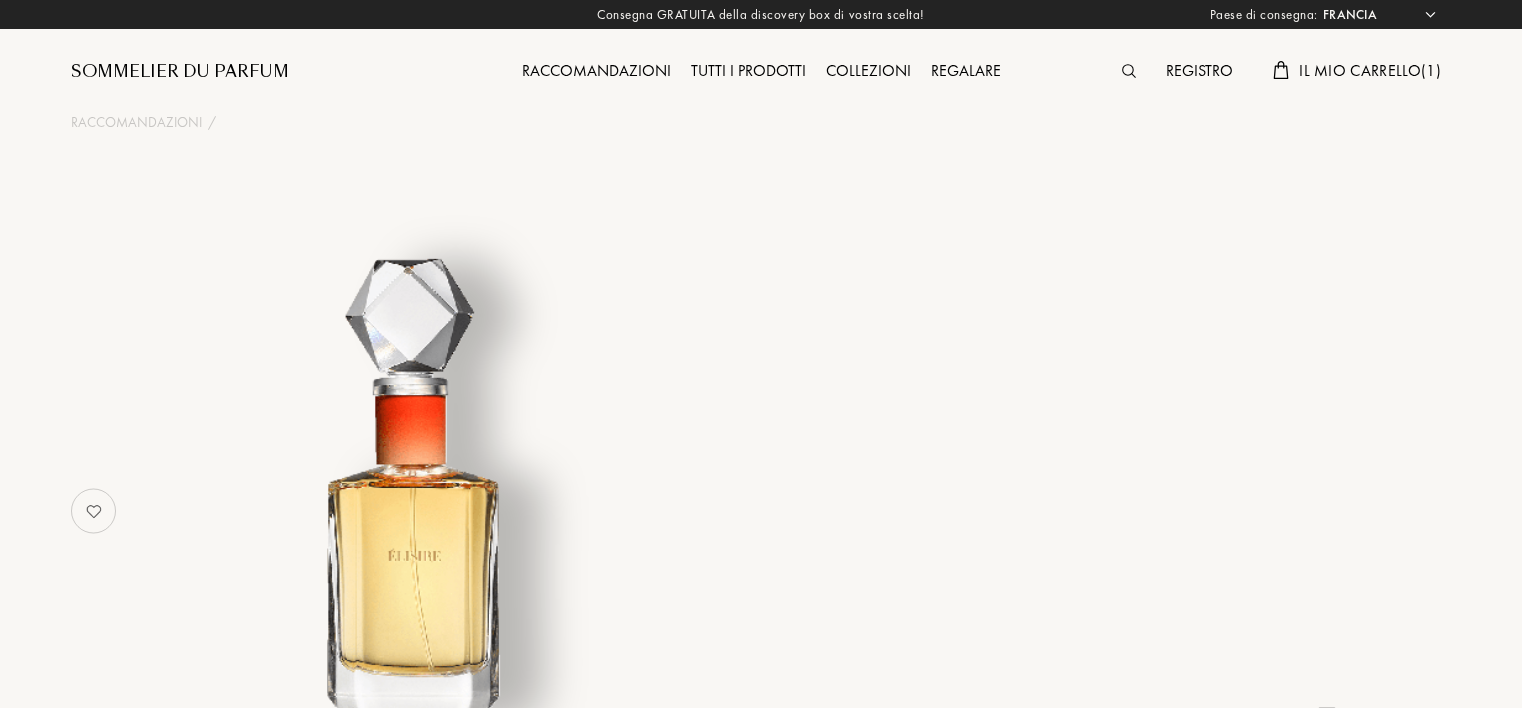 select on "FR" 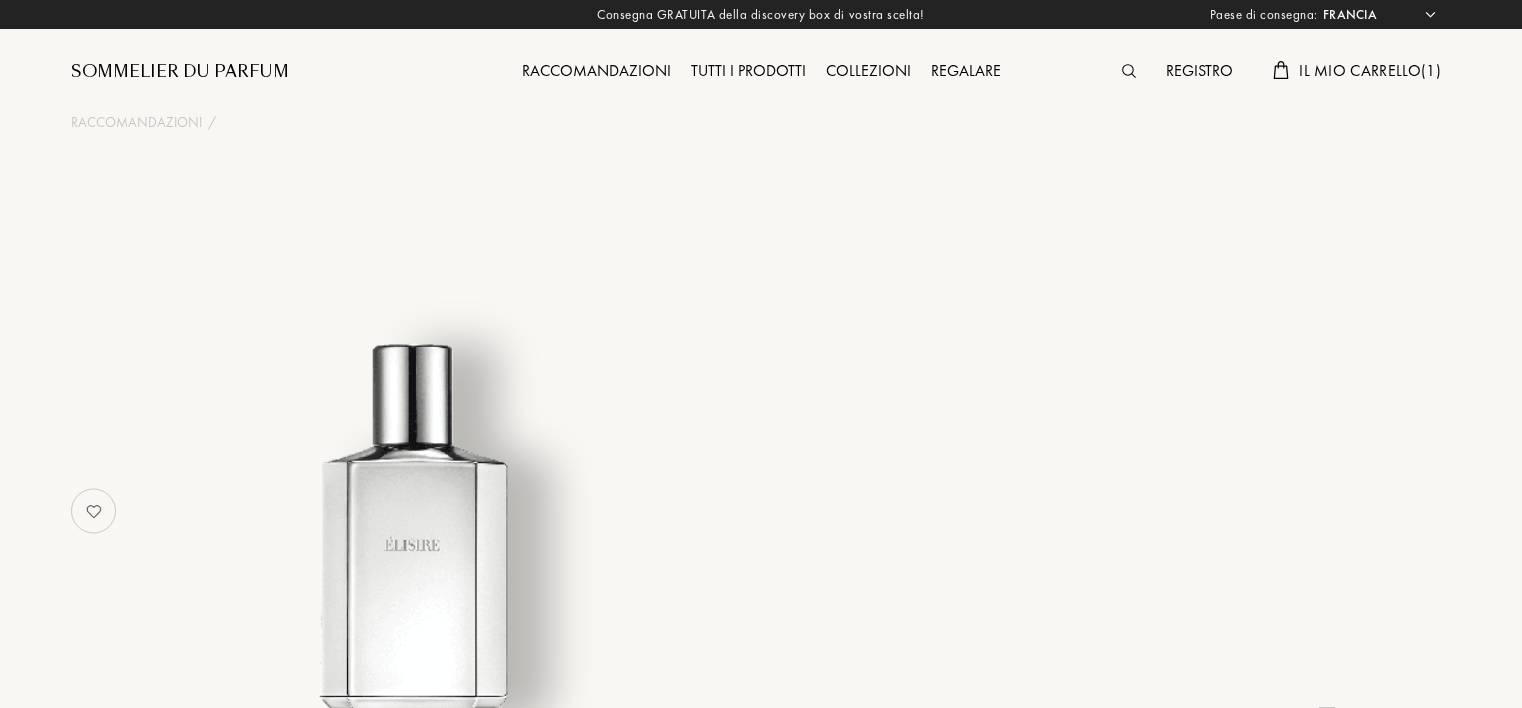 select on "FR" 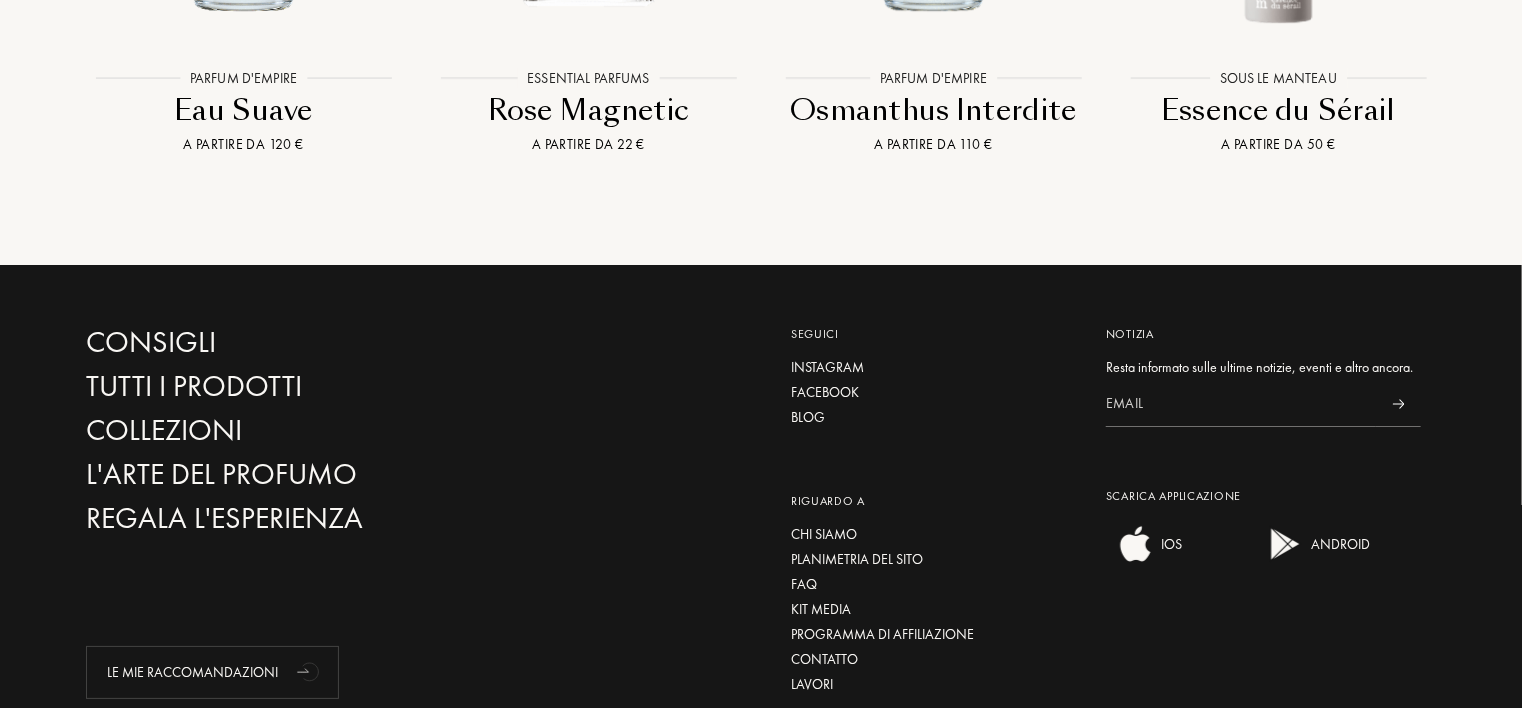 scroll, scrollTop: 3600, scrollLeft: 0, axis: vertical 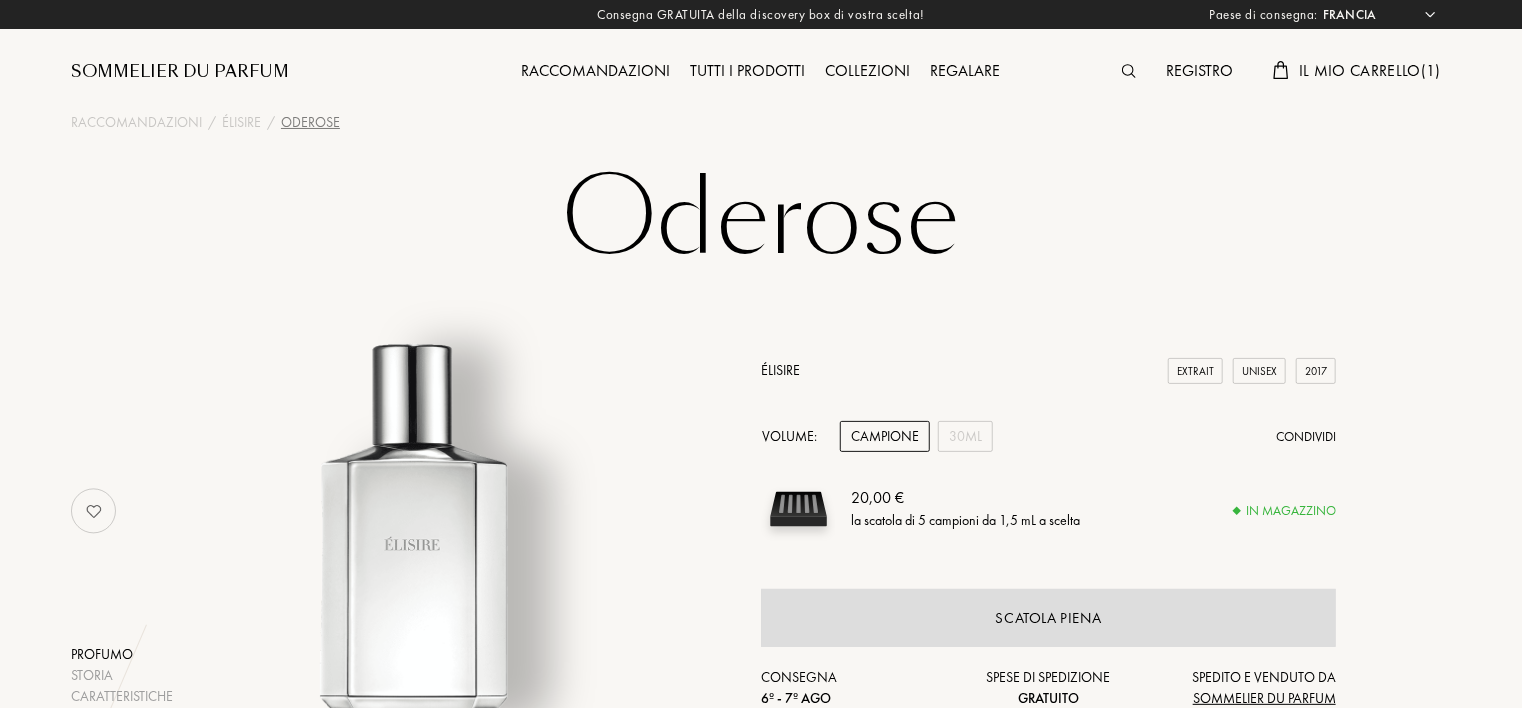 click on "Registro Il mio carrello  ( 1 )" at bounding box center [1278, 55] 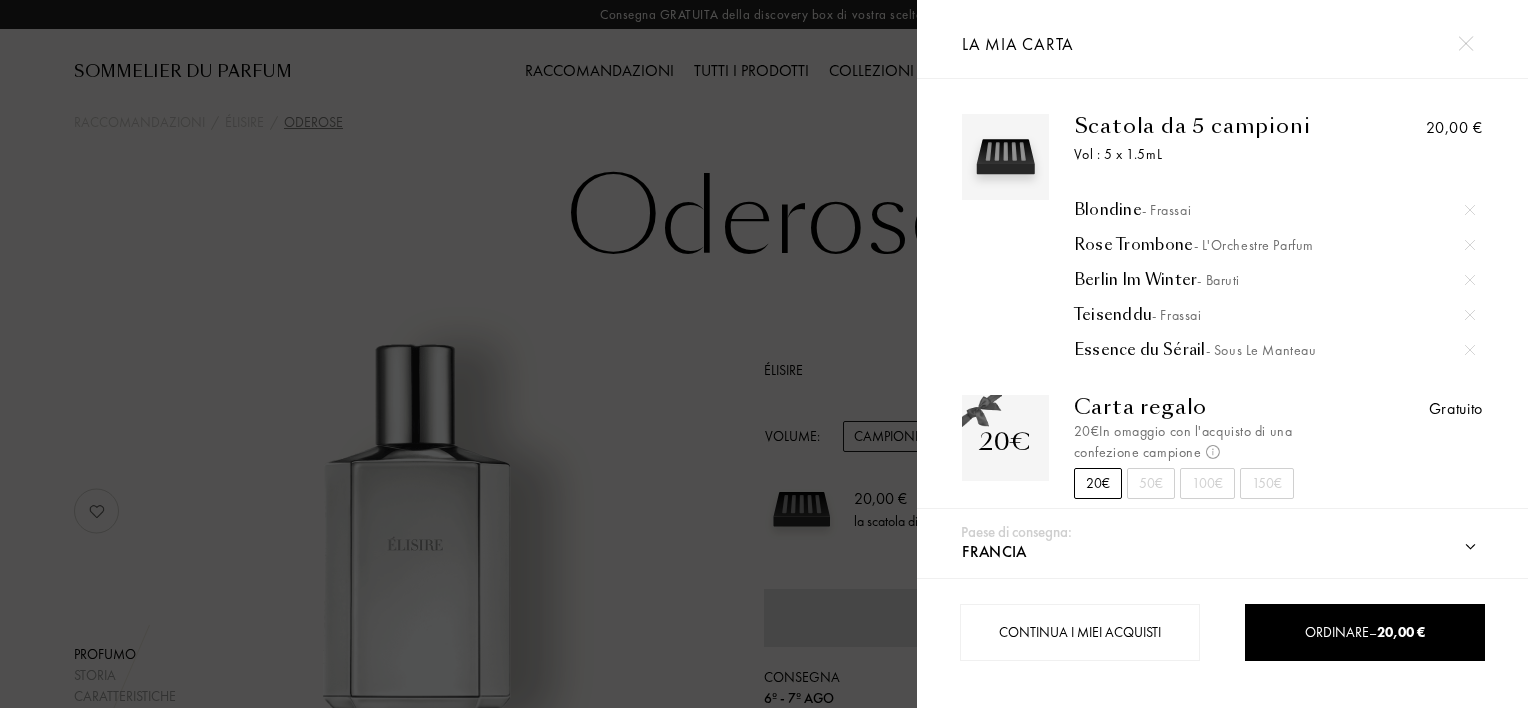 click at bounding box center (458, 354) 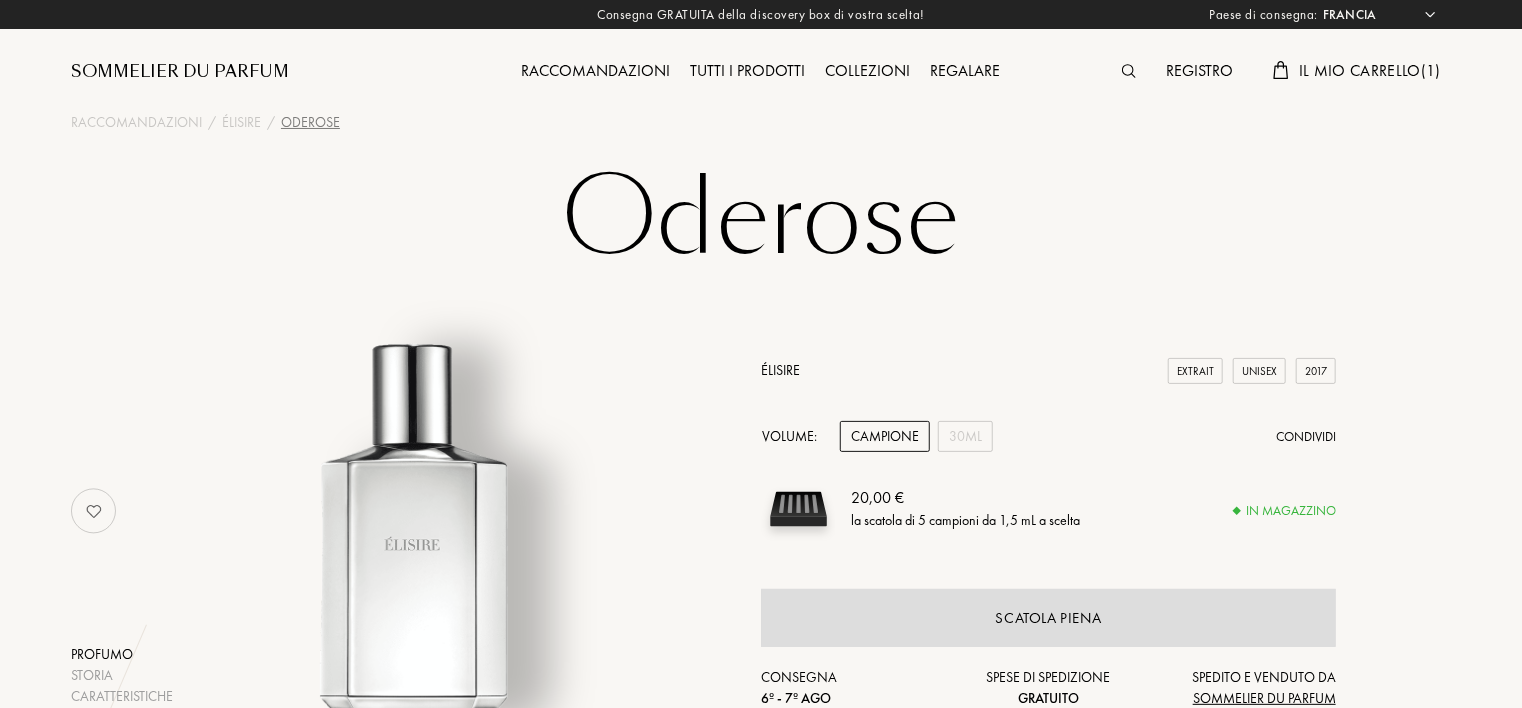 click on "Tutti i prodotti" at bounding box center (748, 72) 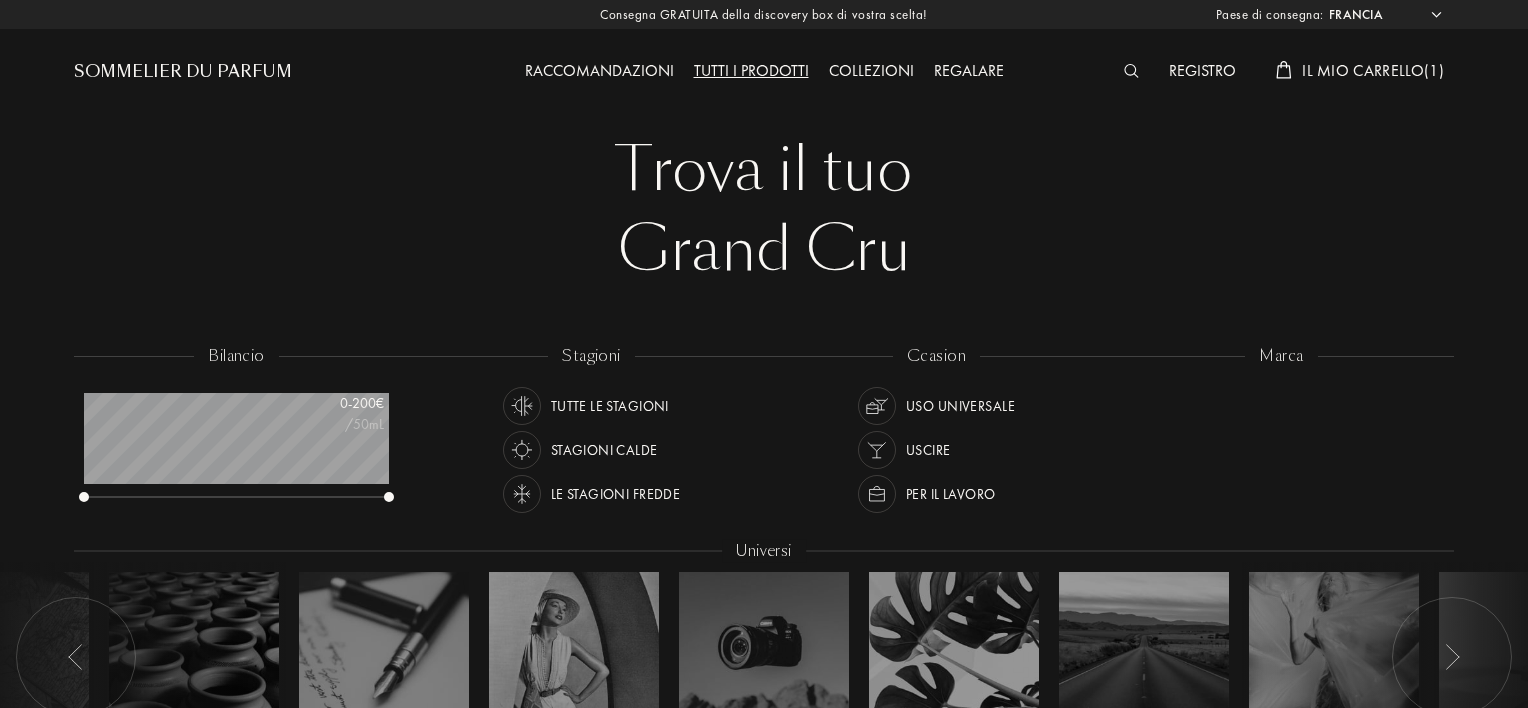 select on "FR" 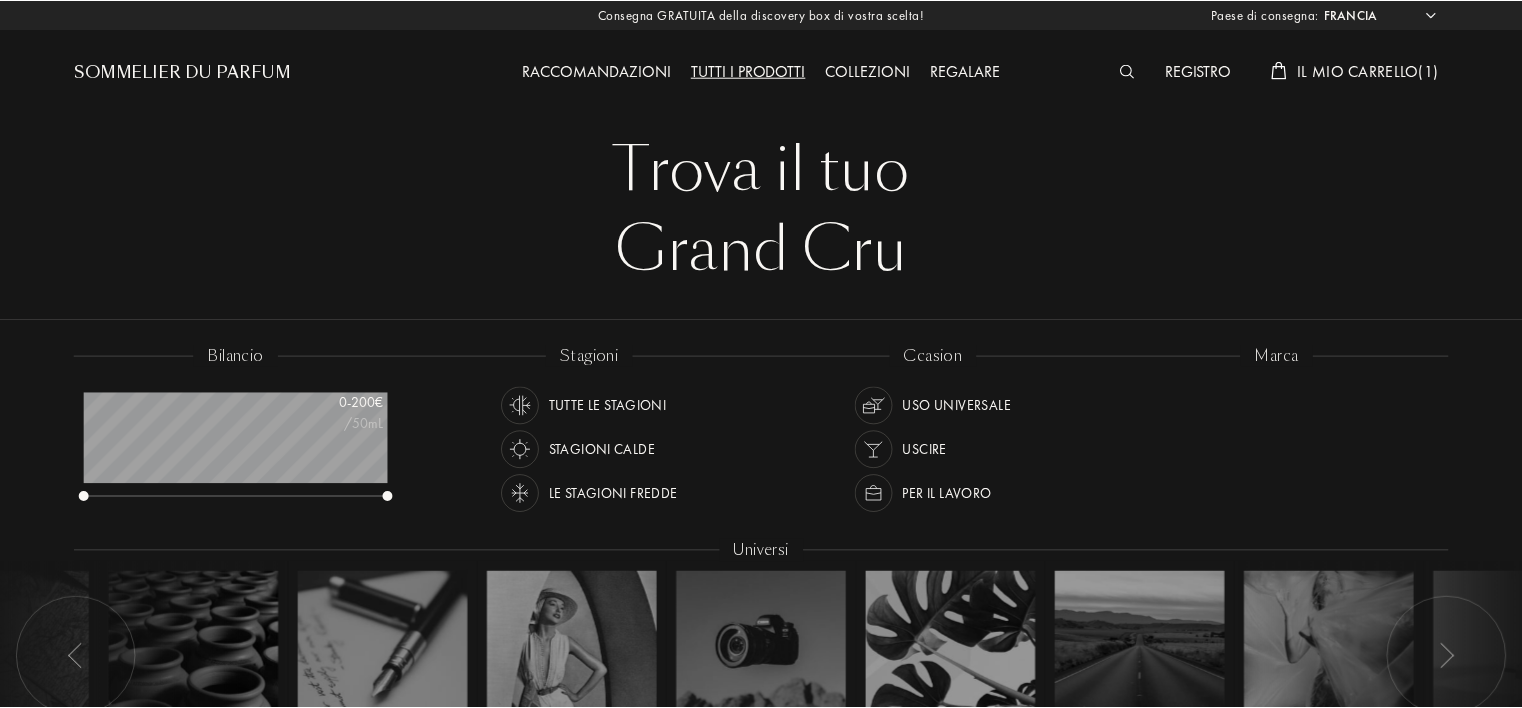 scroll, scrollTop: 0, scrollLeft: 0, axis: both 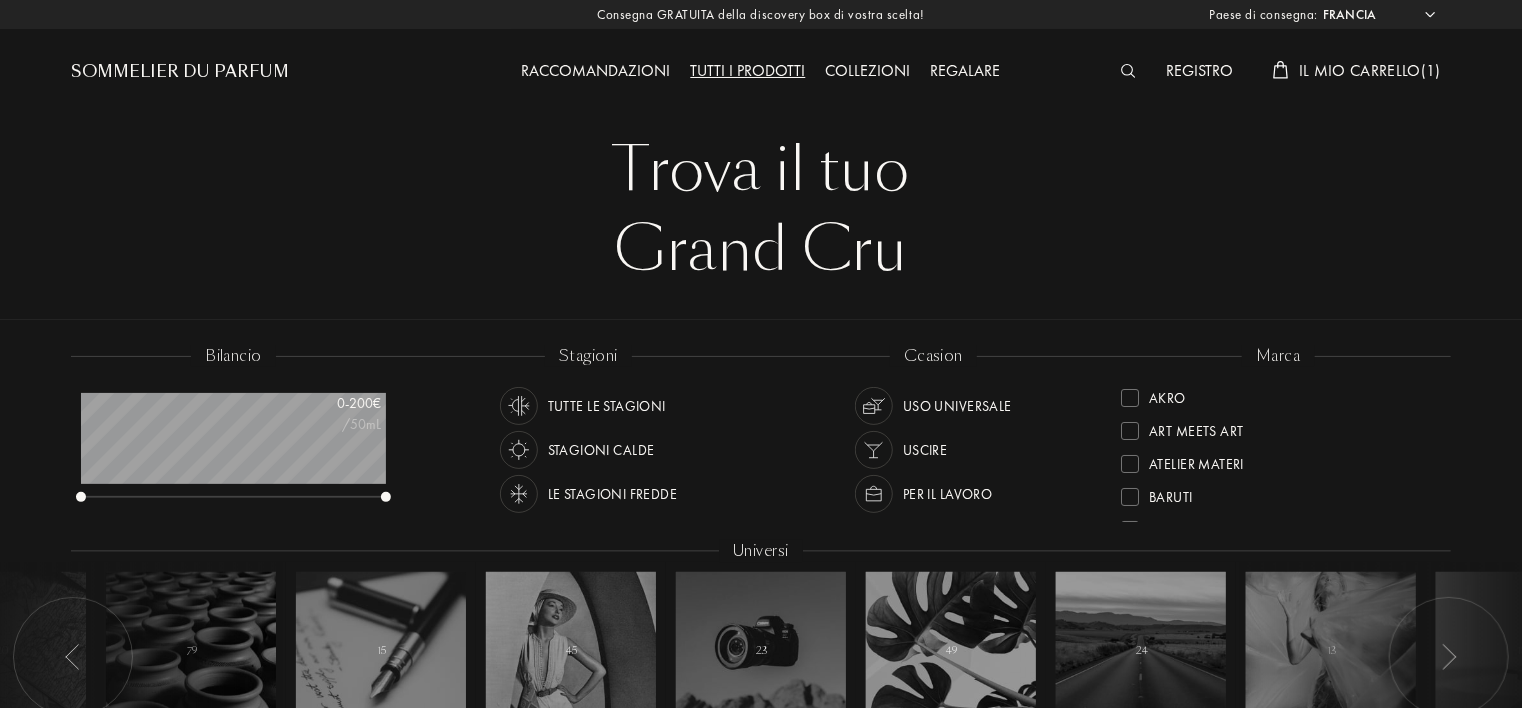 click on "Il mio carrello  ( 1 )" at bounding box center (1370, 70) 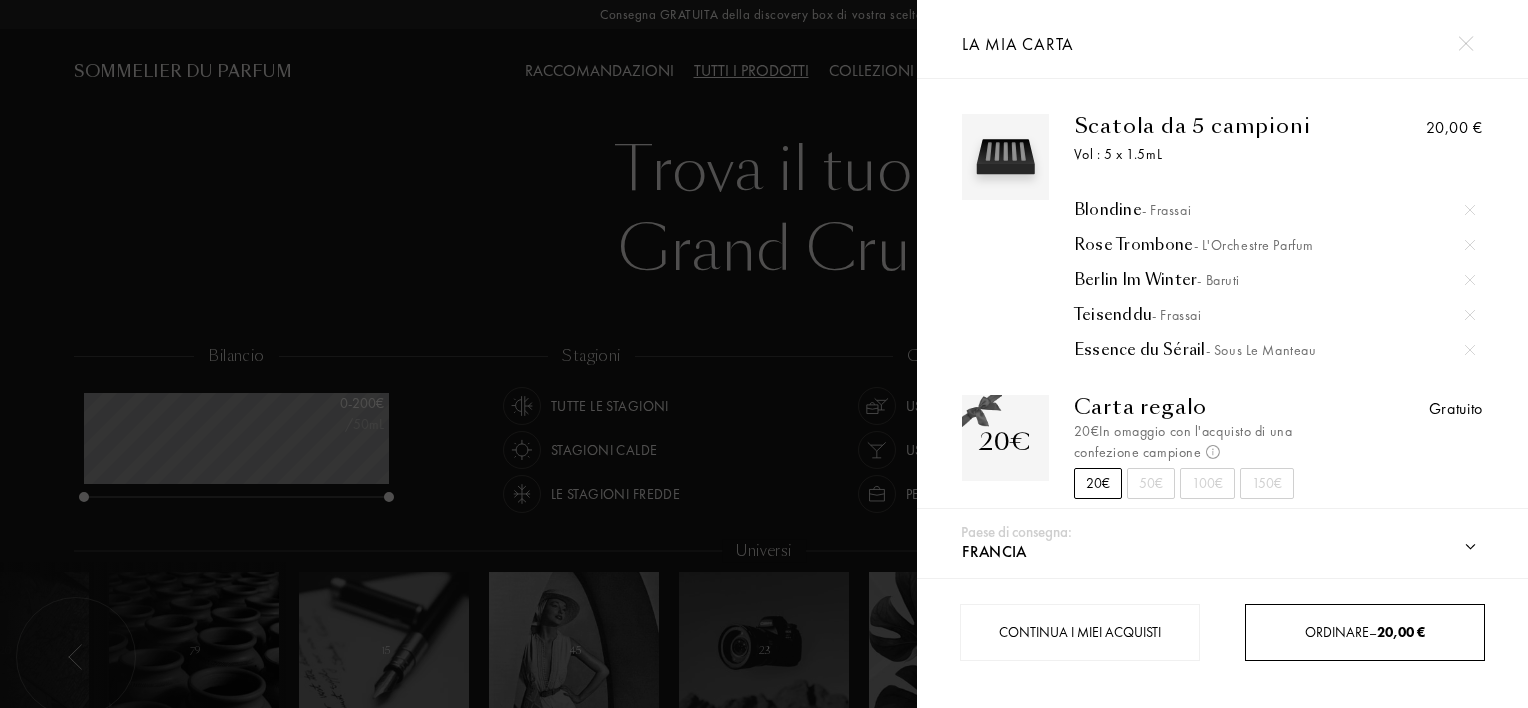 click on "20,00 €" at bounding box center [1401, 632] 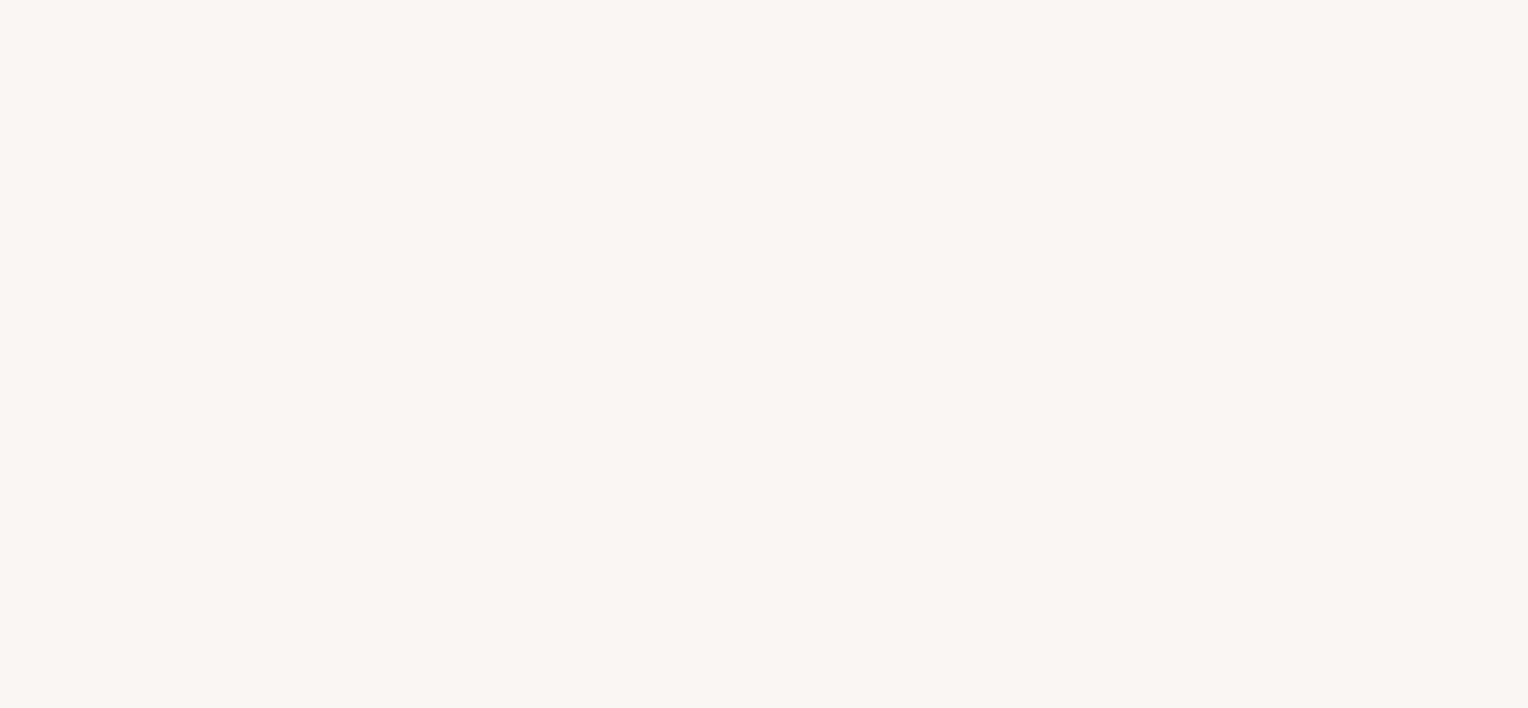 scroll, scrollTop: 0, scrollLeft: 0, axis: both 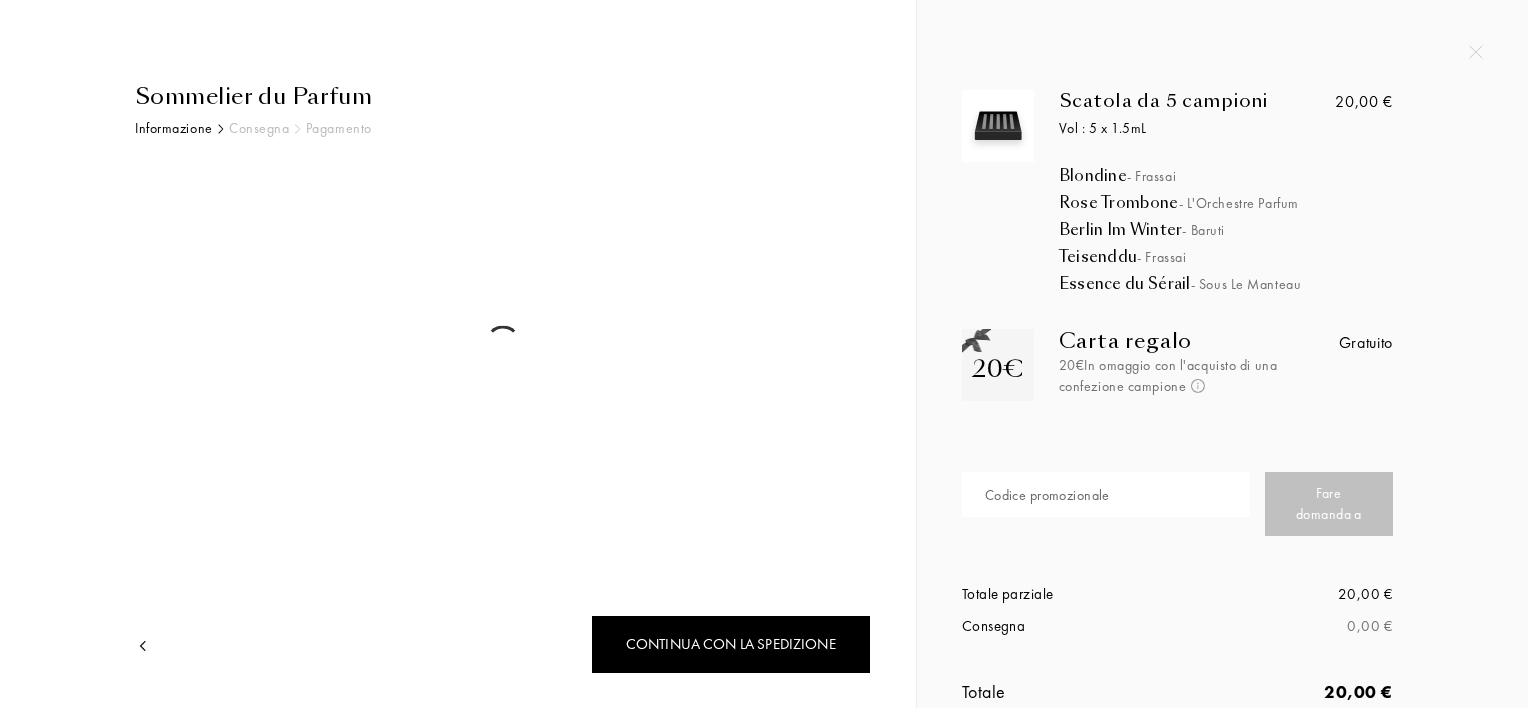 select on "FR" 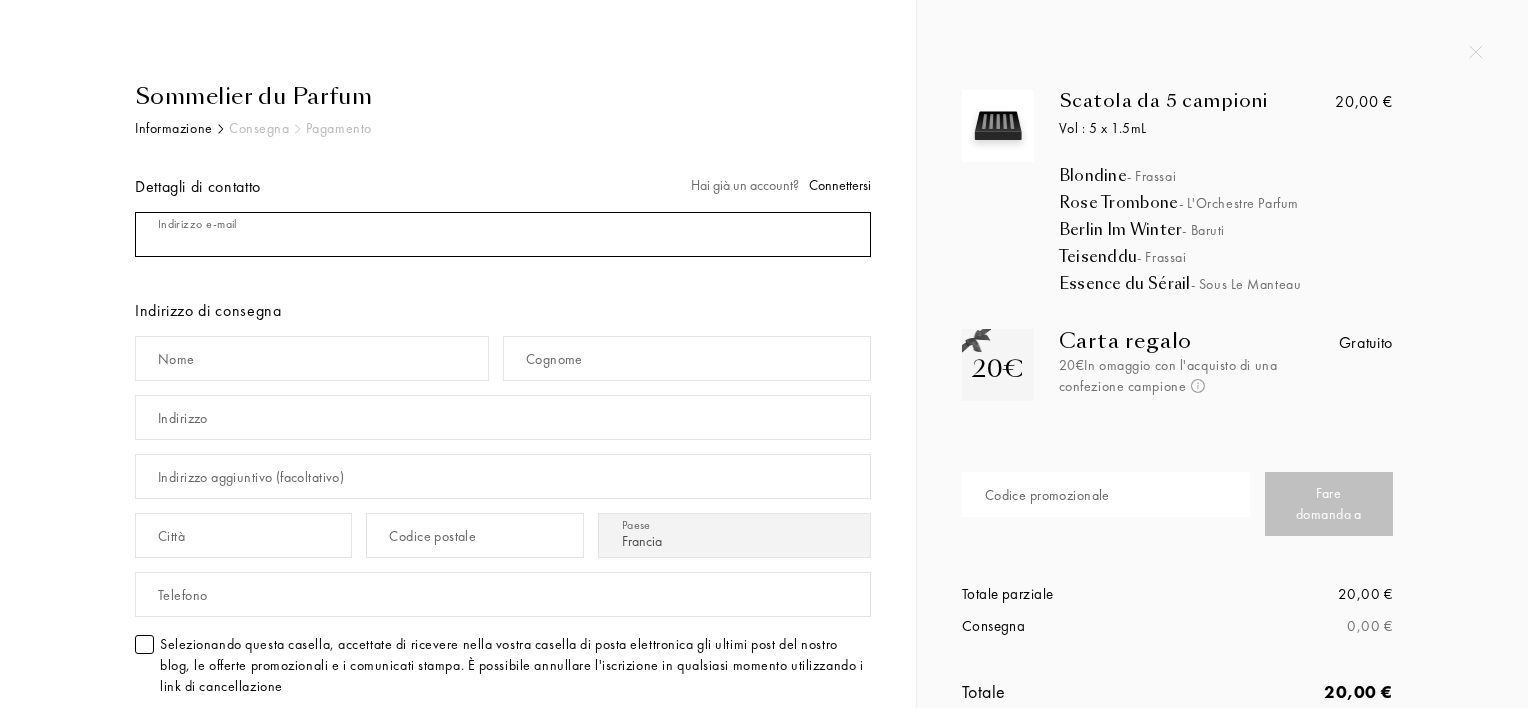 click at bounding box center (503, 234) 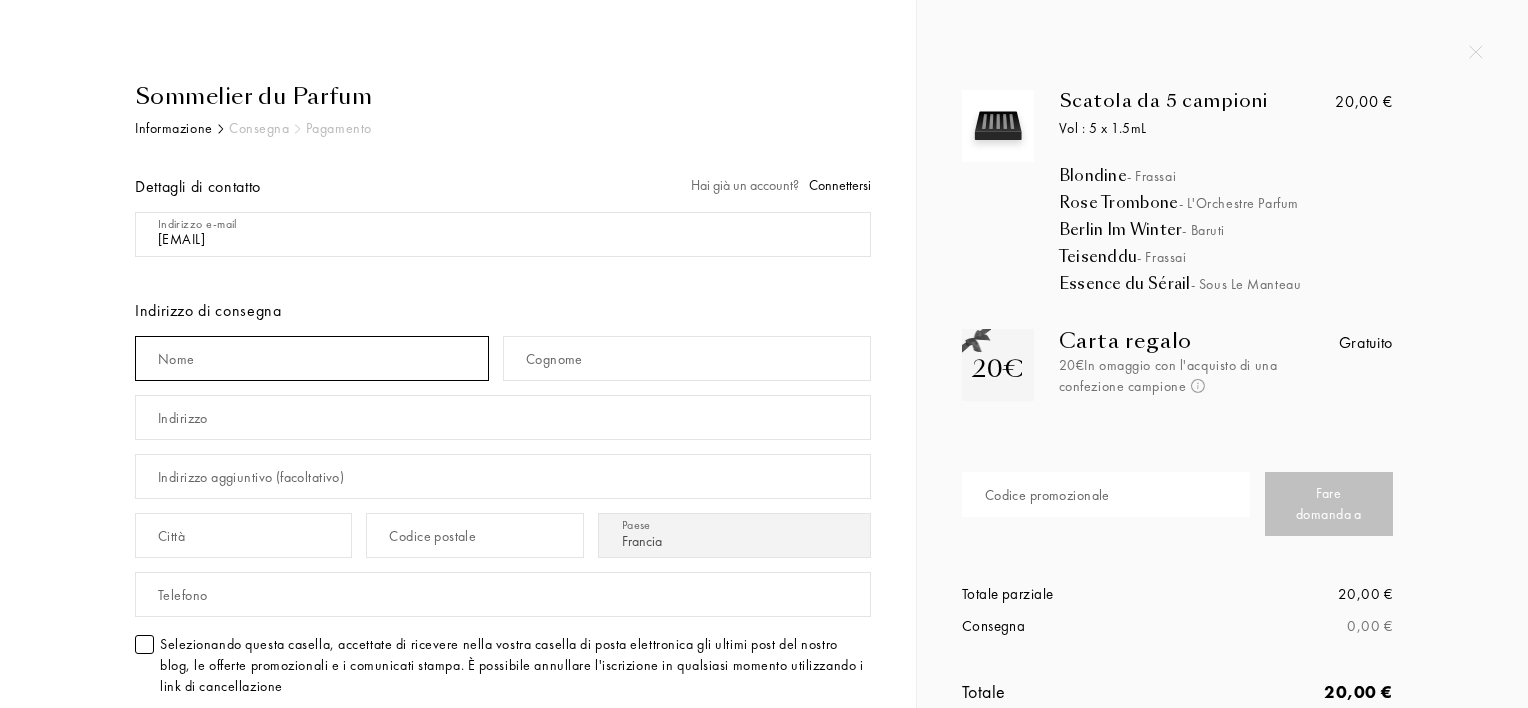 type on "[FIRST]" 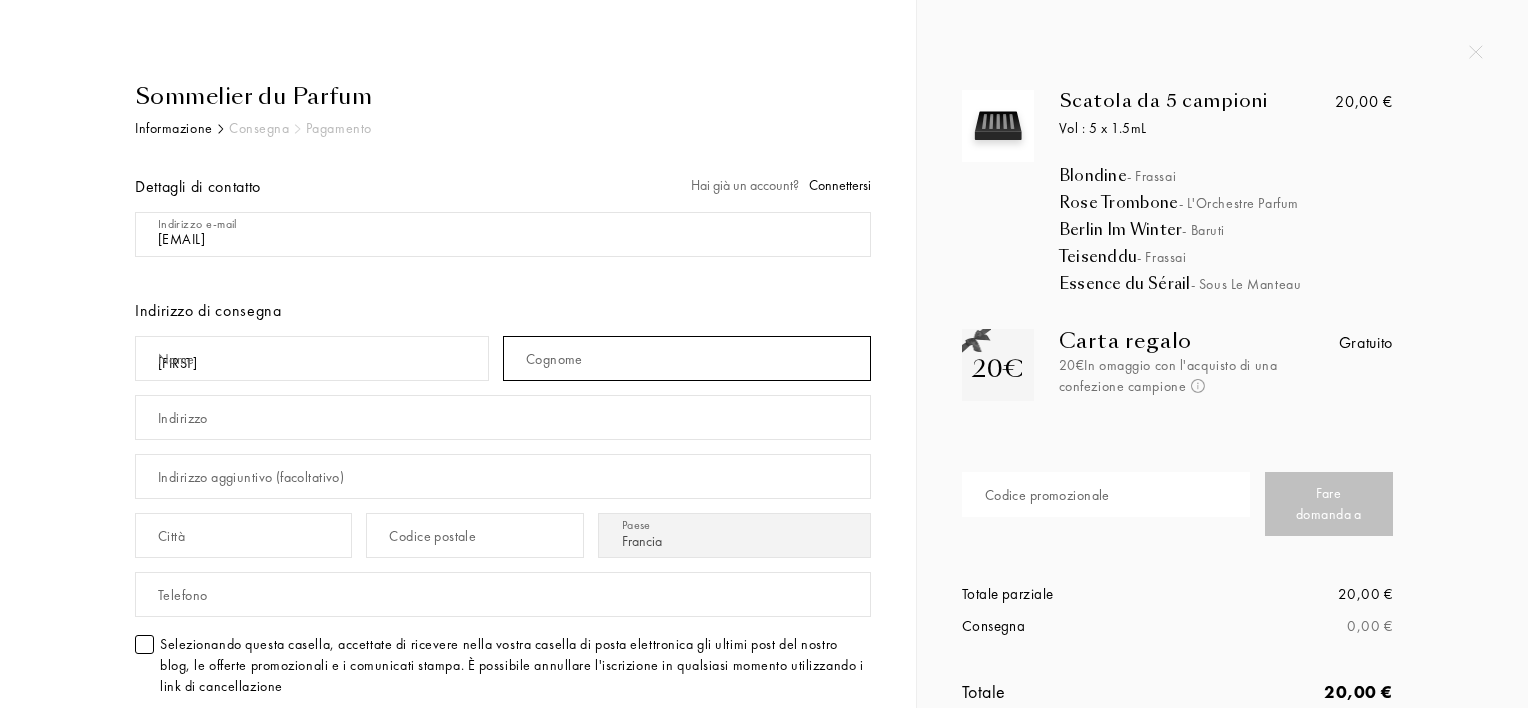type on "[FIRST]" 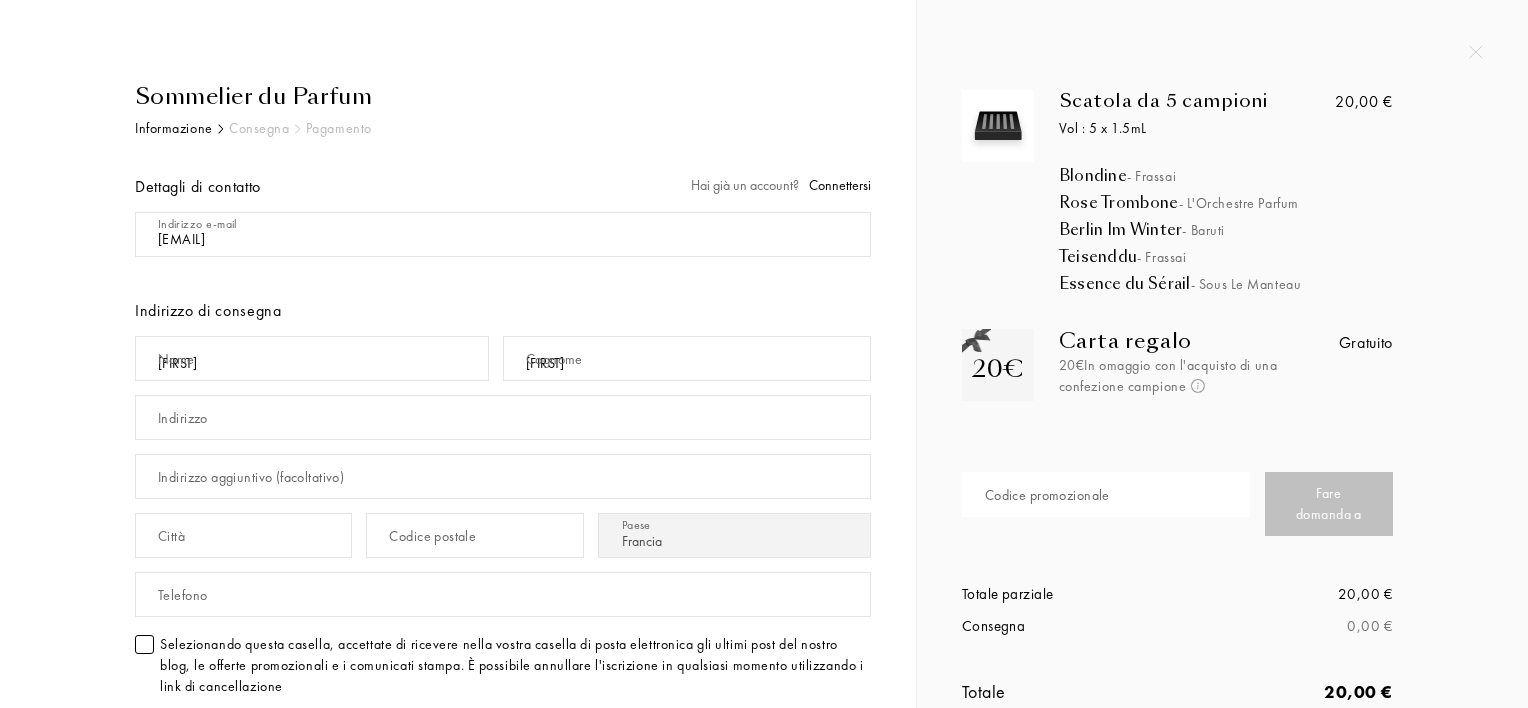 type on "14" 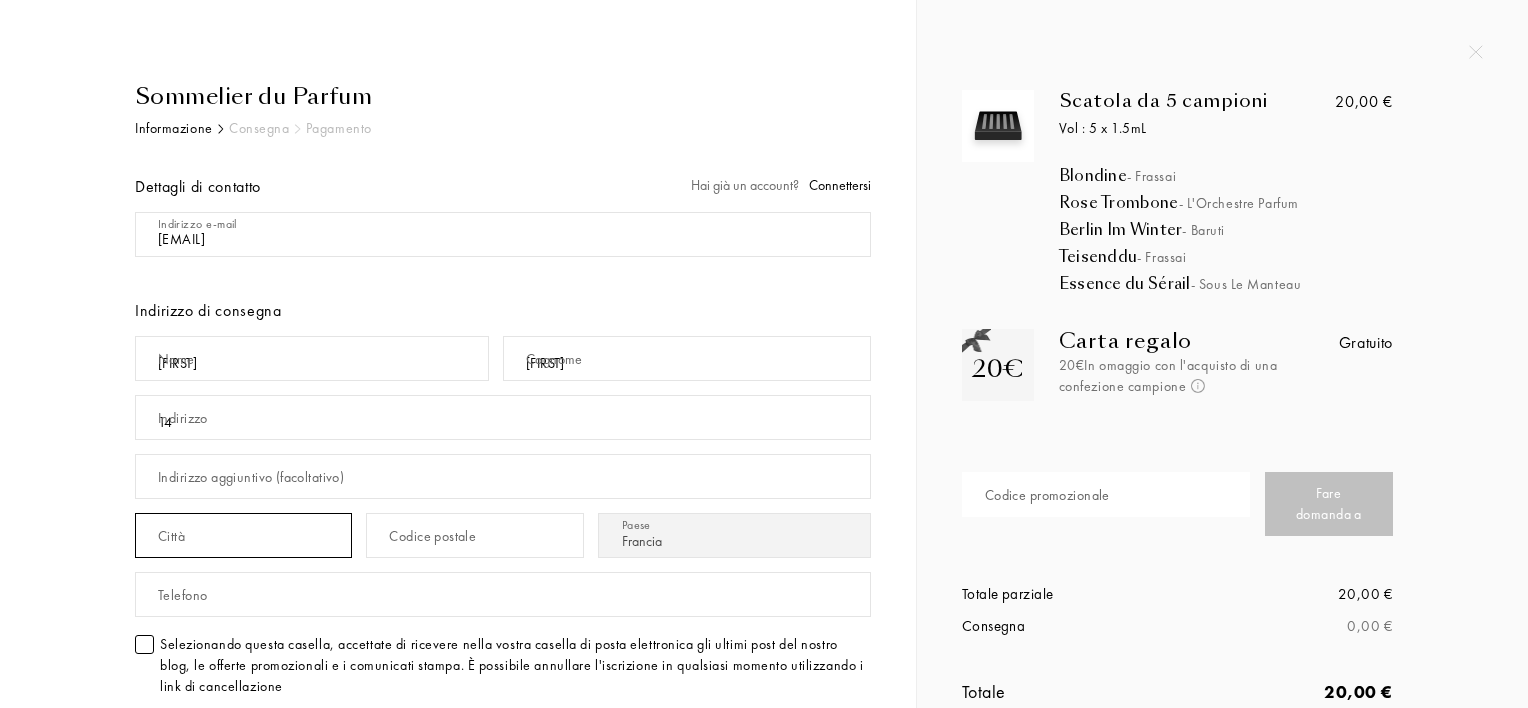 type on "ST LOUIS" 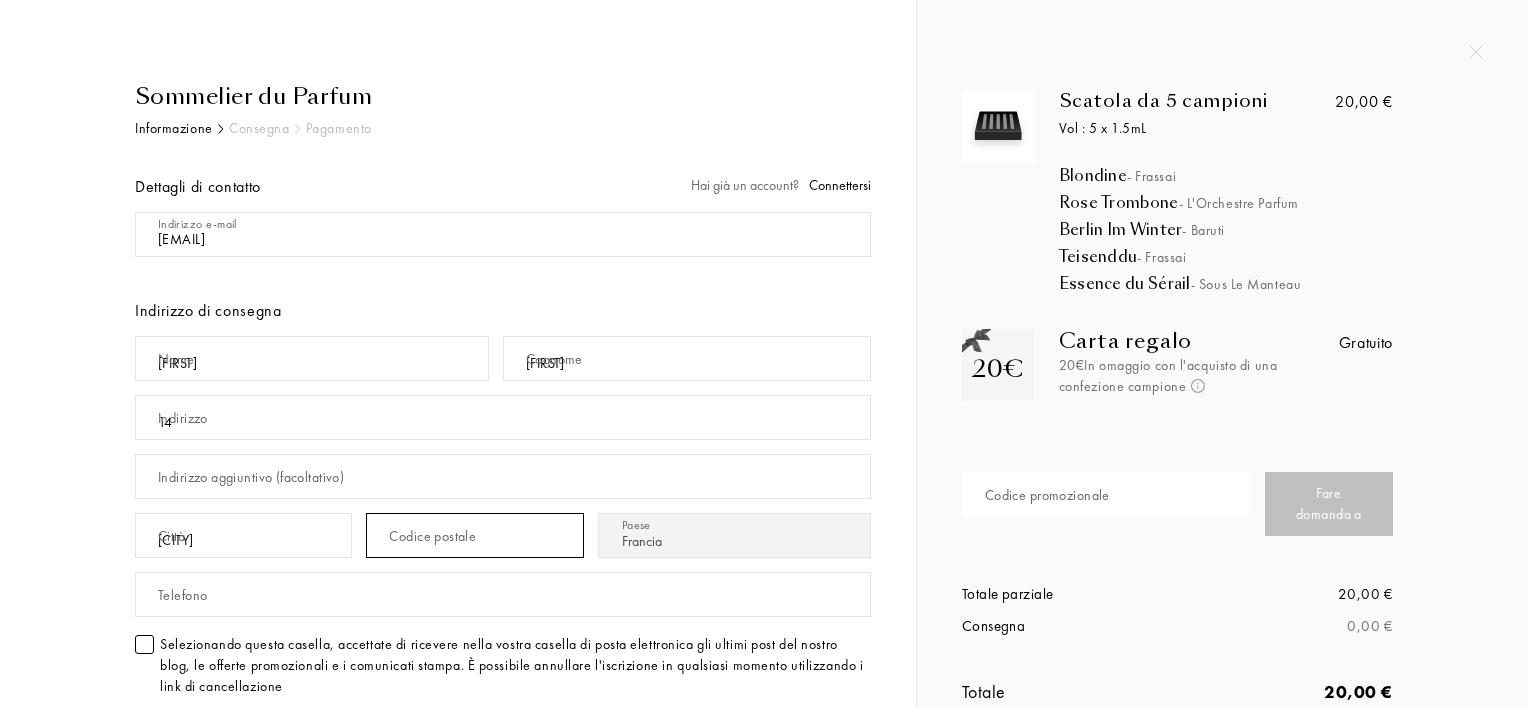 type on "68300" 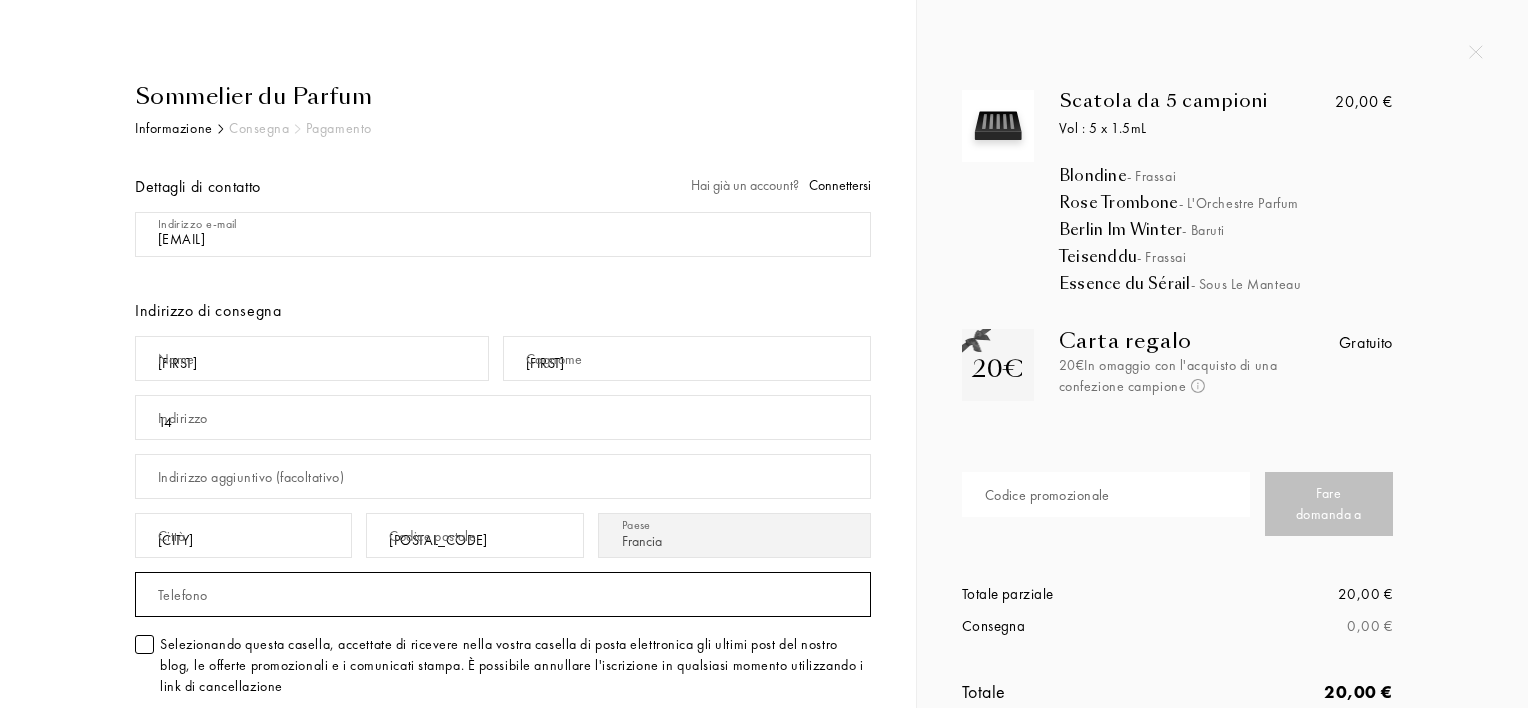 type on "0640871362" 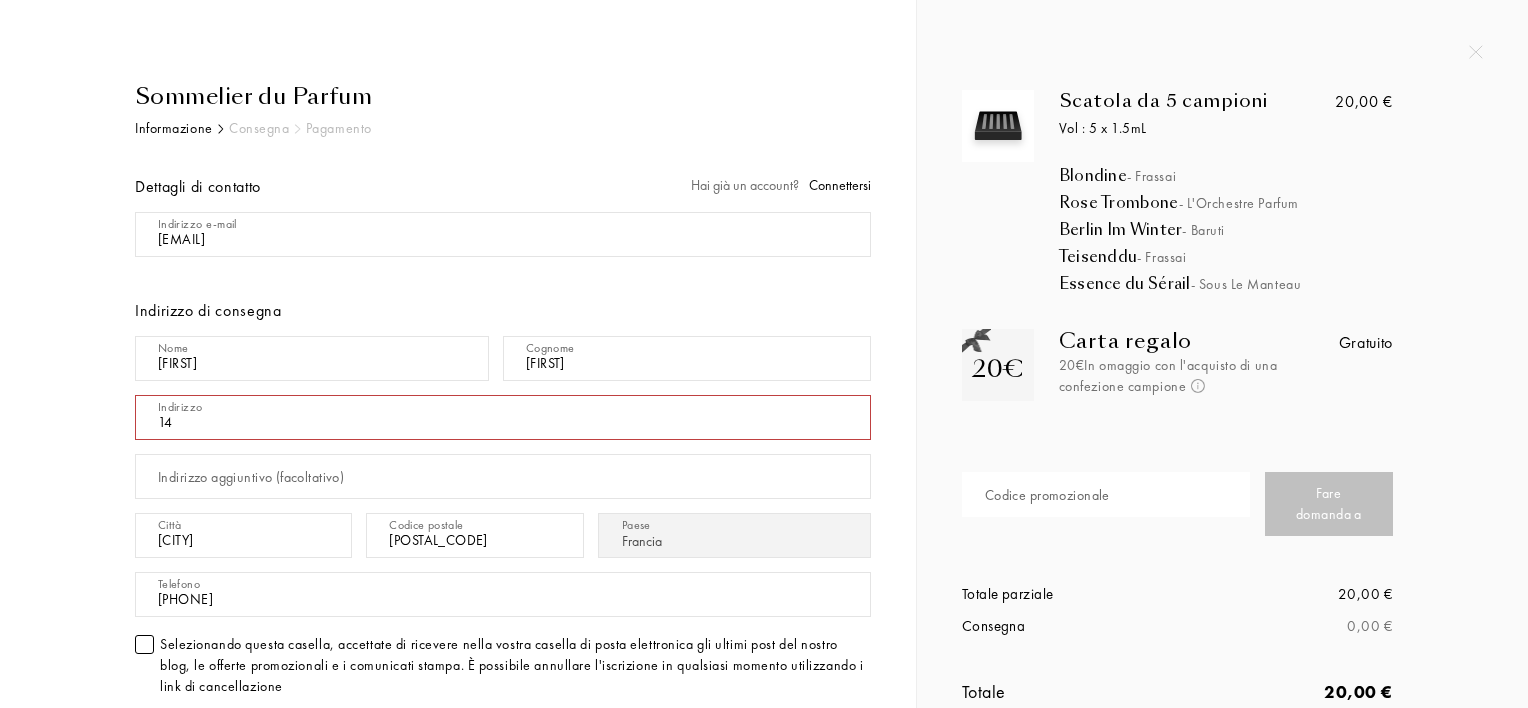 click on "Connettersi" at bounding box center [840, 185] 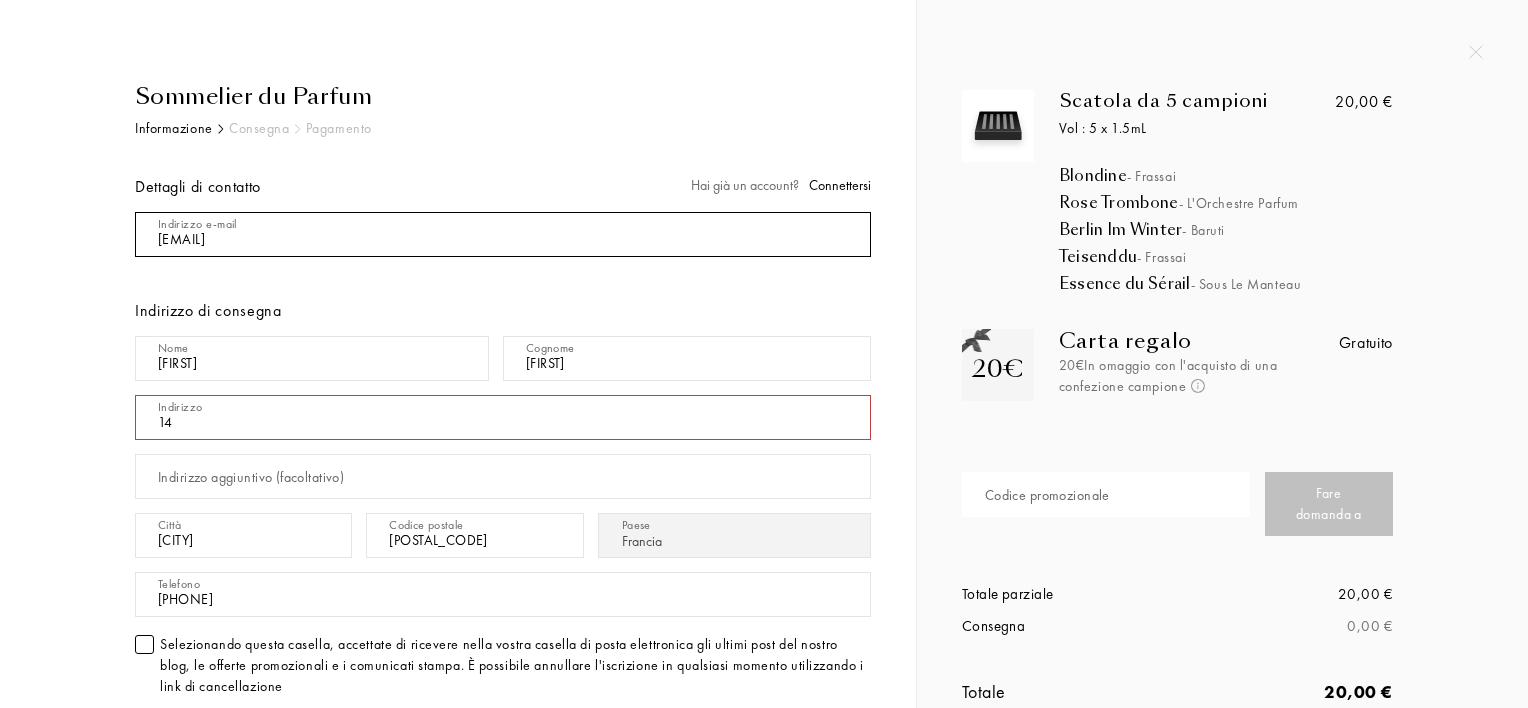 click at bounding box center (503, 234) 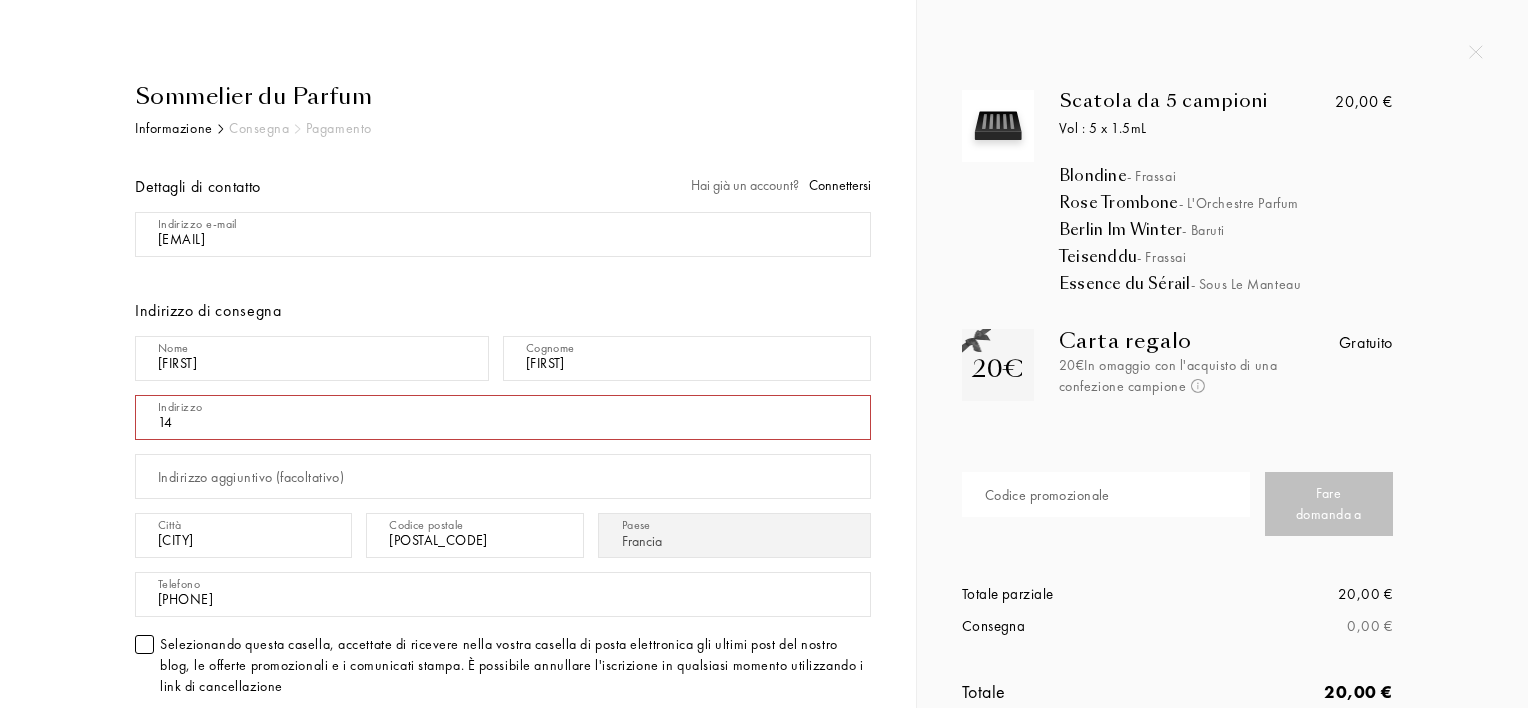 click on "14" at bounding box center (503, 417) 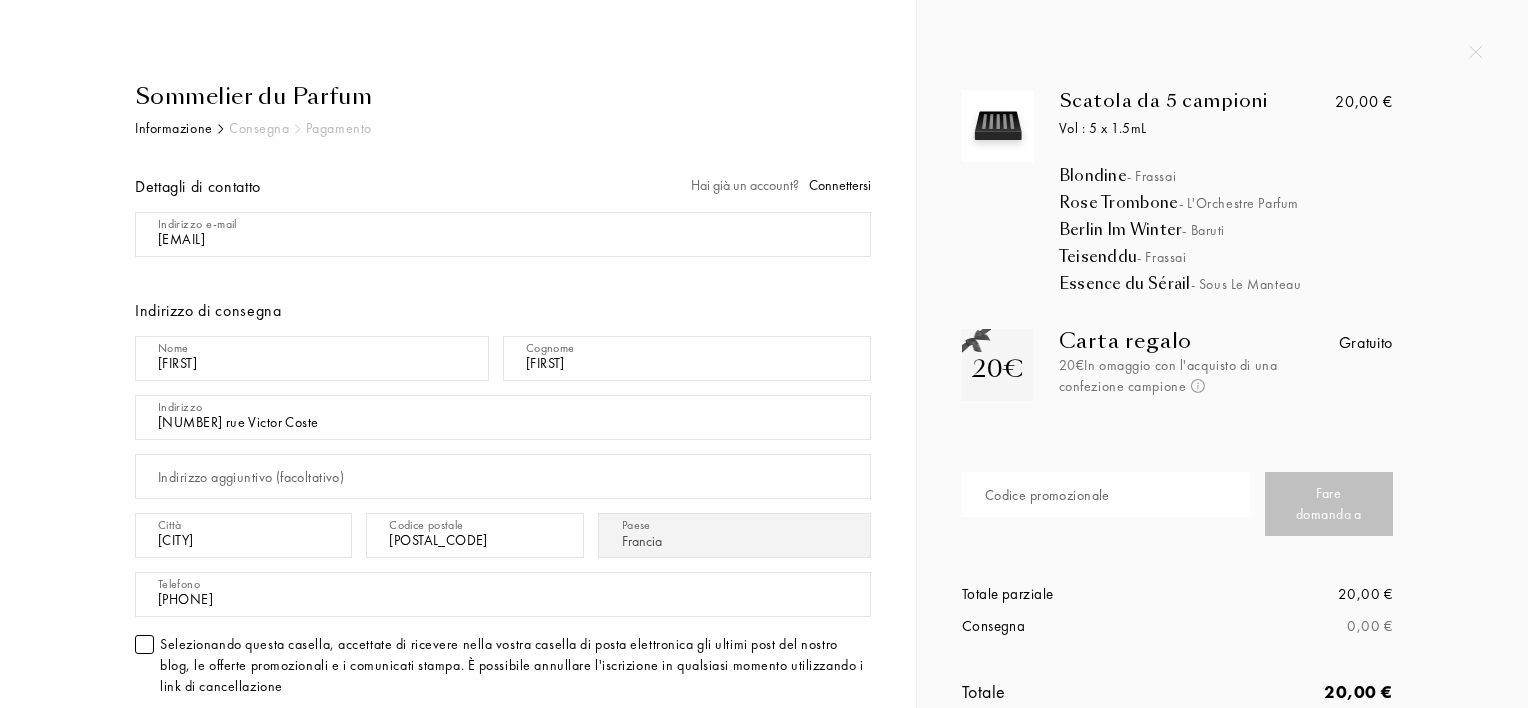 type on "14 rue Victor Coste" 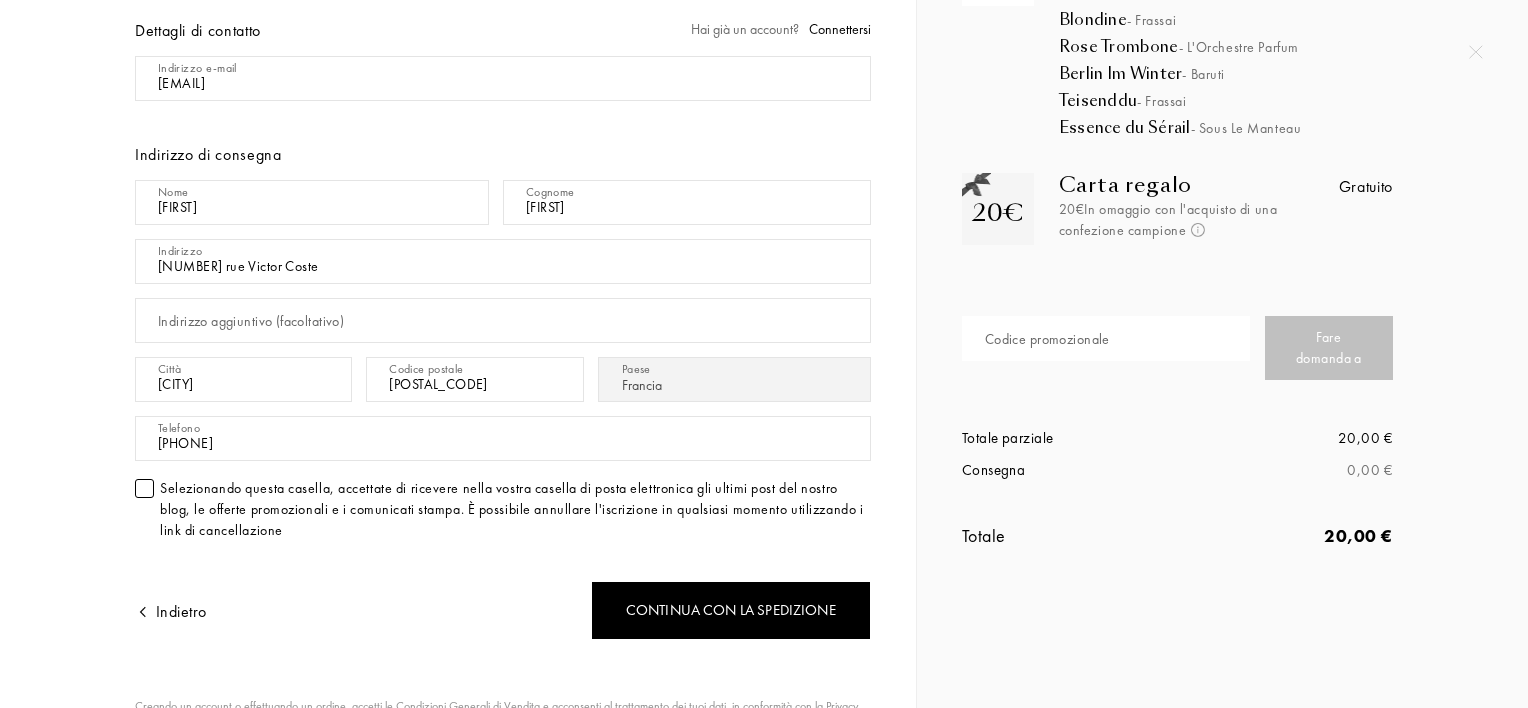 scroll, scrollTop: 160, scrollLeft: 0, axis: vertical 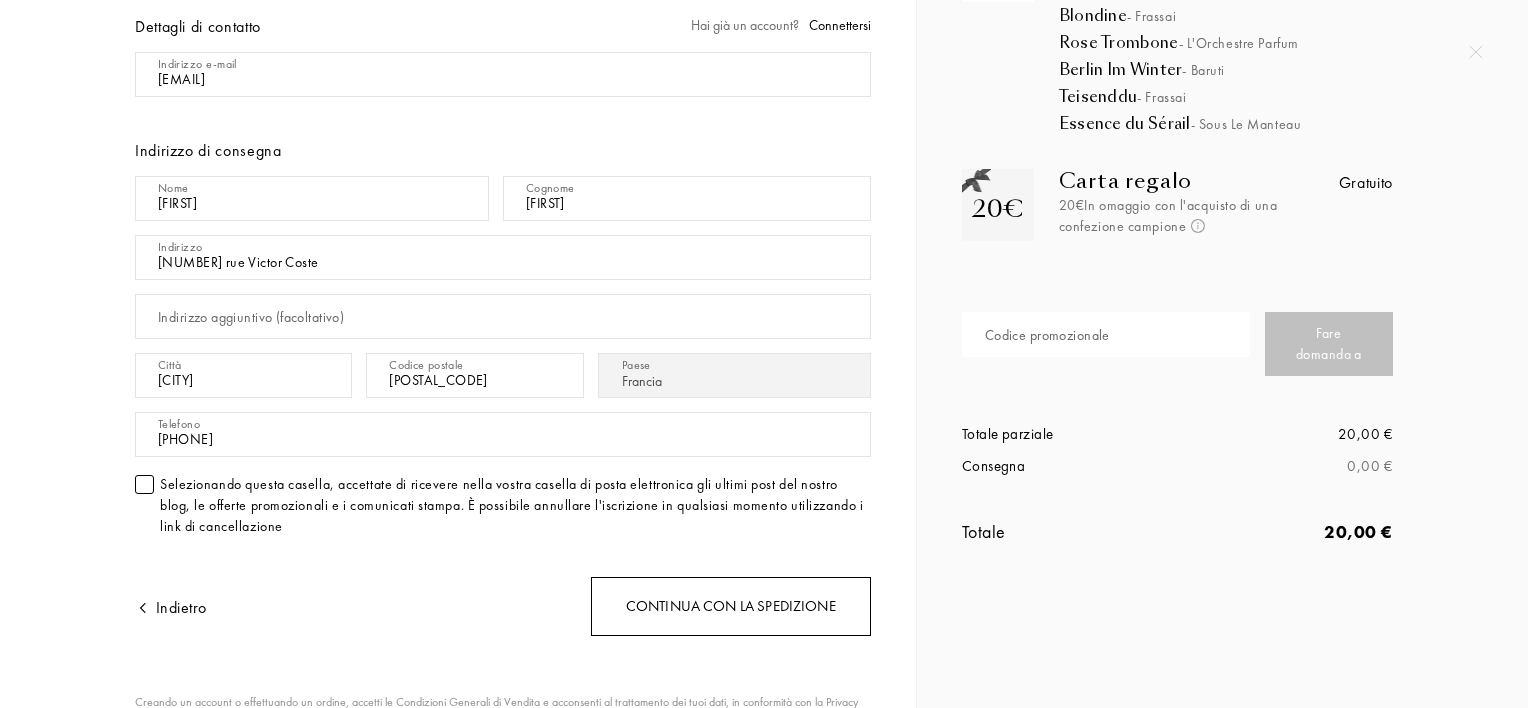 click on "Continua con la spedizione" at bounding box center [731, 606] 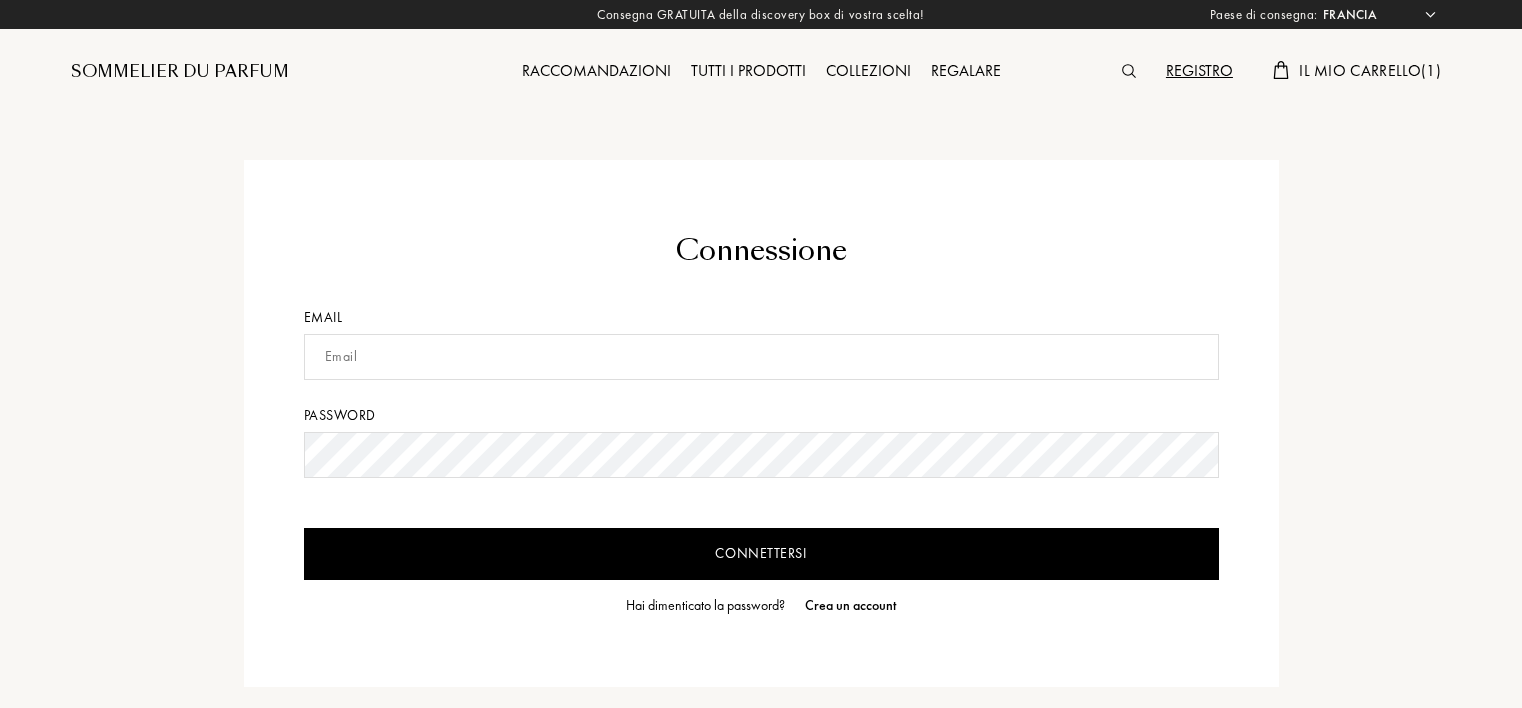 select on "FR" 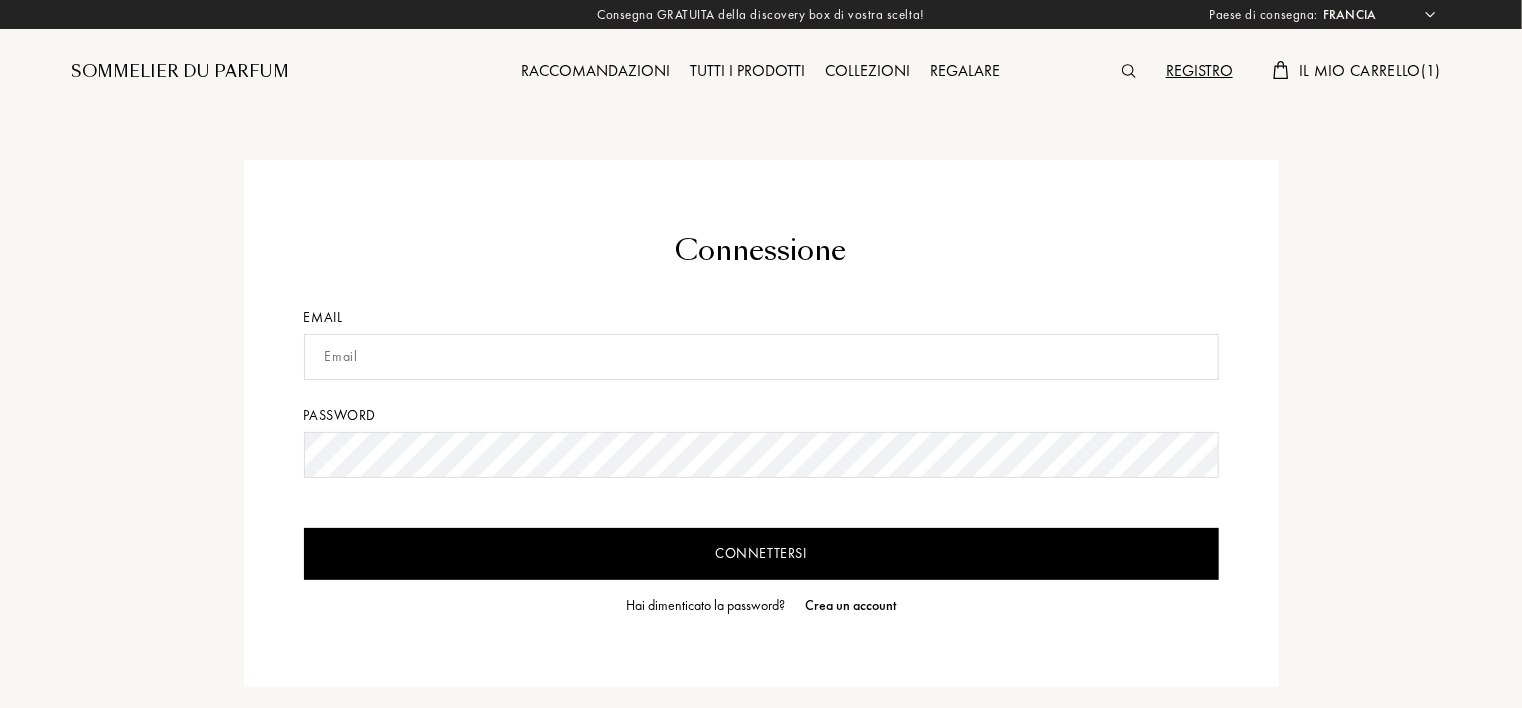 click at bounding box center [761, 357] 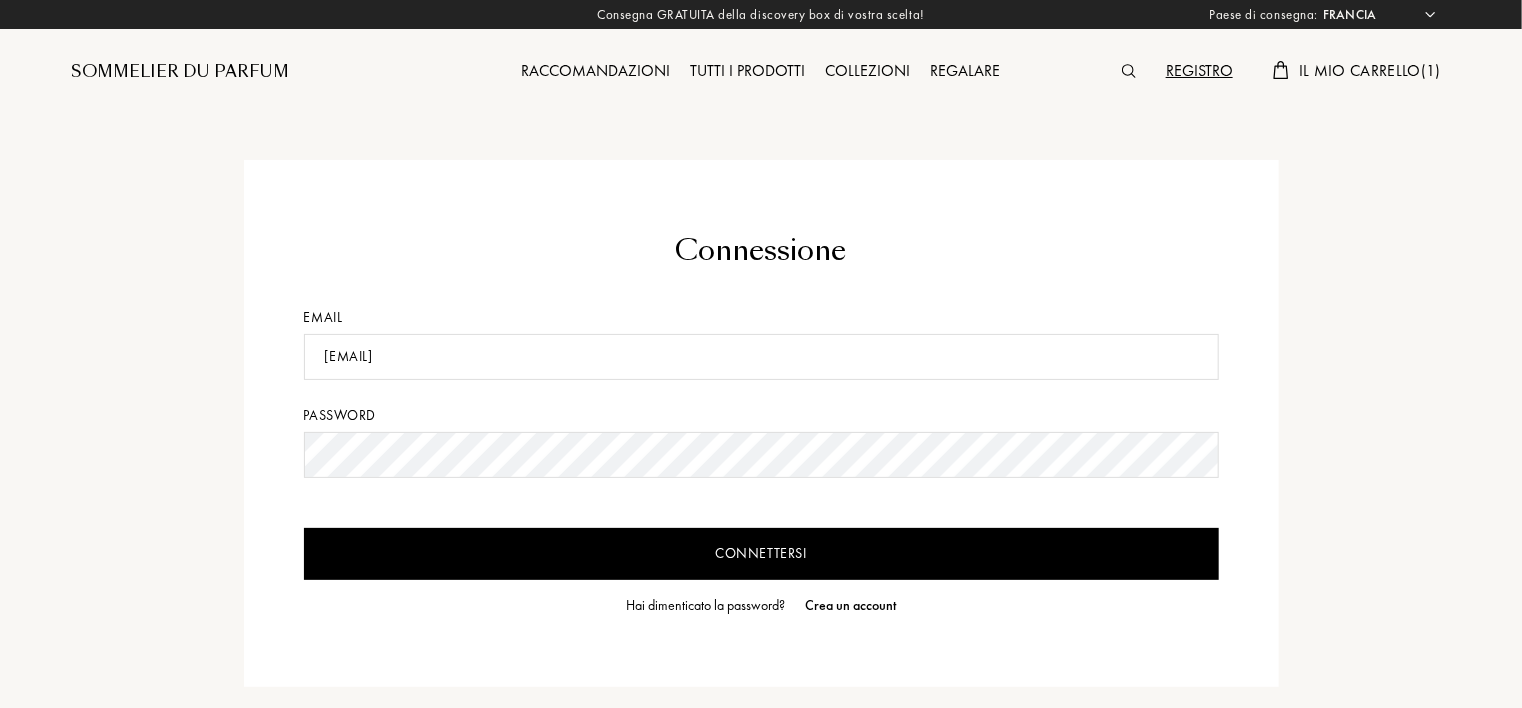 click on "Connettersi" at bounding box center [761, 554] 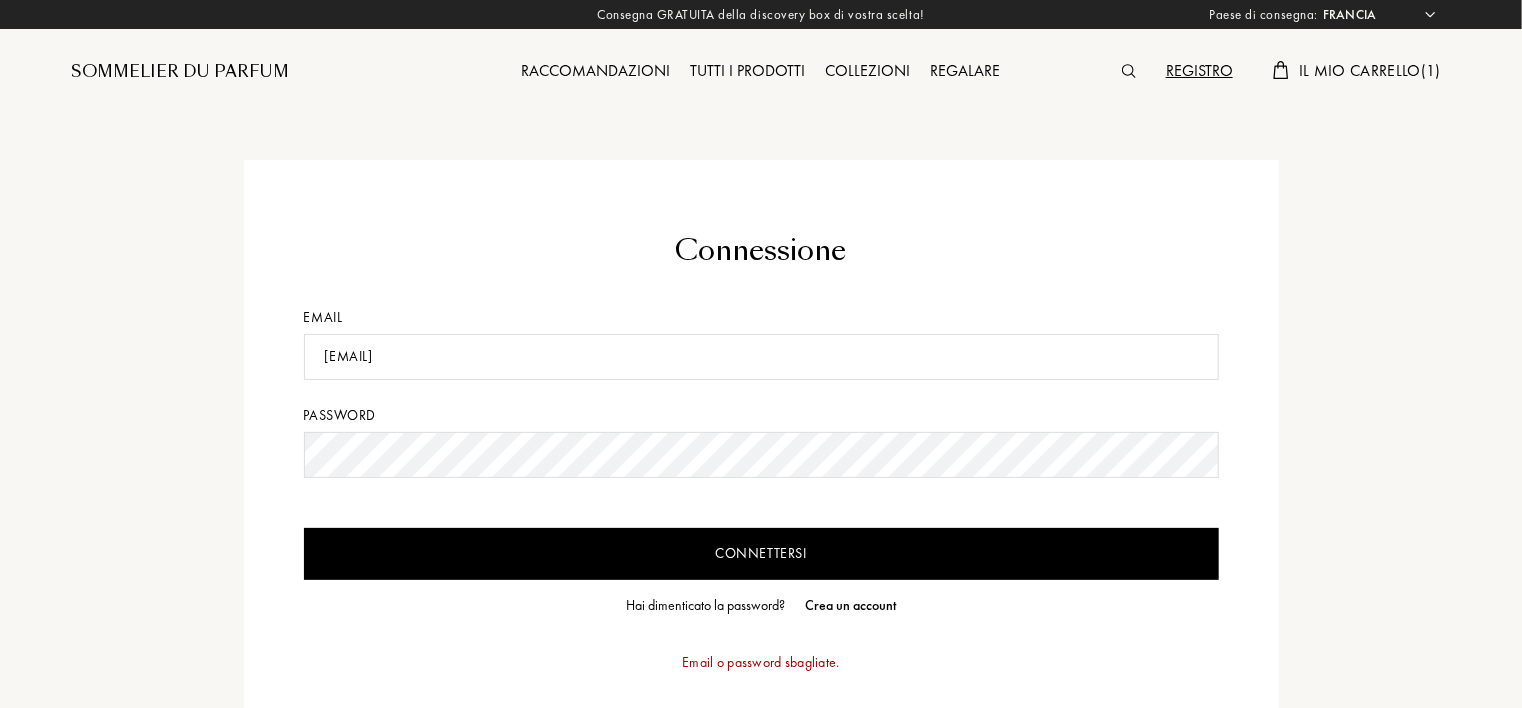 click on "Connessione Email angela.girasole@yahoo.it Password Connettersi Hai dimenticato la password? Crea un account Email o password sbagliate." at bounding box center (761, 461) 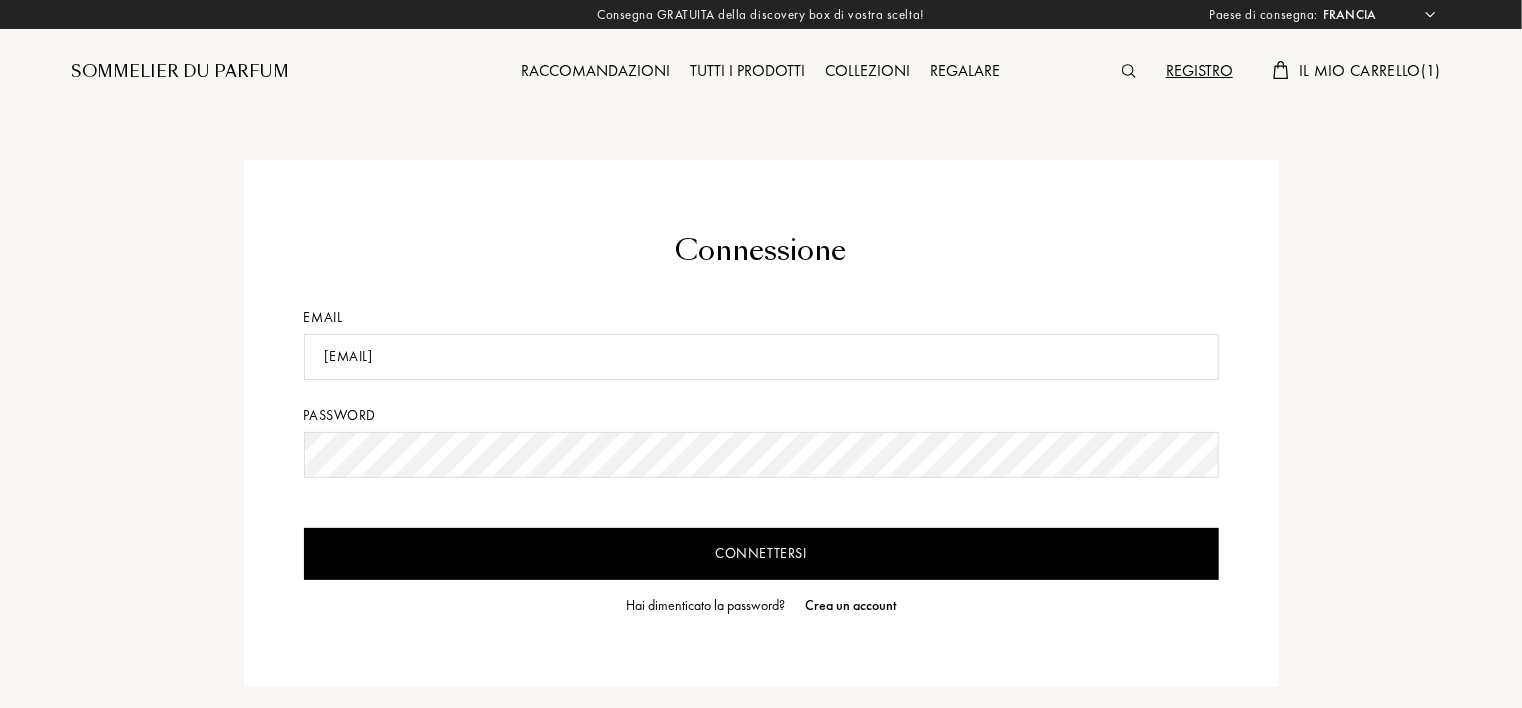 click on "Connettersi" at bounding box center [761, 554] 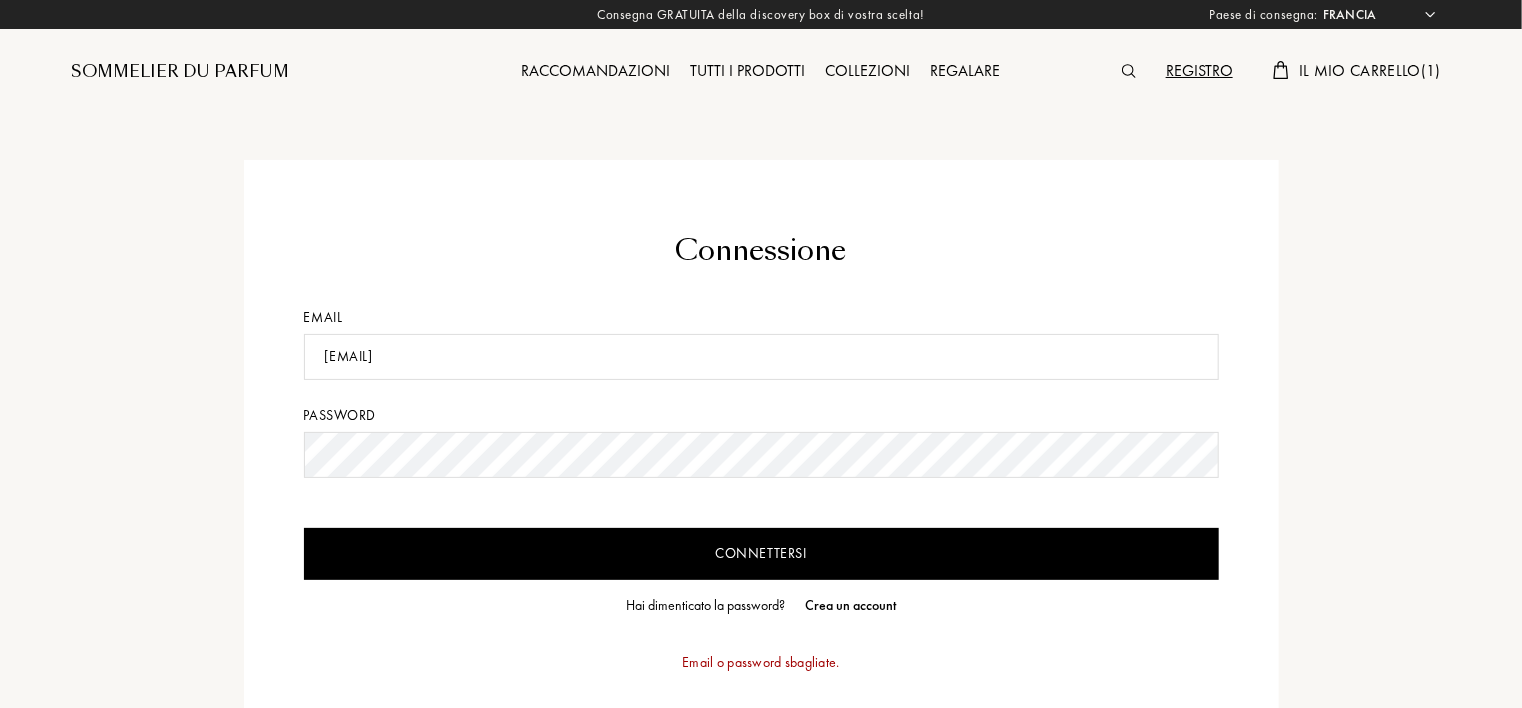 click on "Connettersi" at bounding box center (761, 554) 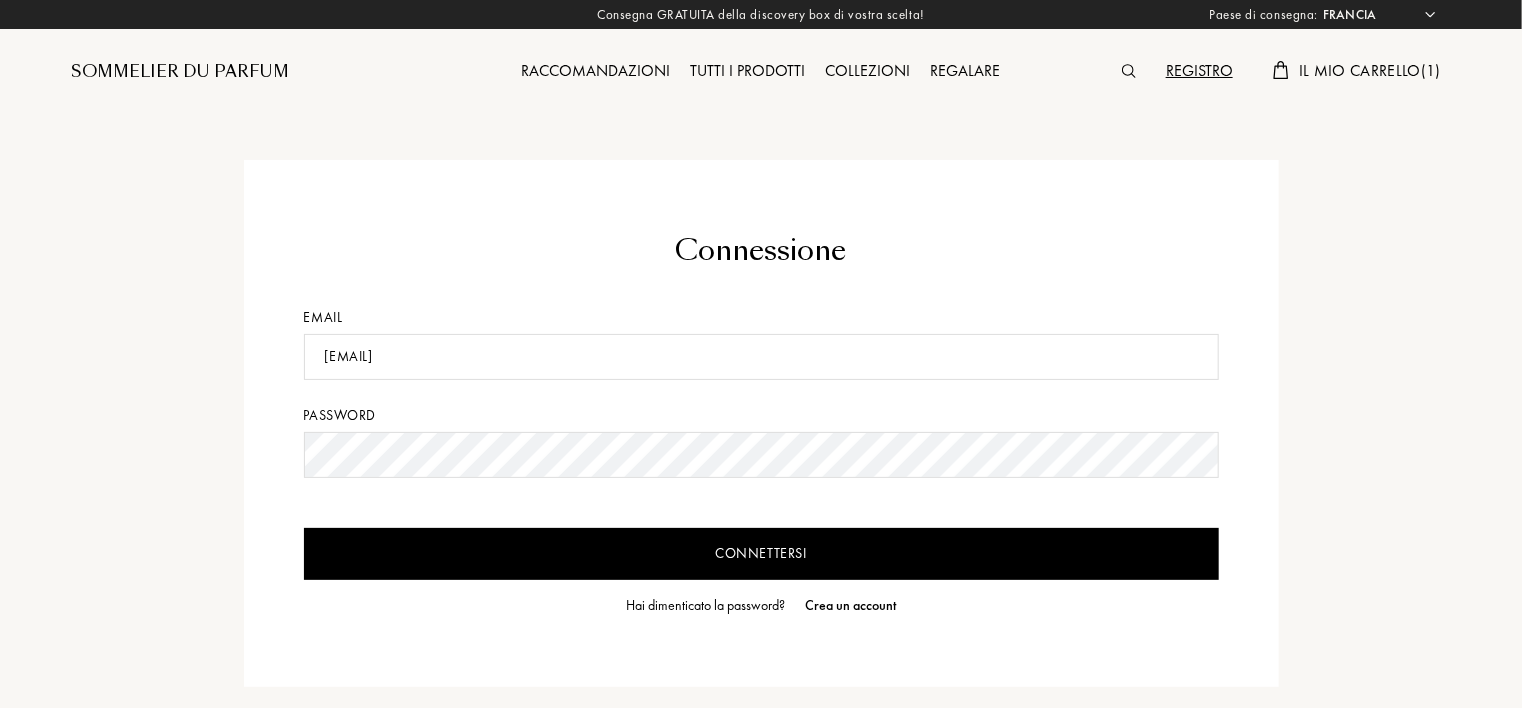 click on "Connessione Email angela.girasole@yahoo.it Password Connettersi Hai dimenticato la password? Crea un account" at bounding box center [761, 423] 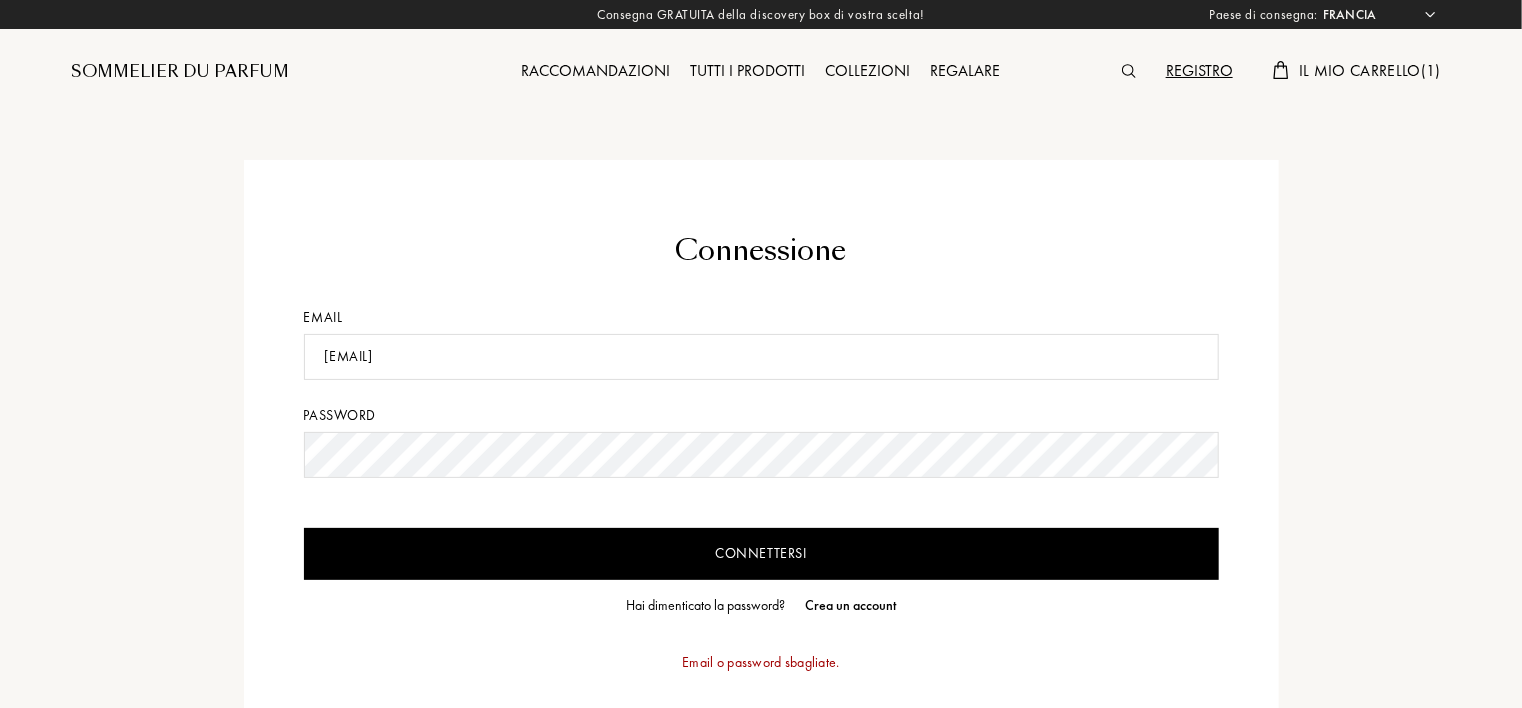 click on "Connettersi" at bounding box center [761, 554] 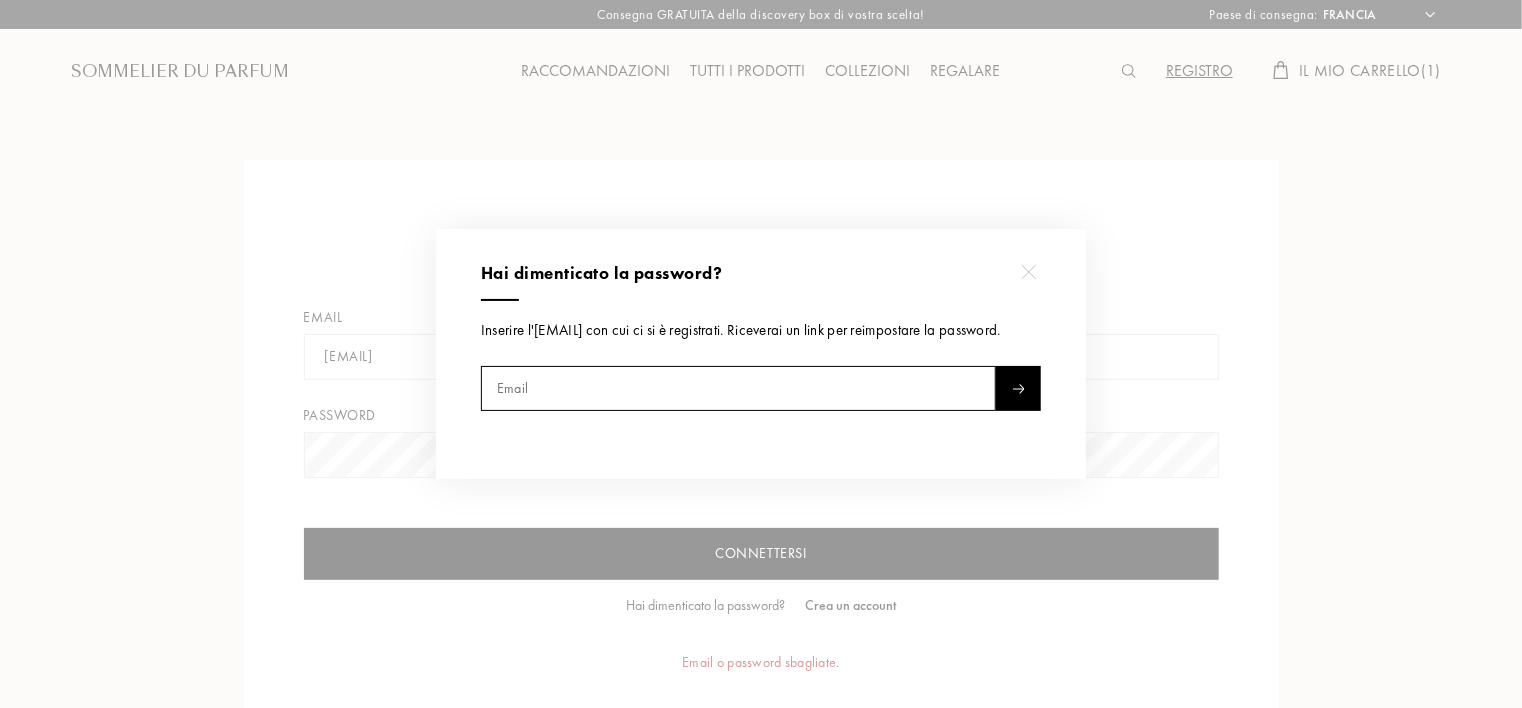 click at bounding box center [738, 388] 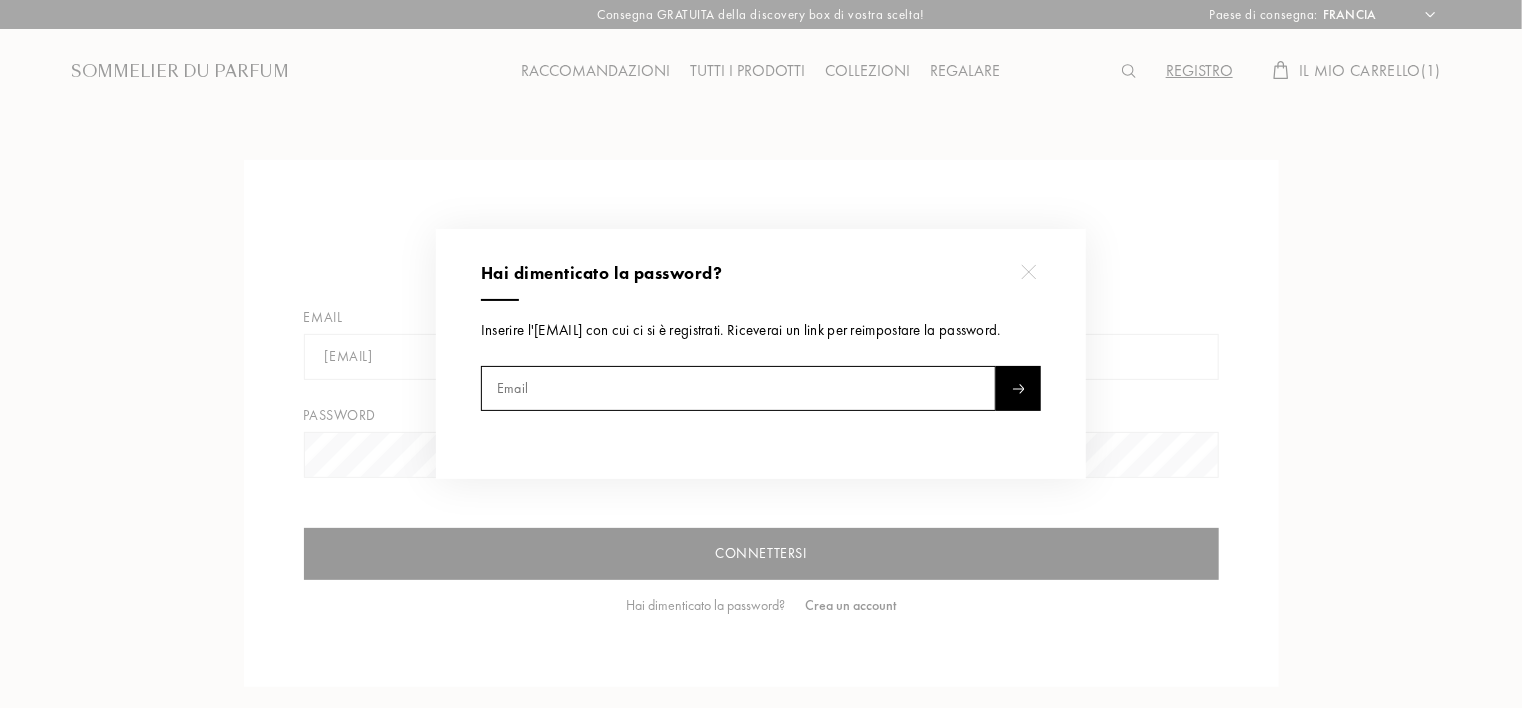 type on "[EMAIL]" 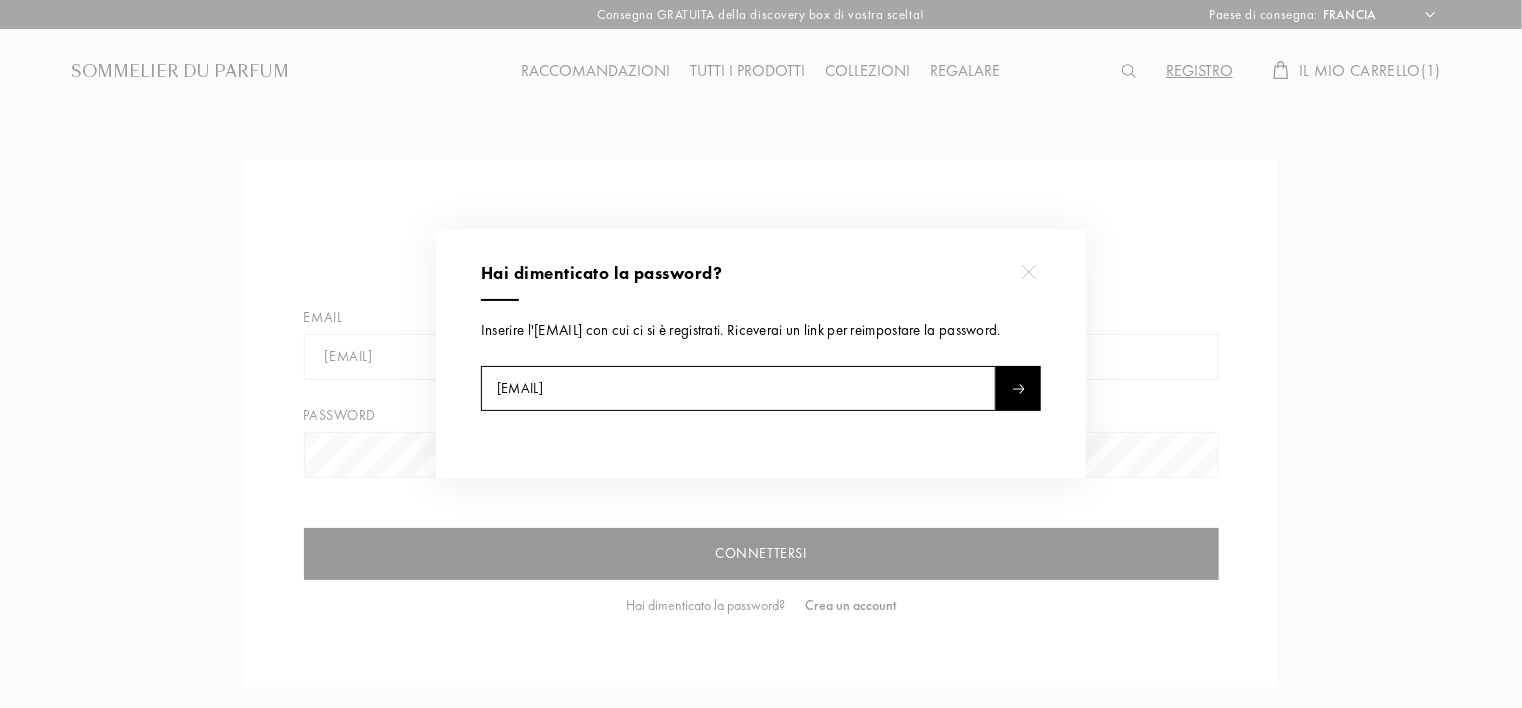 type on "[EMAIL]" 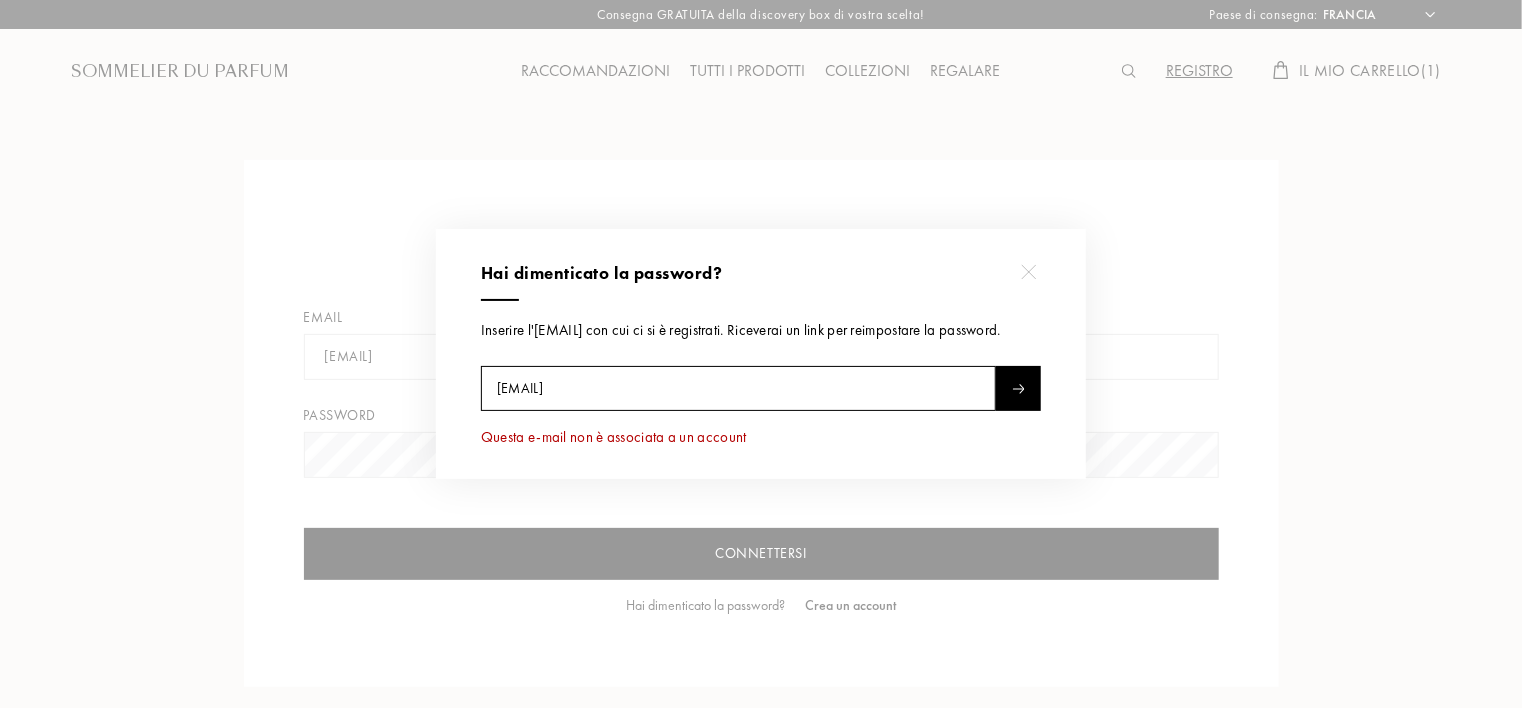 click at bounding box center [1028, 271] 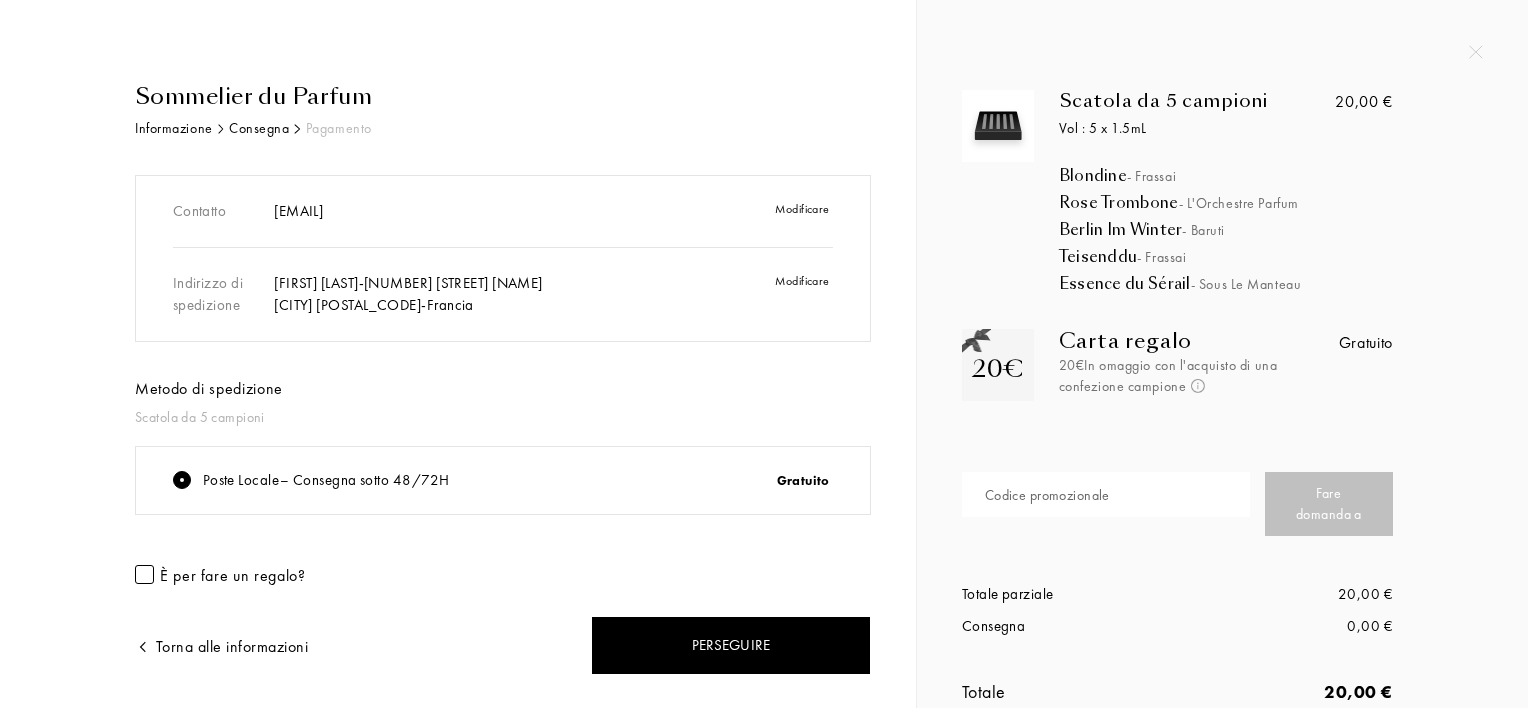 scroll, scrollTop: 0, scrollLeft: 0, axis: both 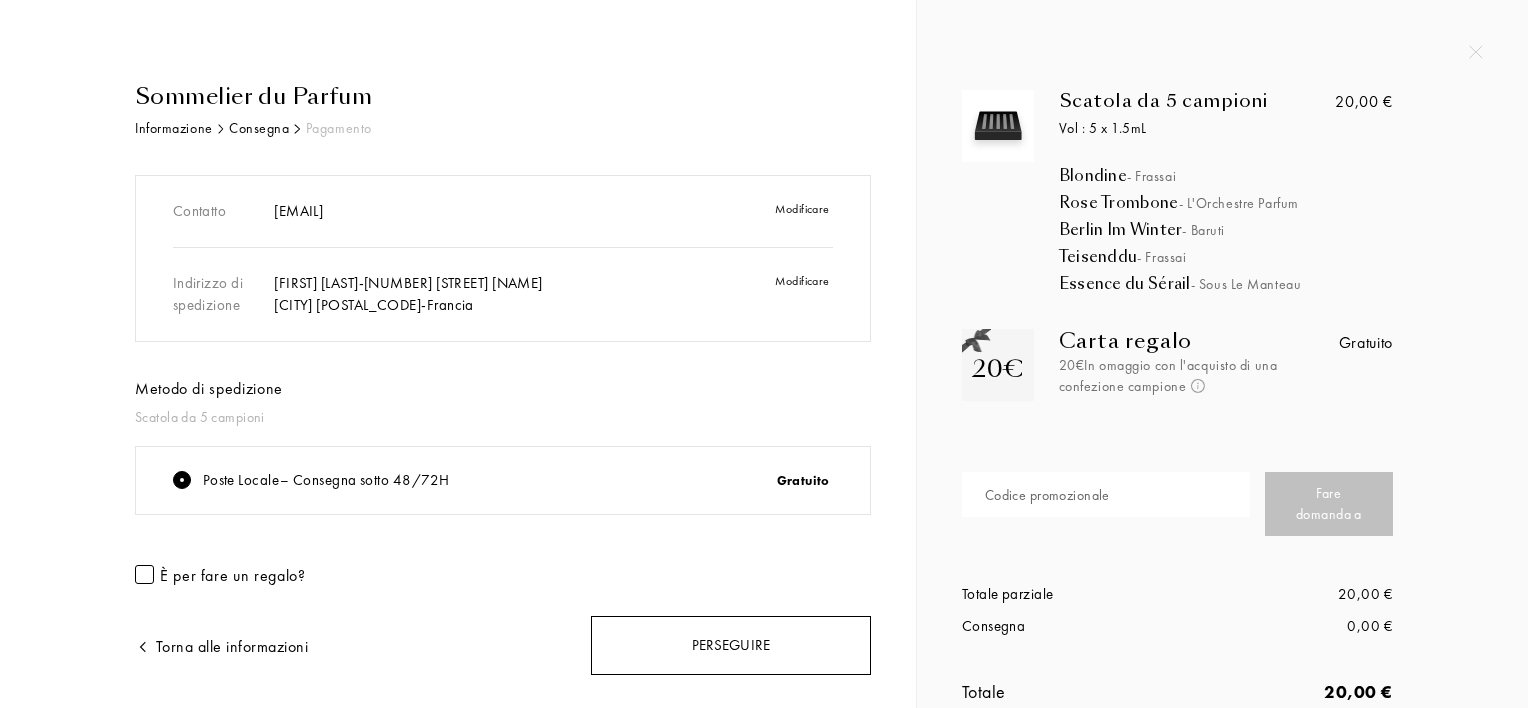 click on "Perseguire" at bounding box center (731, 645) 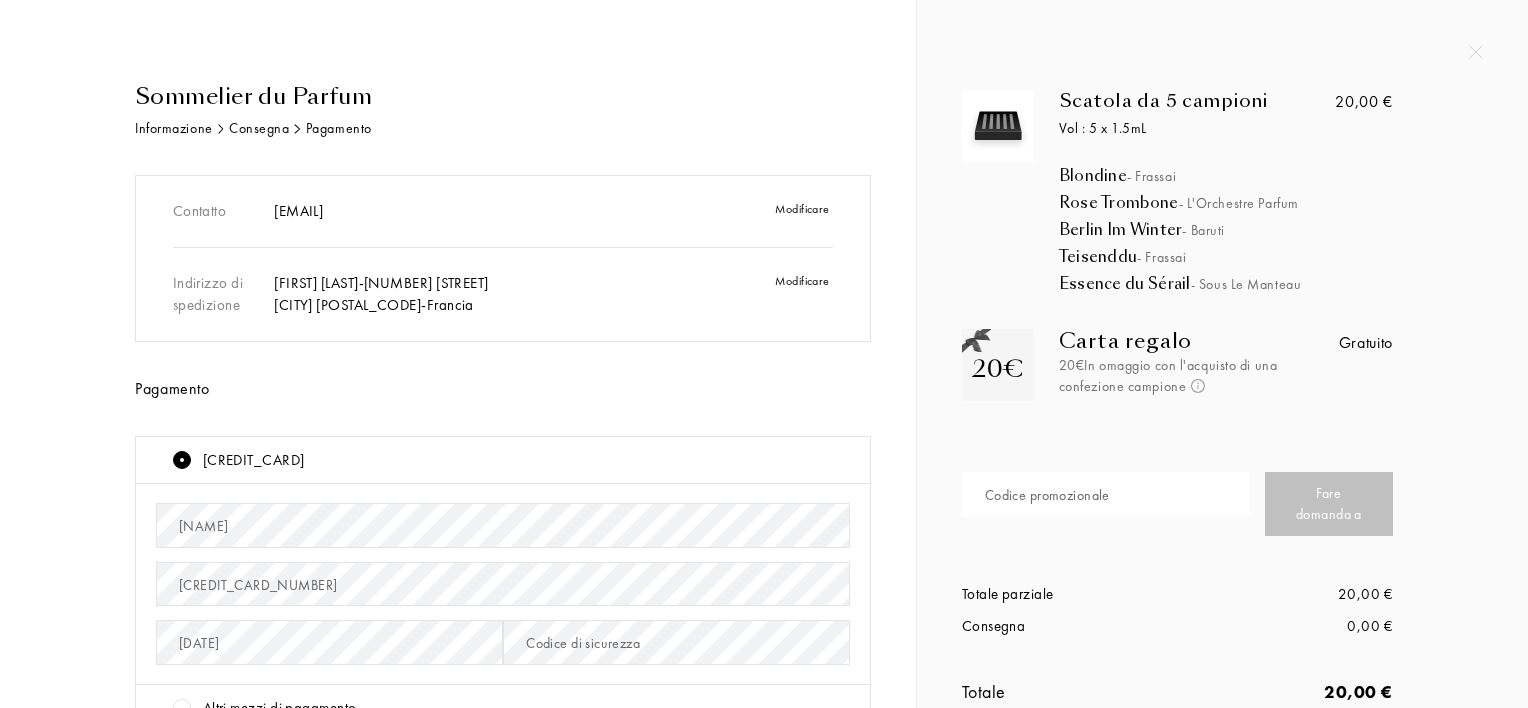 scroll, scrollTop: 0, scrollLeft: 0, axis: both 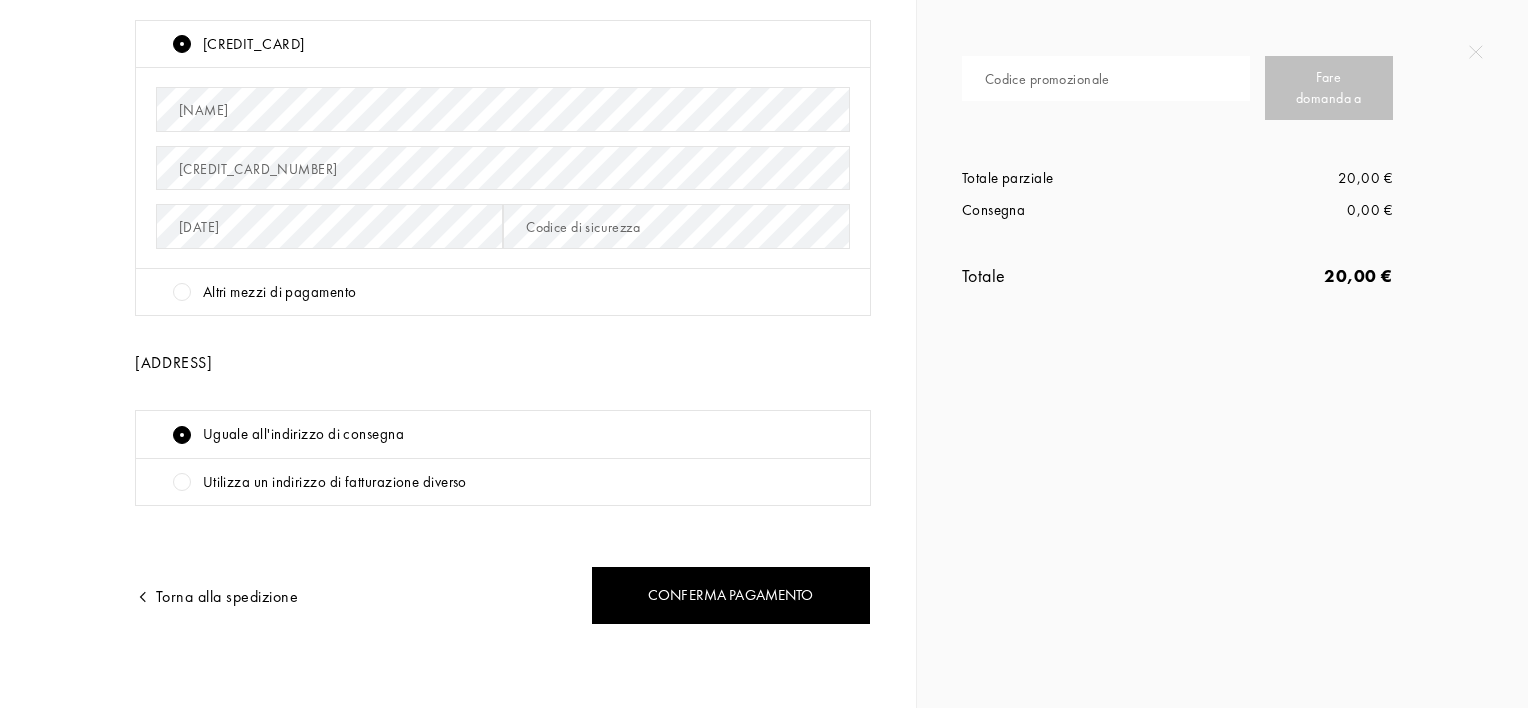 click at bounding box center [182, 292] 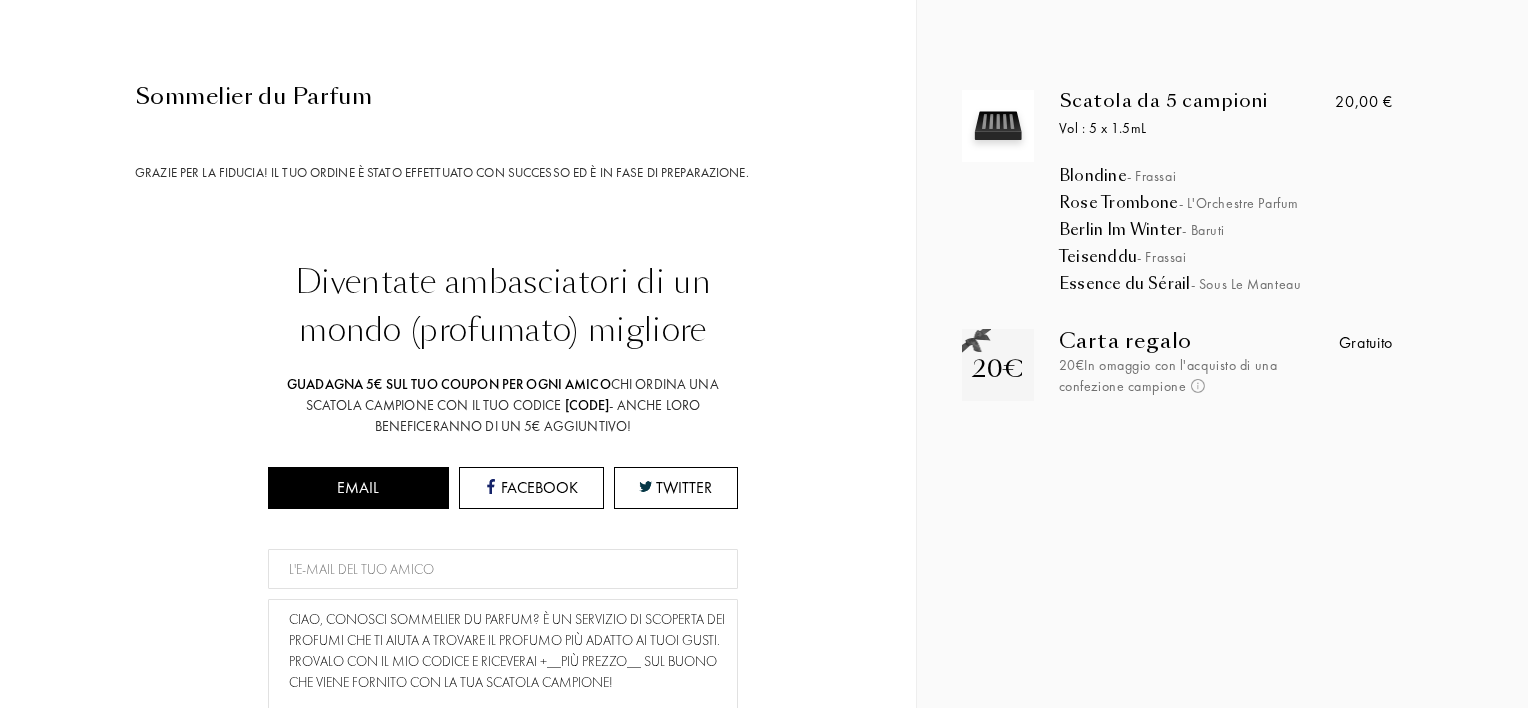 click on "Diventate ambasciatori di un mondo (profumato) migliore Guadagna 5€ sul tuo coupon per ogni amico  chi ordina una scatola campione con il tuo codice   [CODE] - anche loro beneficeranno di un 5€ aggiuntivo! [EMAIL] [SOCIAL_MEDIA] [SOCIAL_MEDIA] Ciao, conosci Sommelier du parfum? è un servizio di scoperta dei profumi che ti aiuta a trovare il profumo più adatto ai tuoi gusti. provalo con il mio codice e riceverai +__più prezzo__ sul buono che viene fornito con la tua scatola campione! Condivido ! O copiare direttamente il codice di sponsorizzazione da inserire al momento dell'ordine [CODE]" at bounding box center (503, 597) 